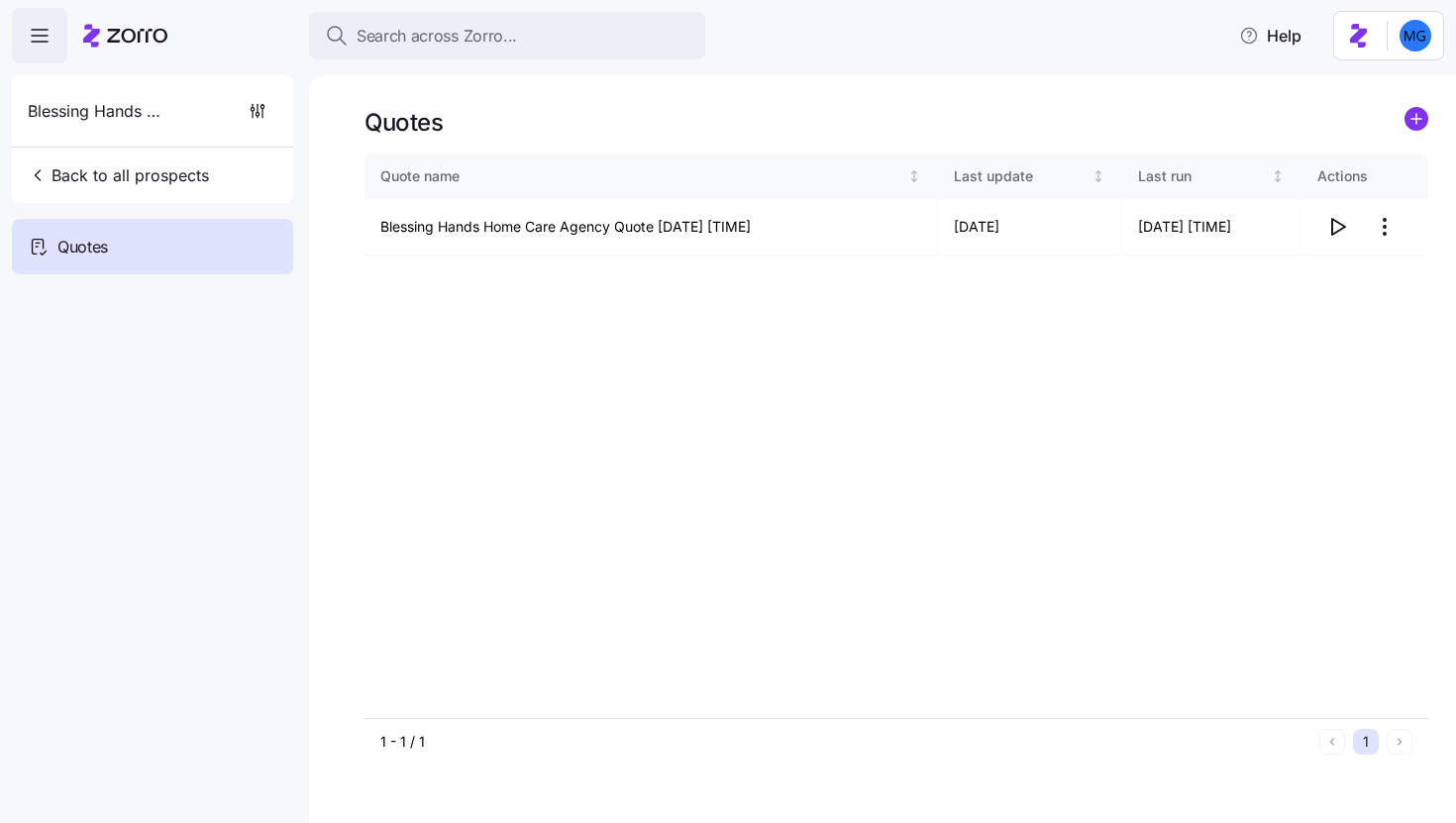 scroll, scrollTop: 0, scrollLeft: 0, axis: both 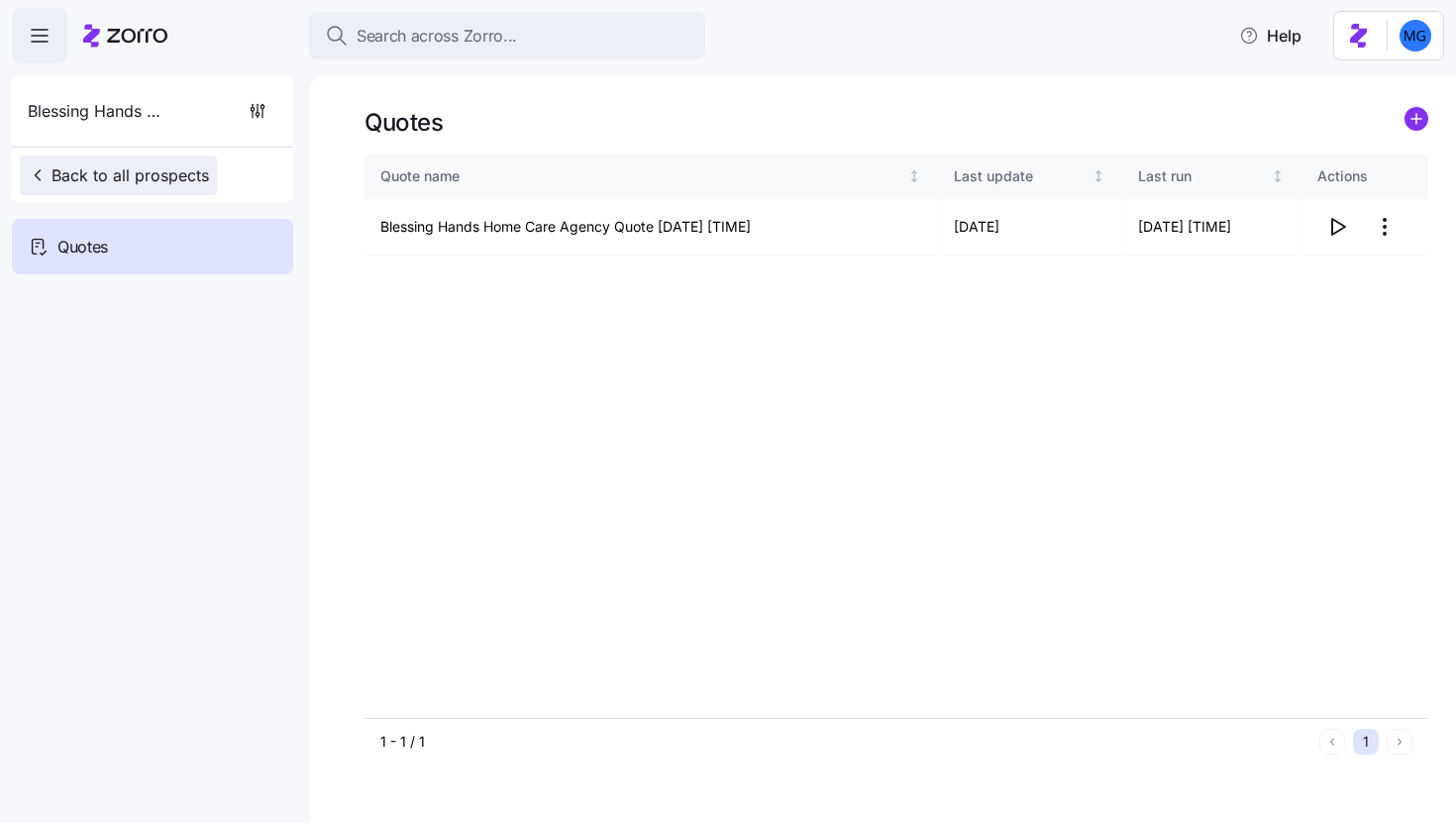 click on "Back to all prospects" at bounding box center [118, 175] 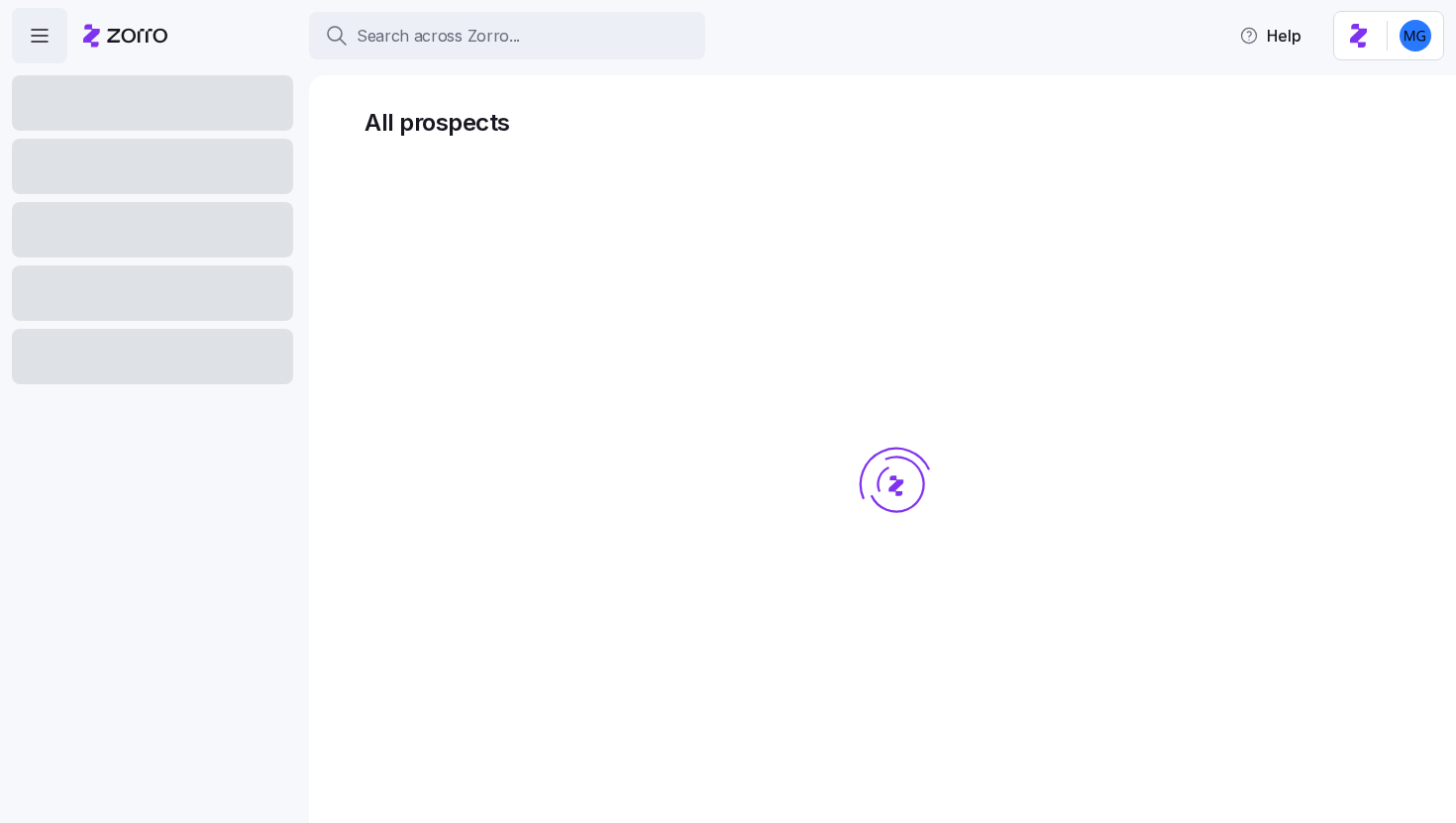 scroll, scrollTop: 0, scrollLeft: 0, axis: both 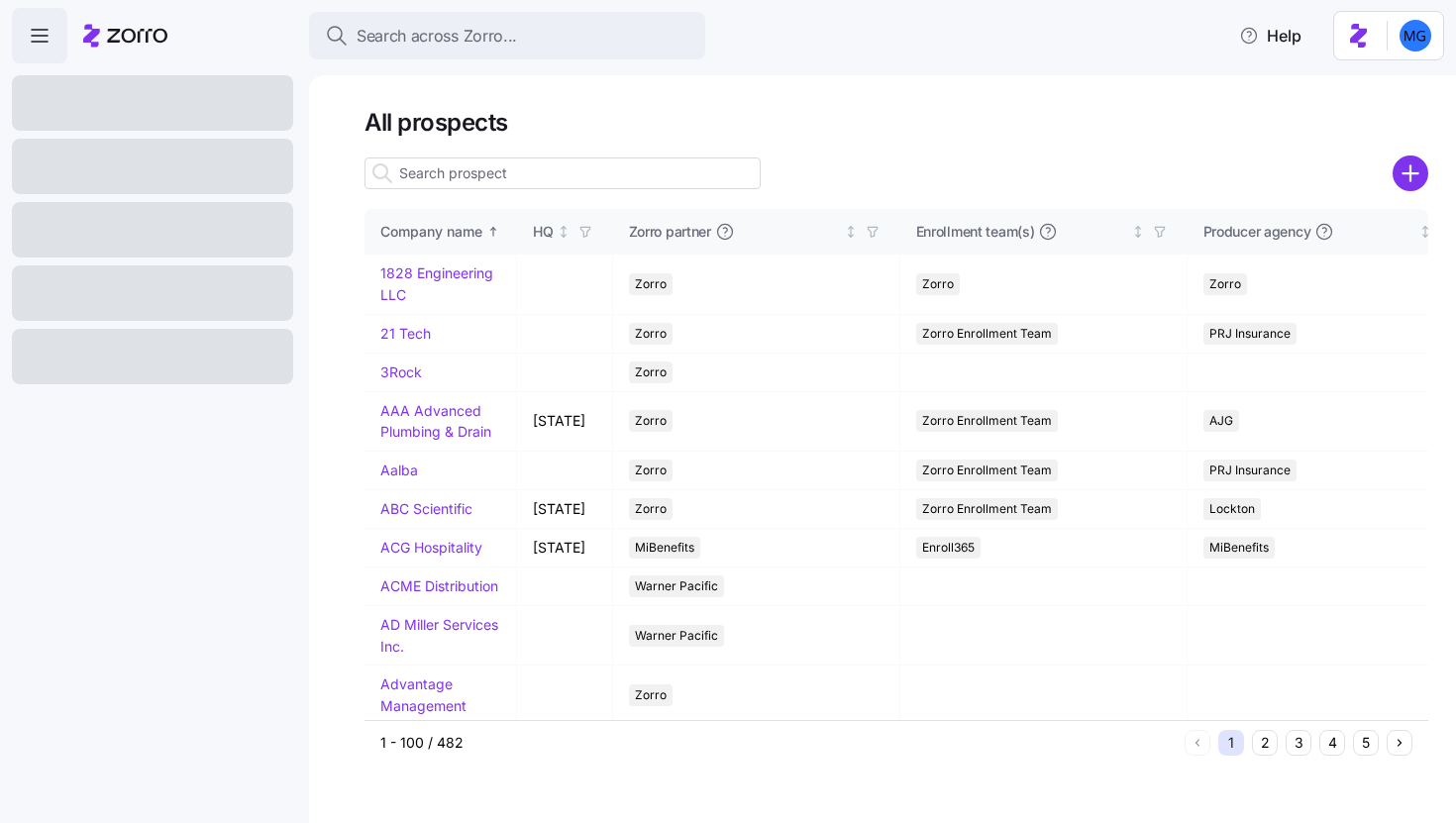 click at bounding box center (563, 173) 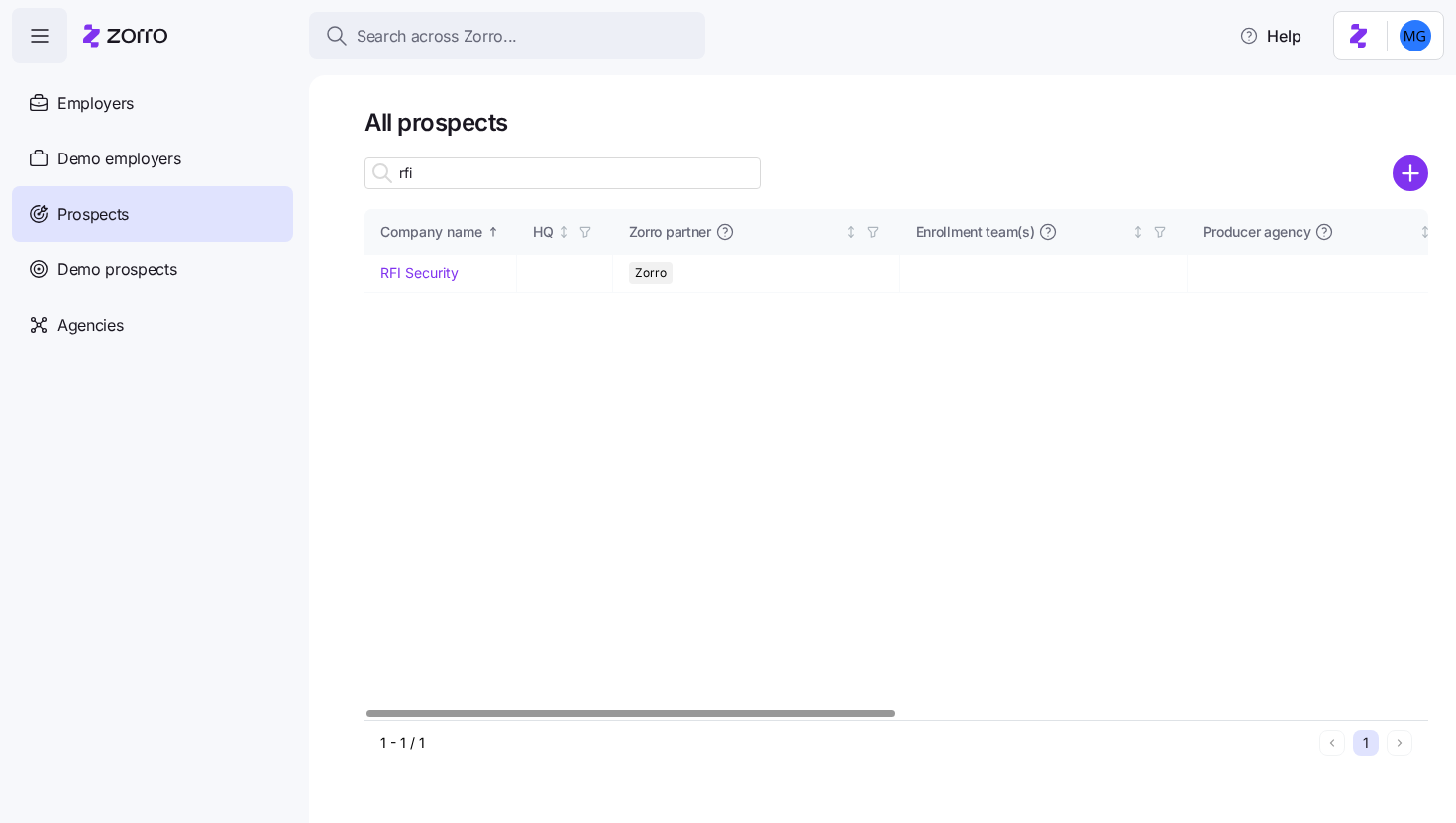 type on "rfi" 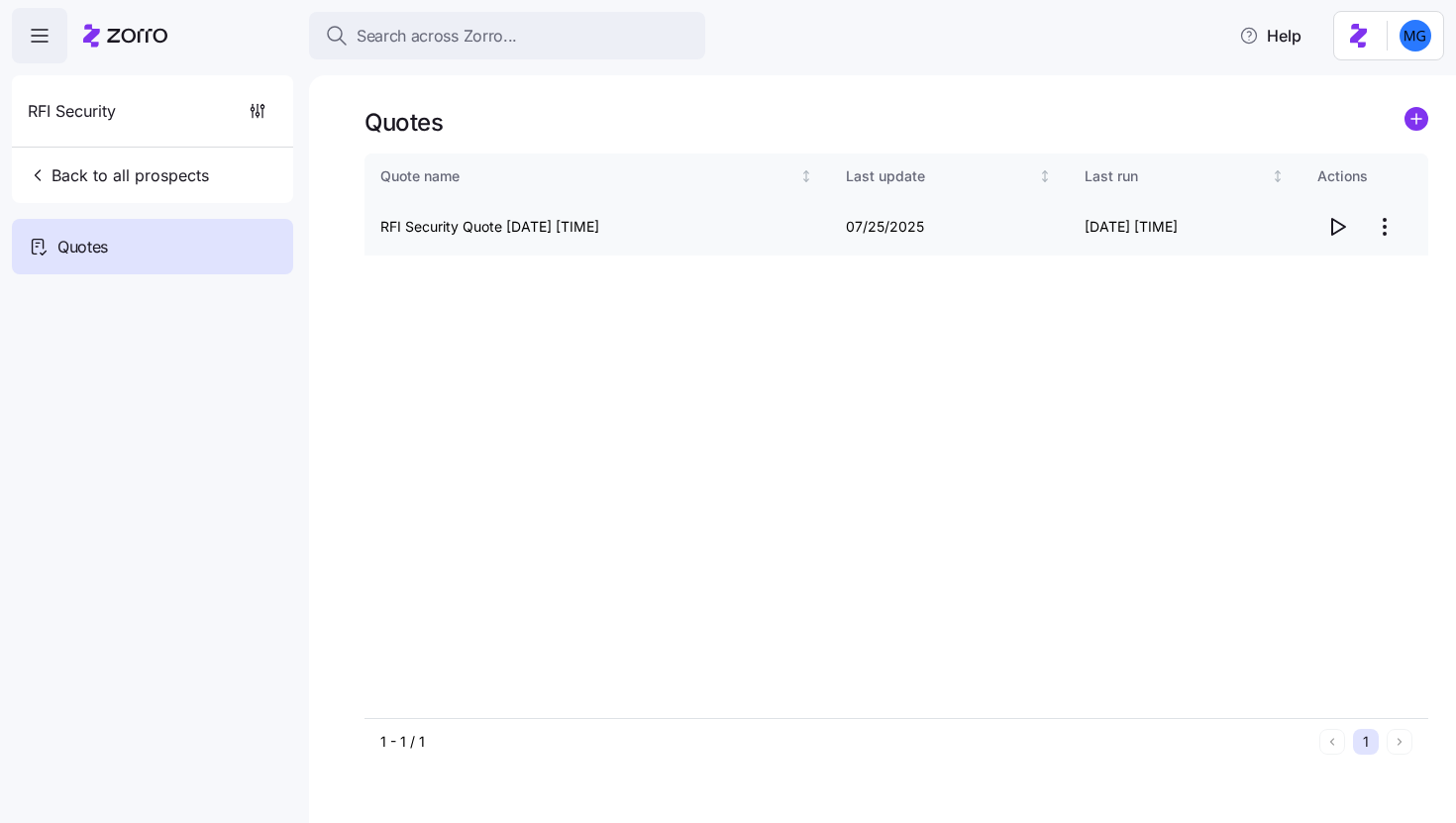 click 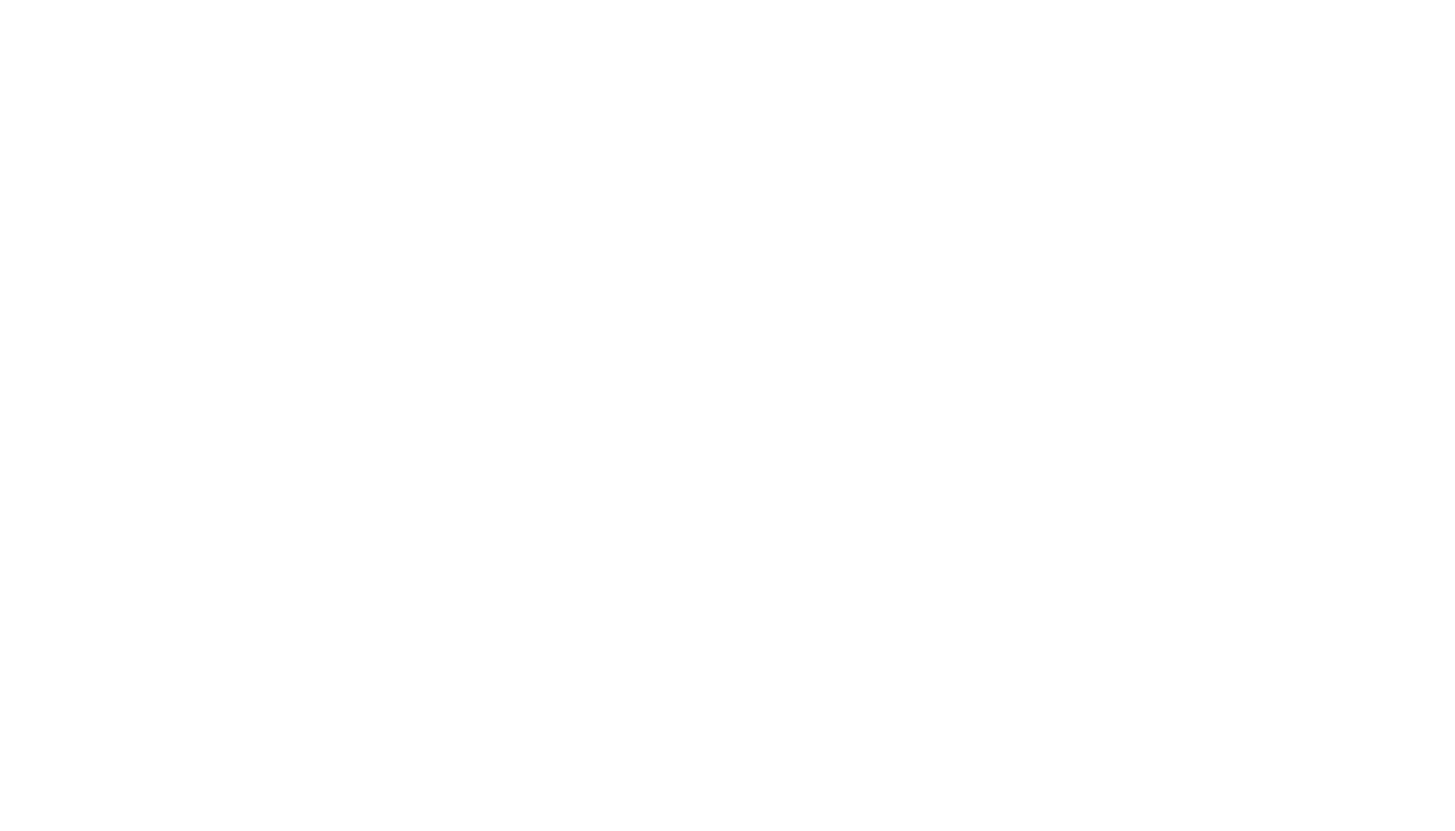 scroll, scrollTop: 0, scrollLeft: 0, axis: both 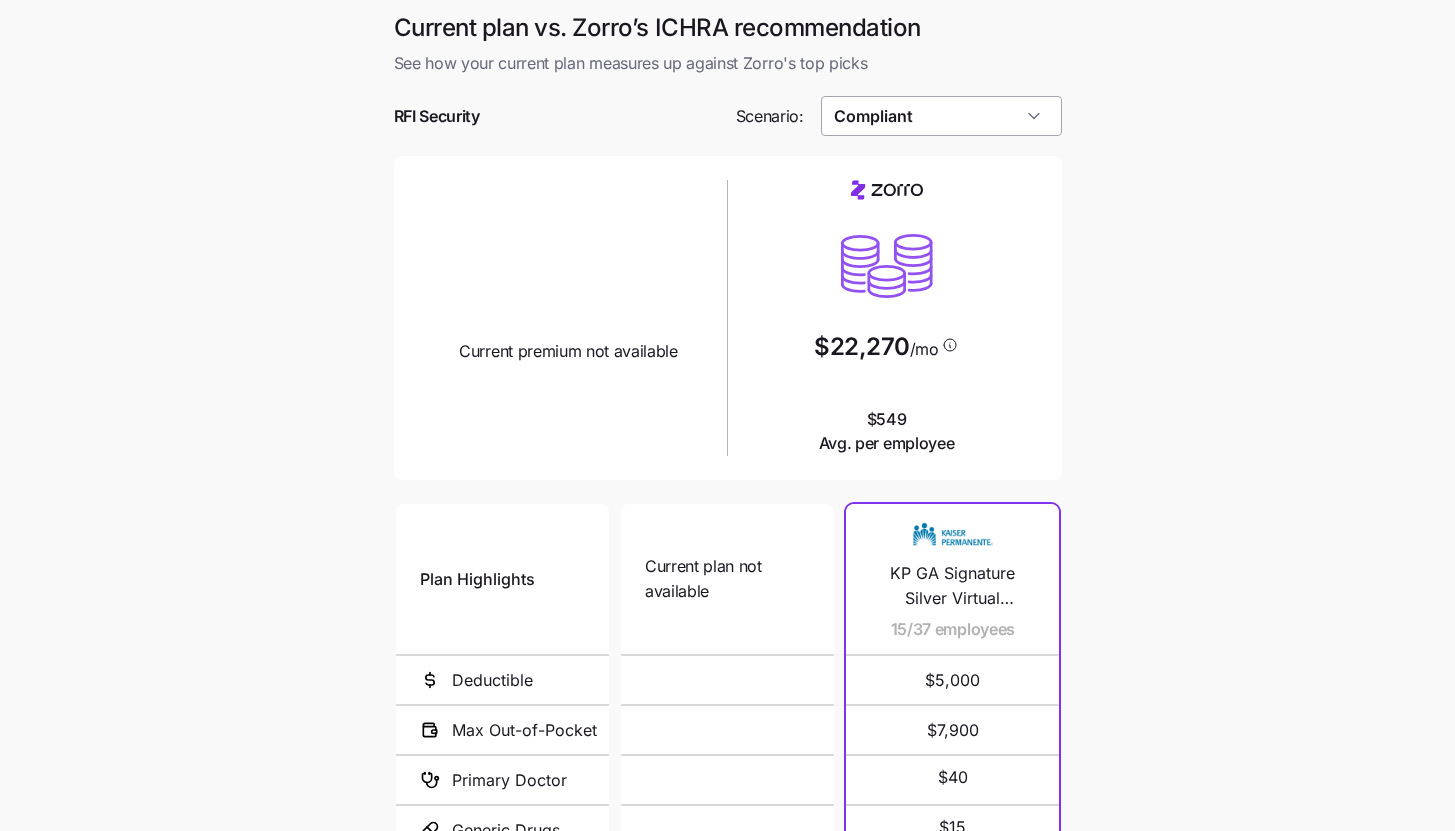 click on "Compliant" at bounding box center [941, 116] 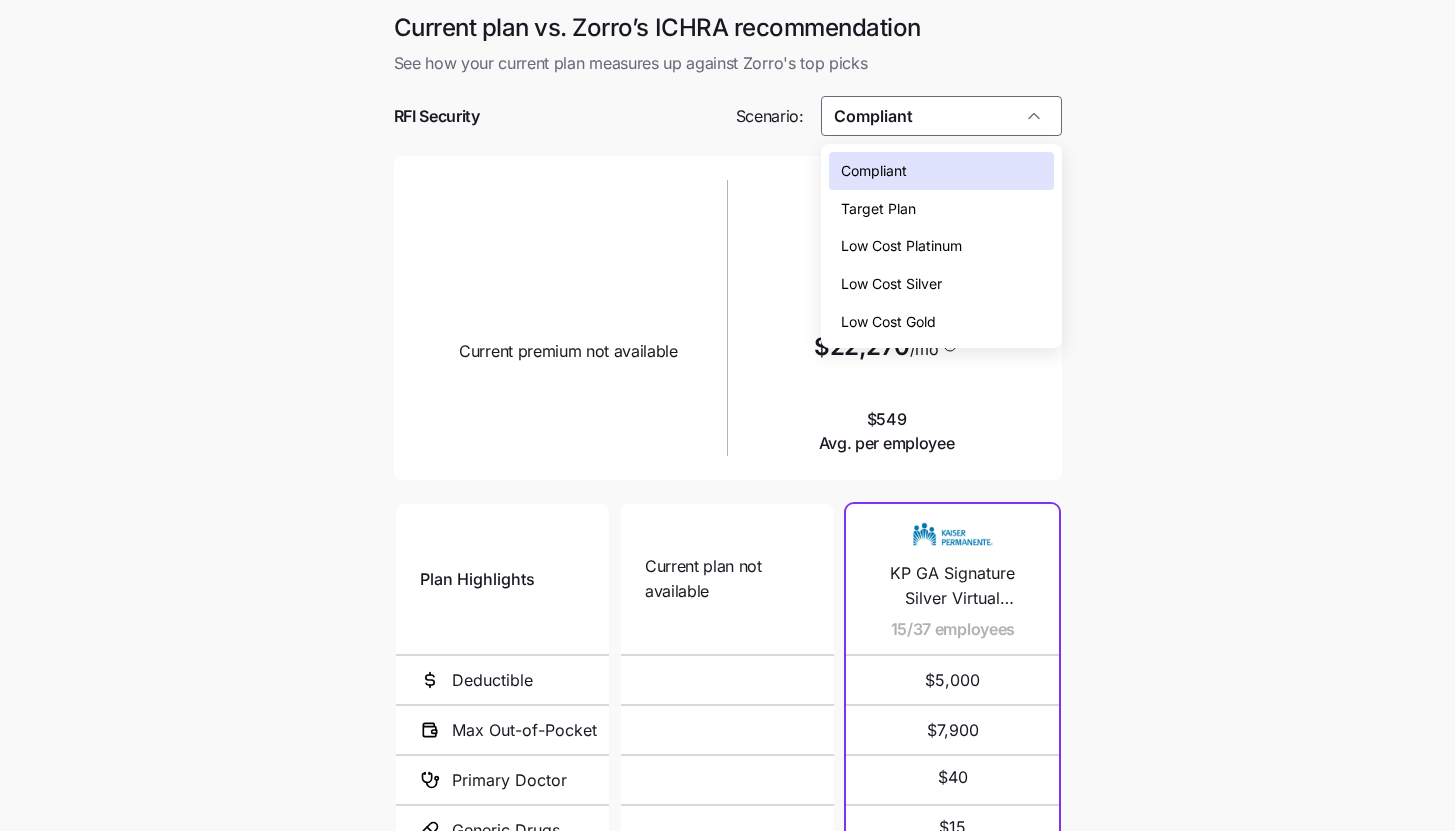 click on "Low Cost Silver" at bounding box center [941, 284] 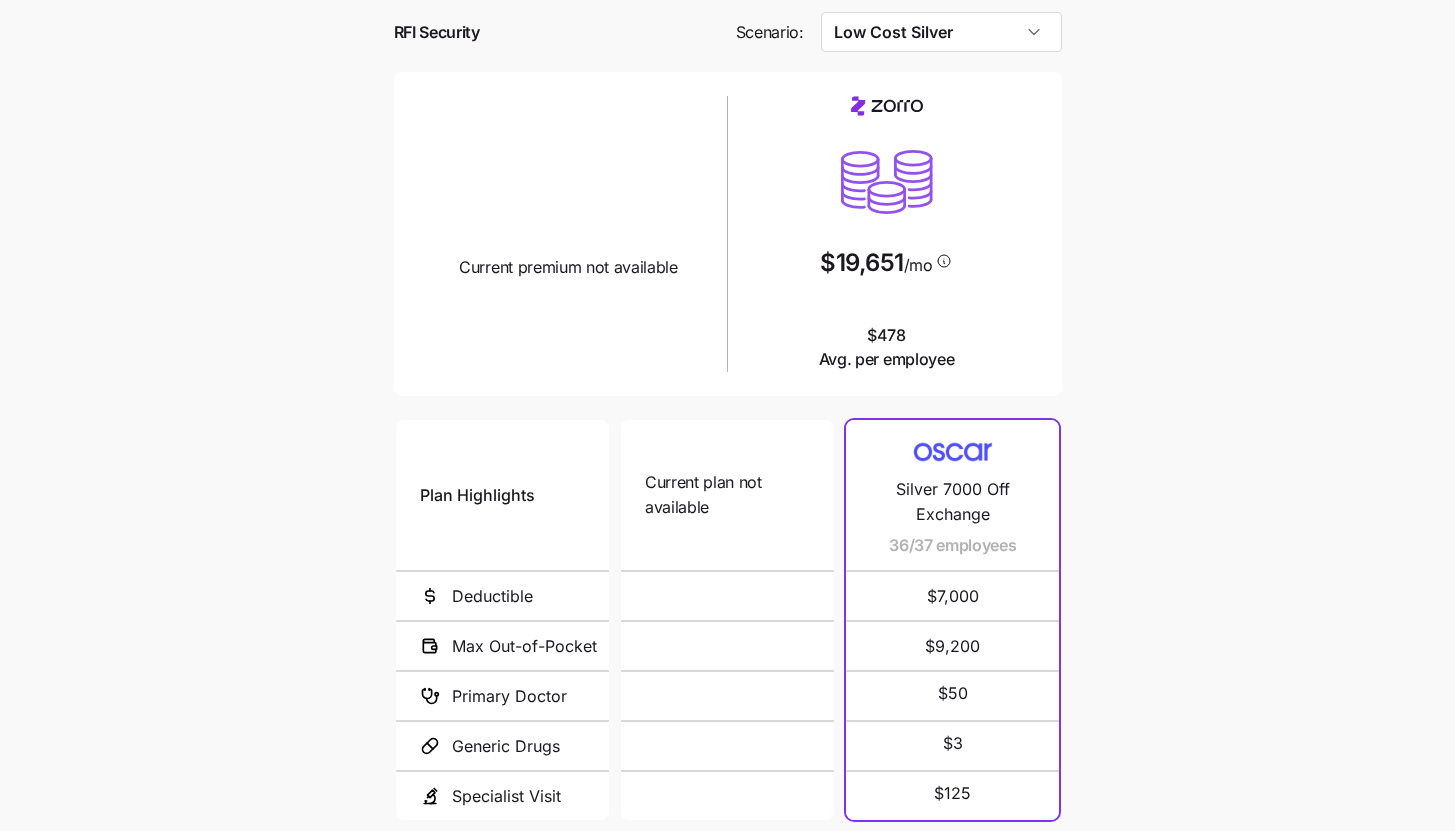 scroll, scrollTop: 186, scrollLeft: 0, axis: vertical 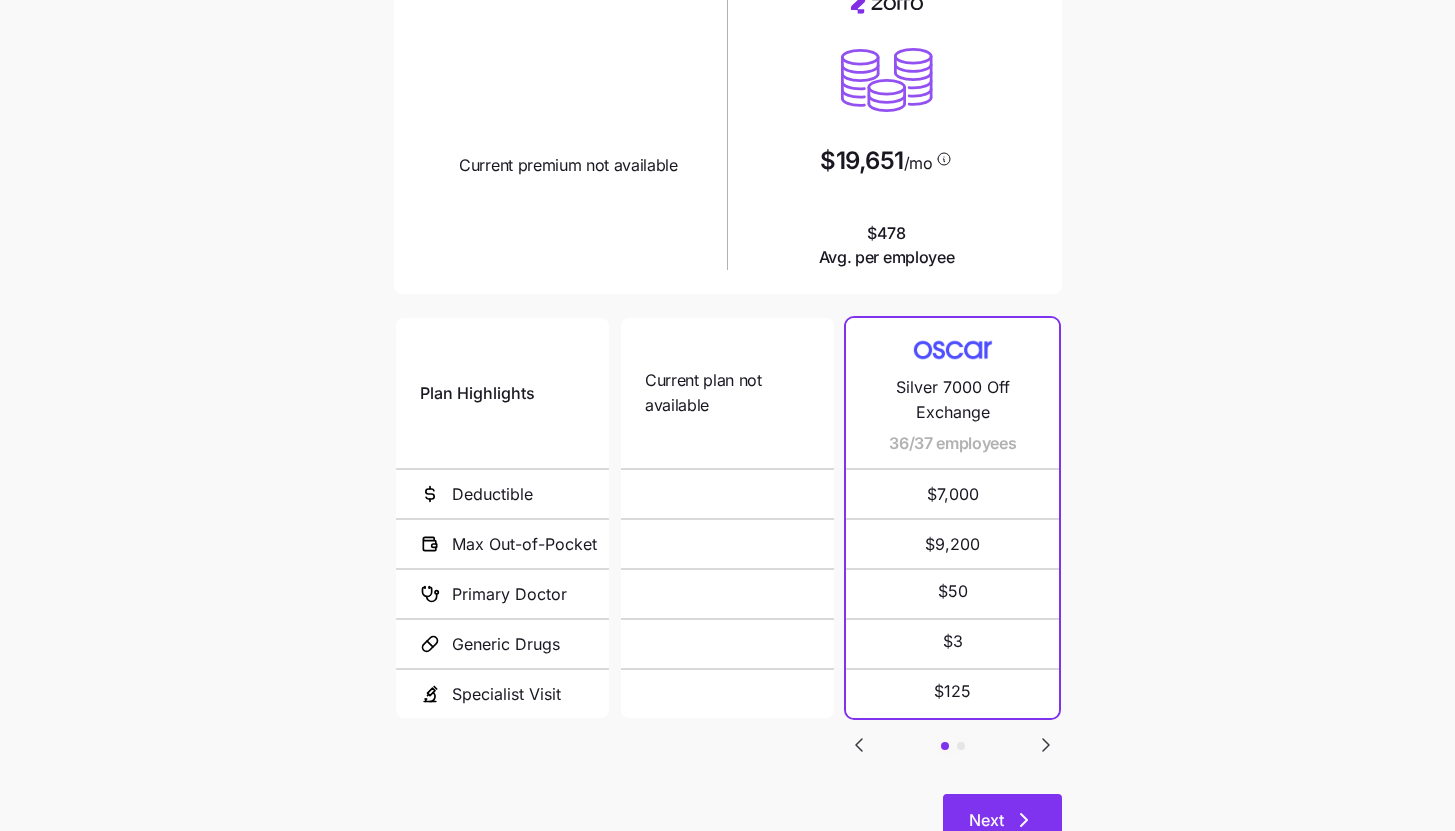 click on "Next" at bounding box center [1002, 819] 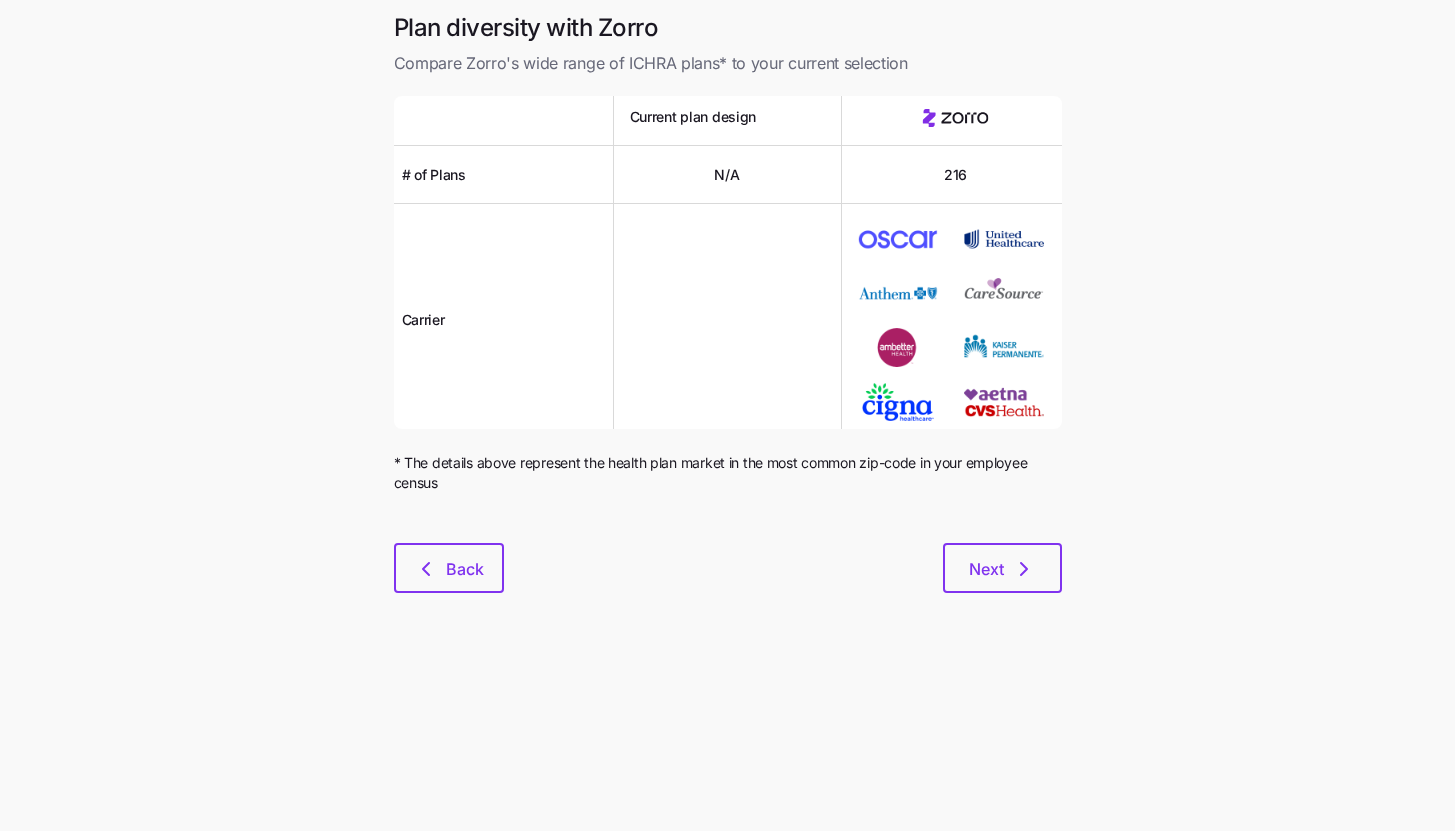 scroll, scrollTop: 0, scrollLeft: 0, axis: both 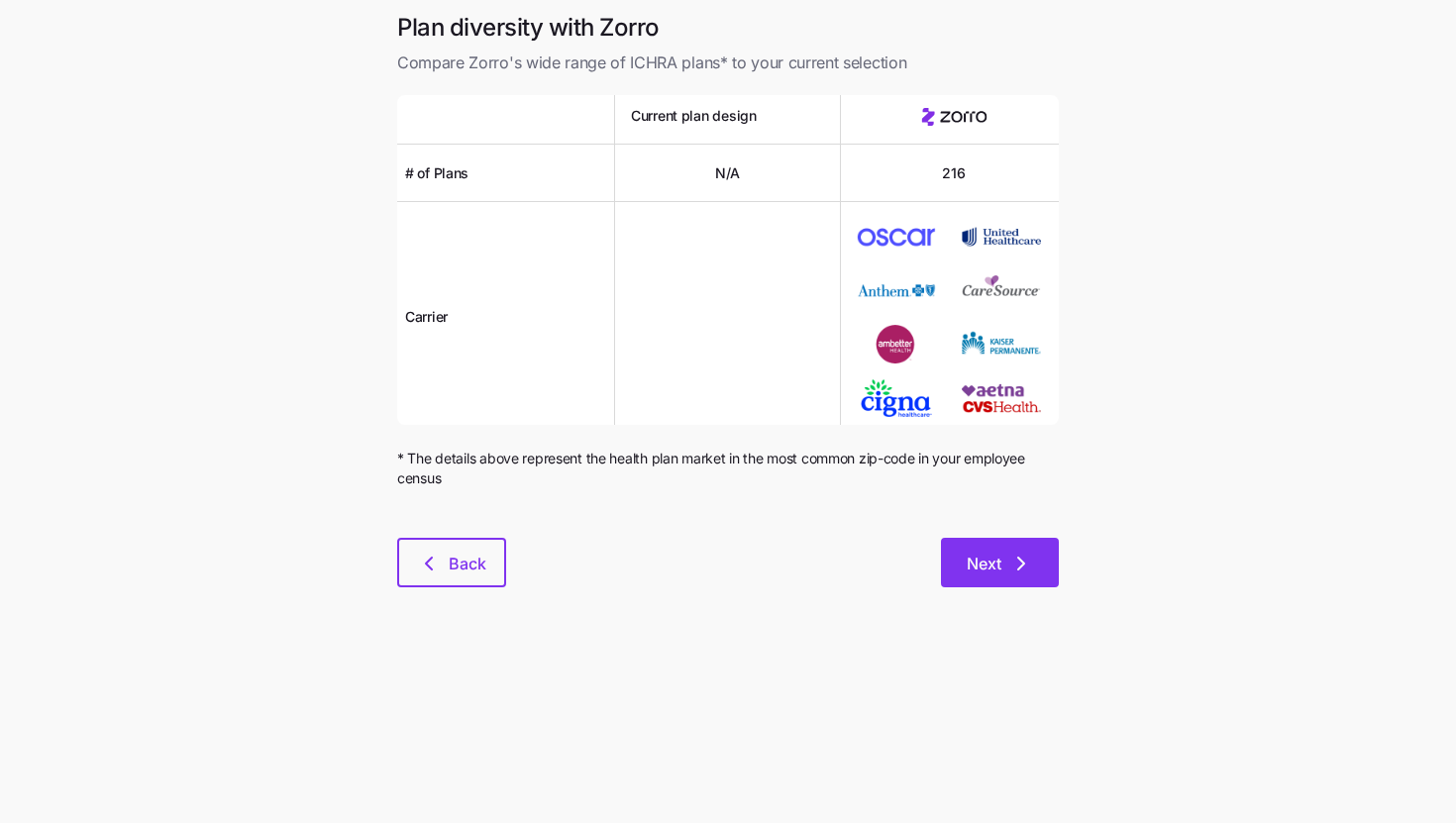 click on "Next" at bounding box center (984, 564) 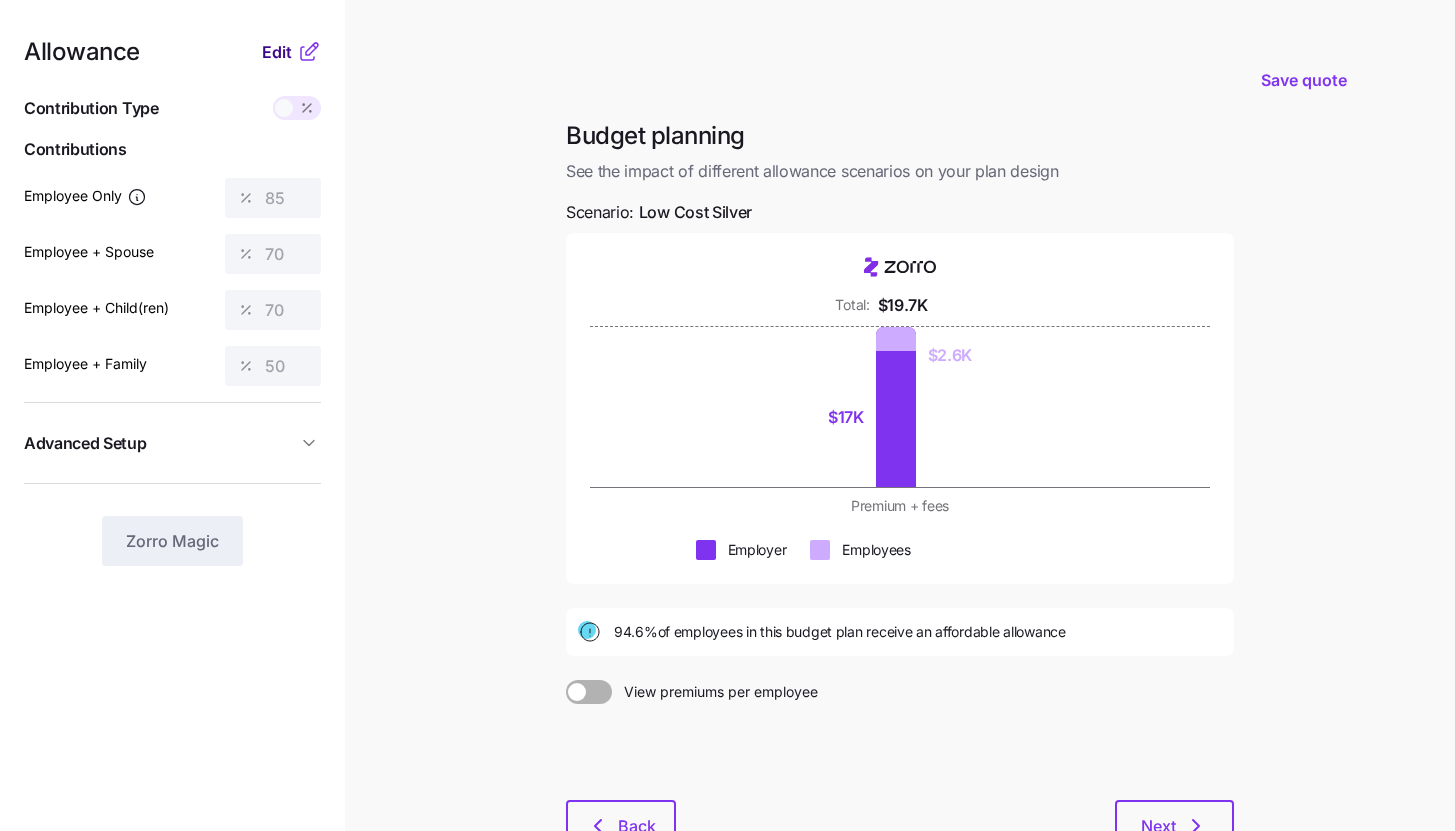 click on "Edit" at bounding box center [277, 52] 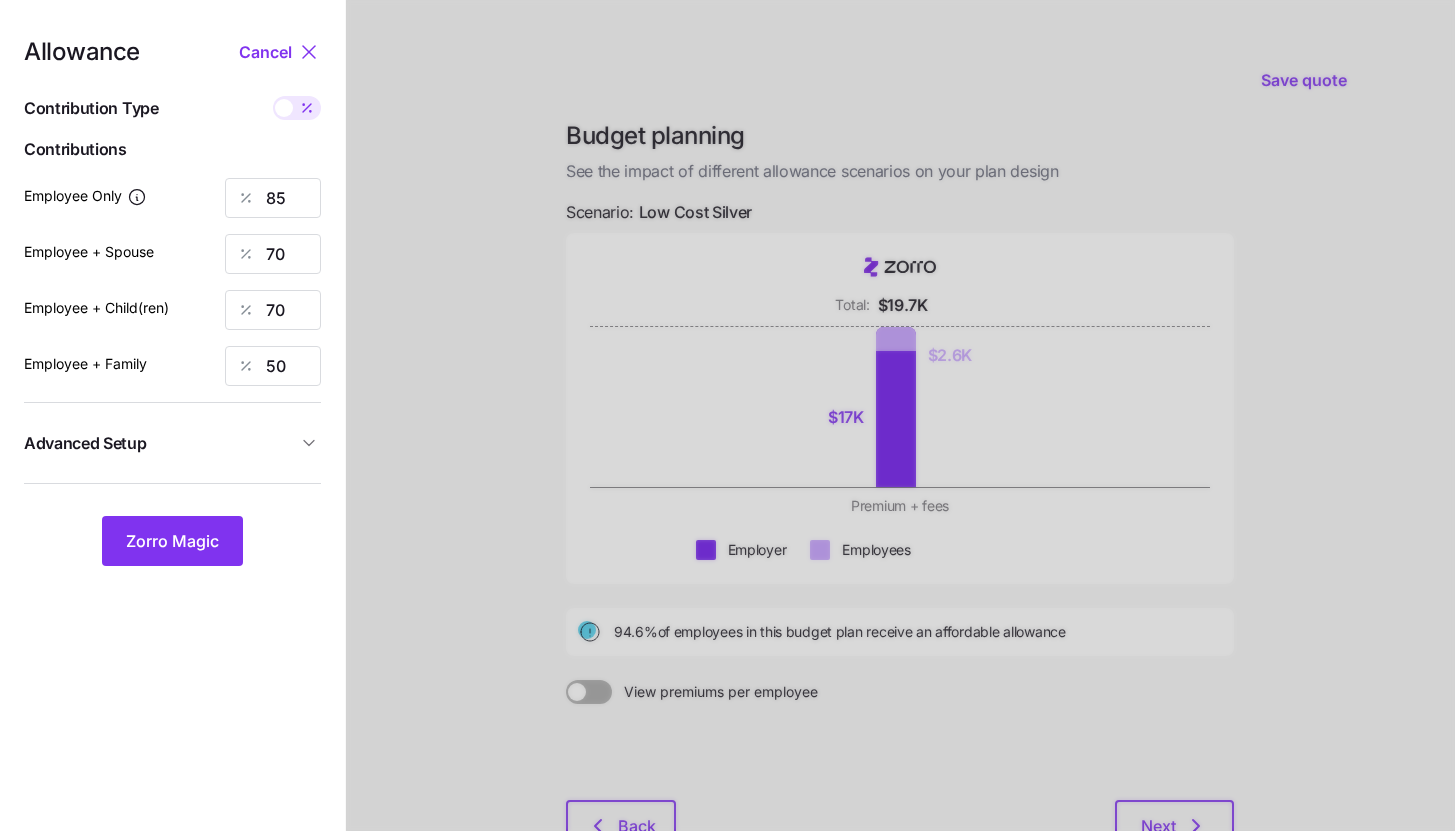 click on "Advanced Setup" at bounding box center [160, 443] 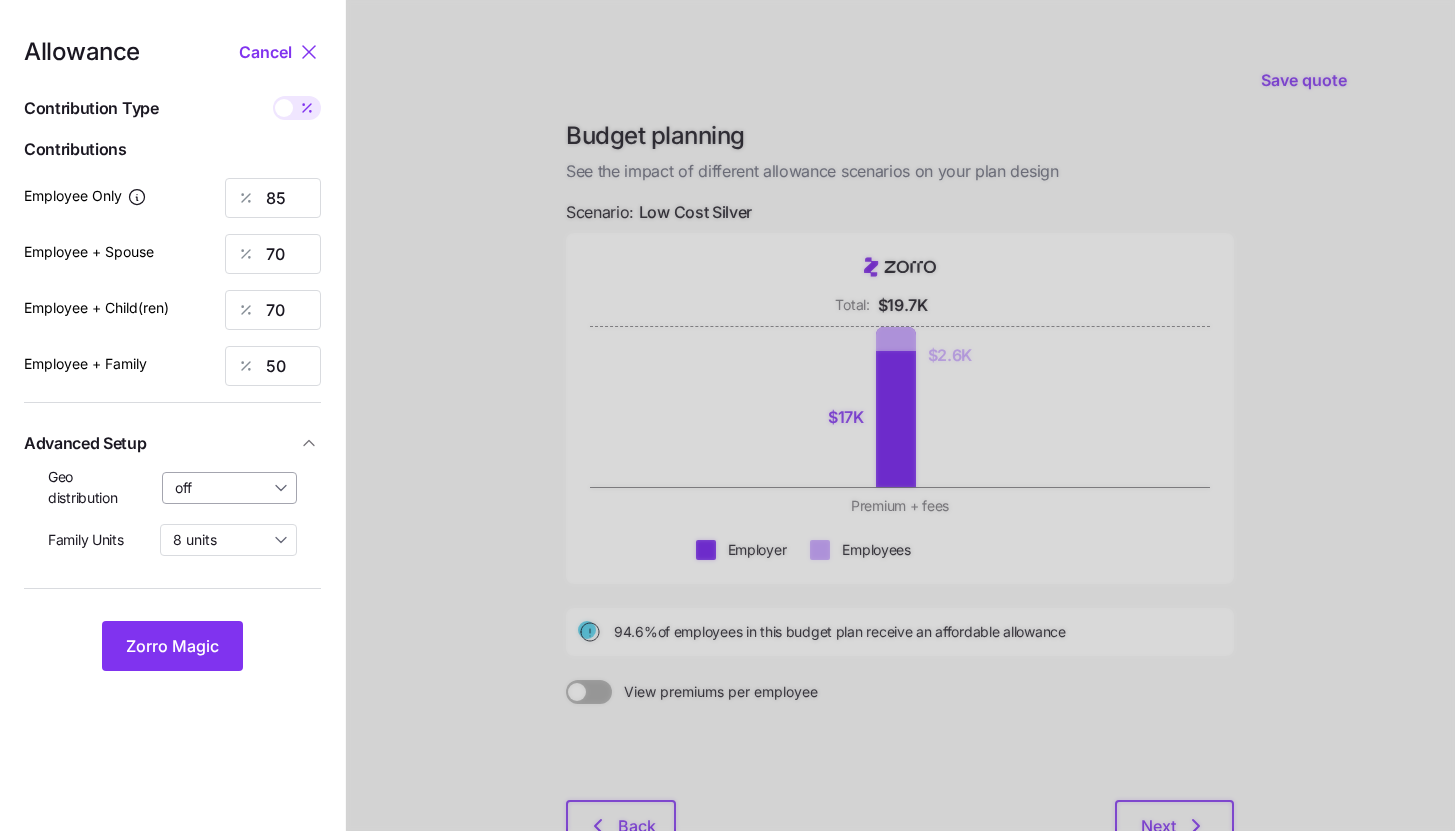 click on "off" at bounding box center (230, 488) 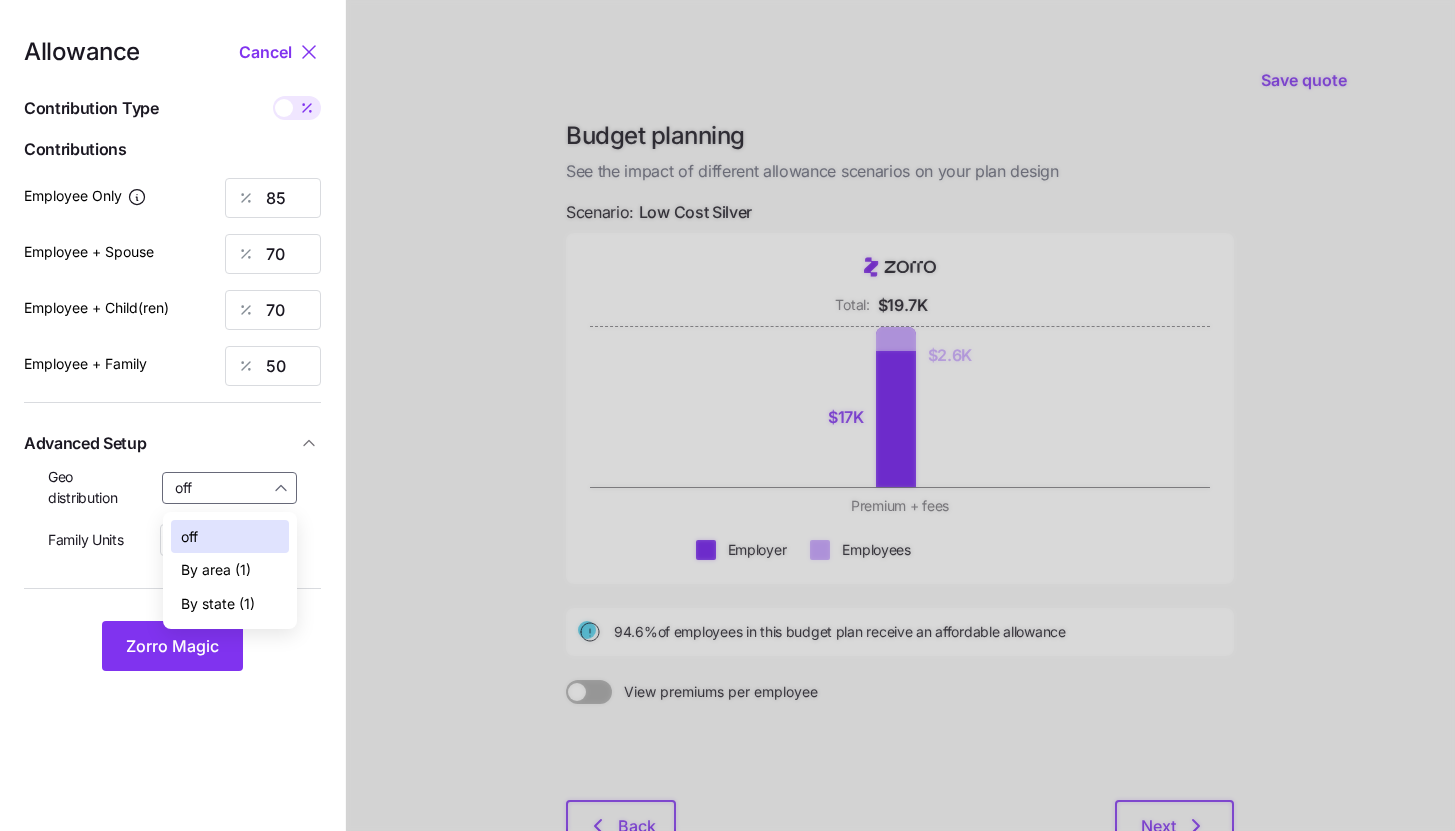 click on "By state (1)" at bounding box center [218, 604] 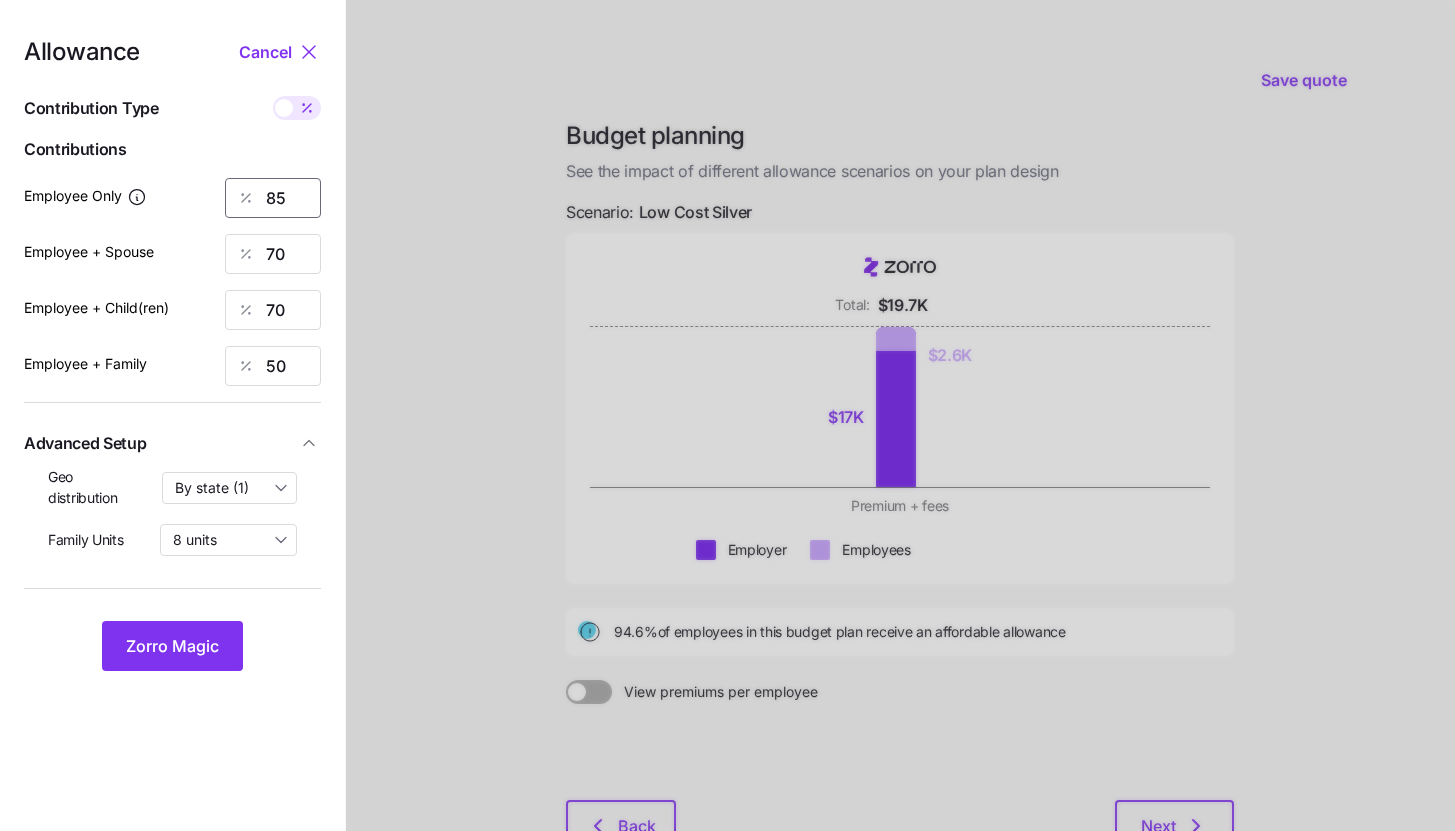 drag, startPoint x: 309, startPoint y: 197, endPoint x: 265, endPoint y: 195, distance: 44.04543 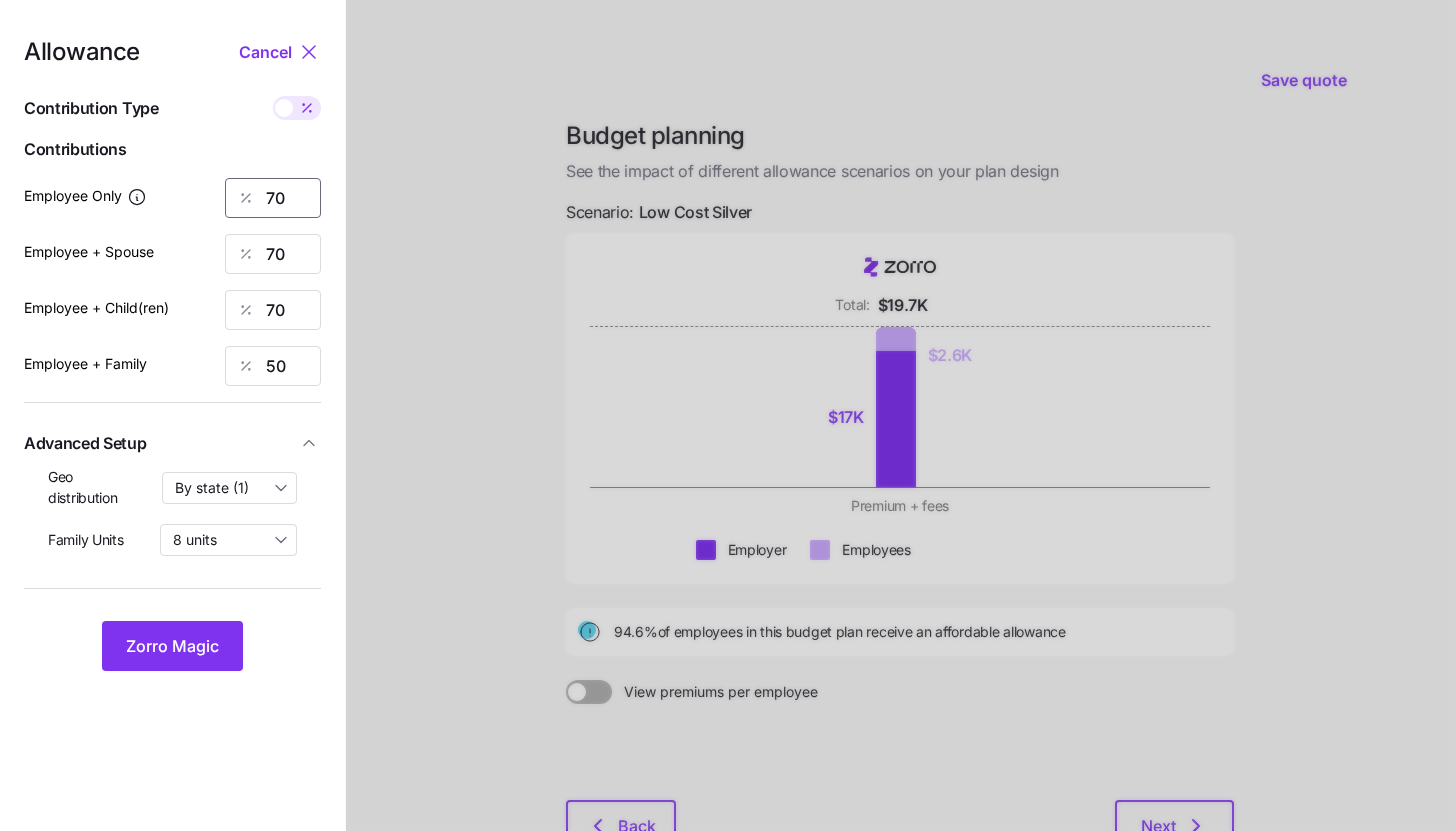 type on "70" 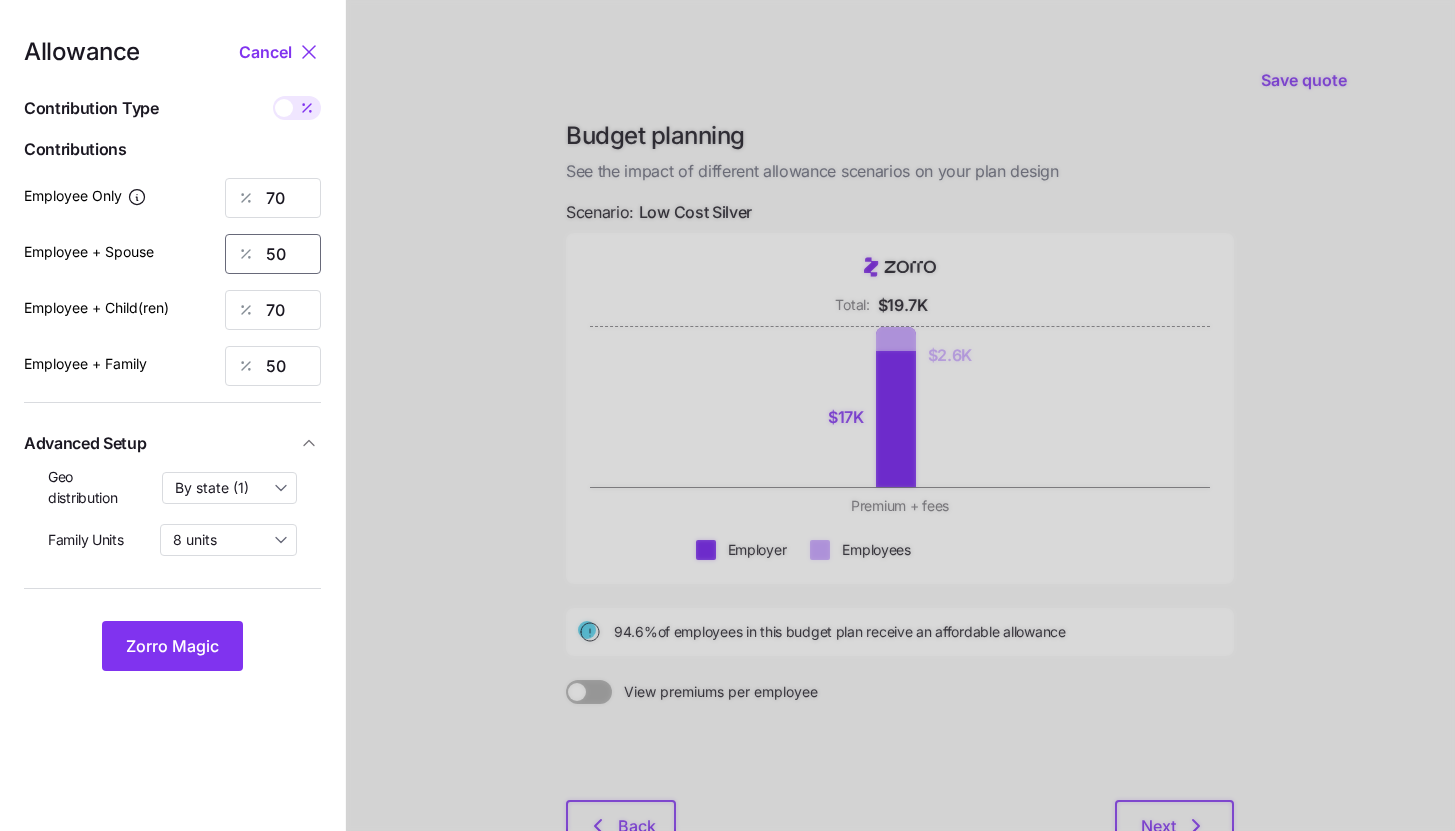 type on "50" 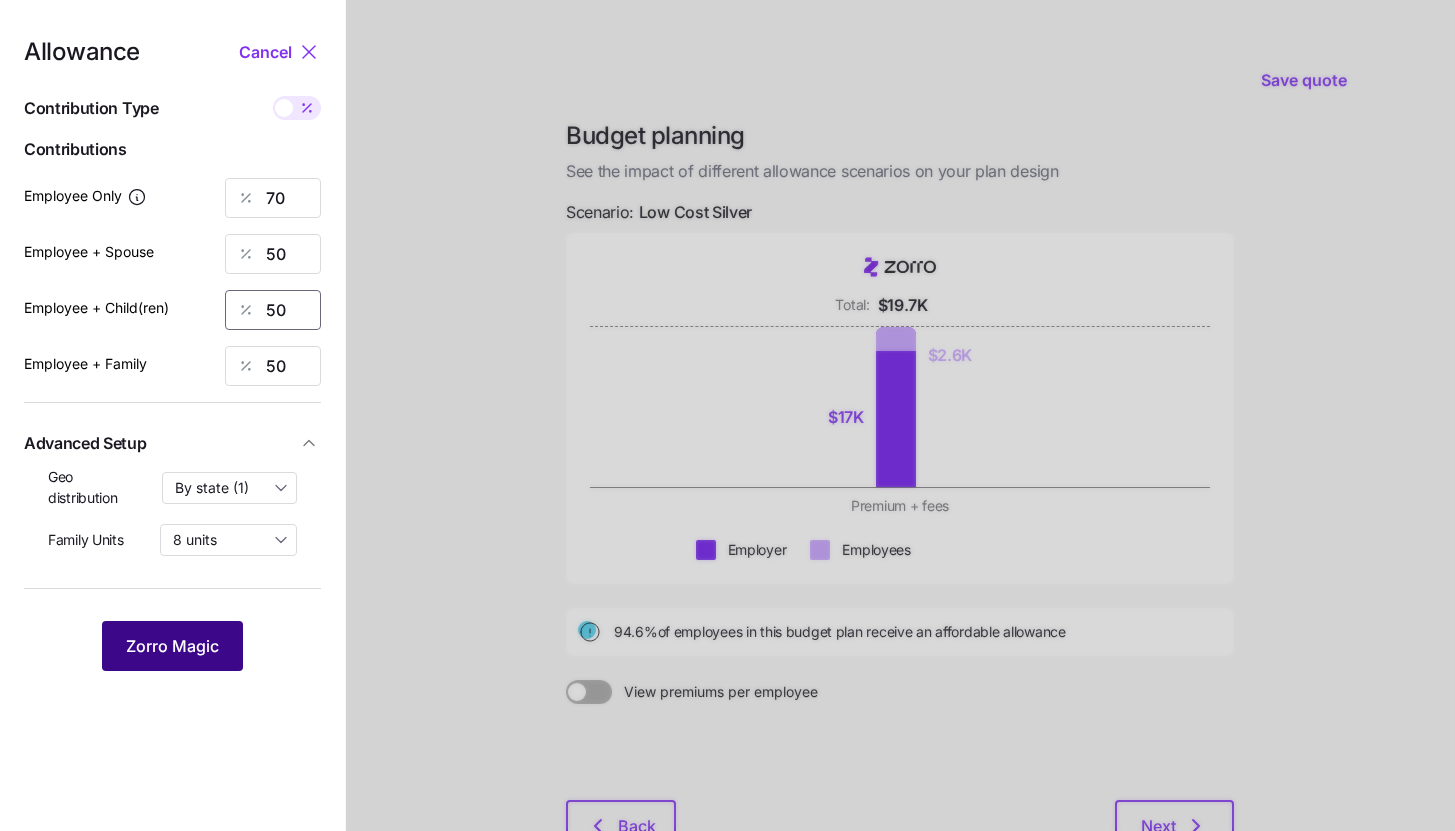type on "50" 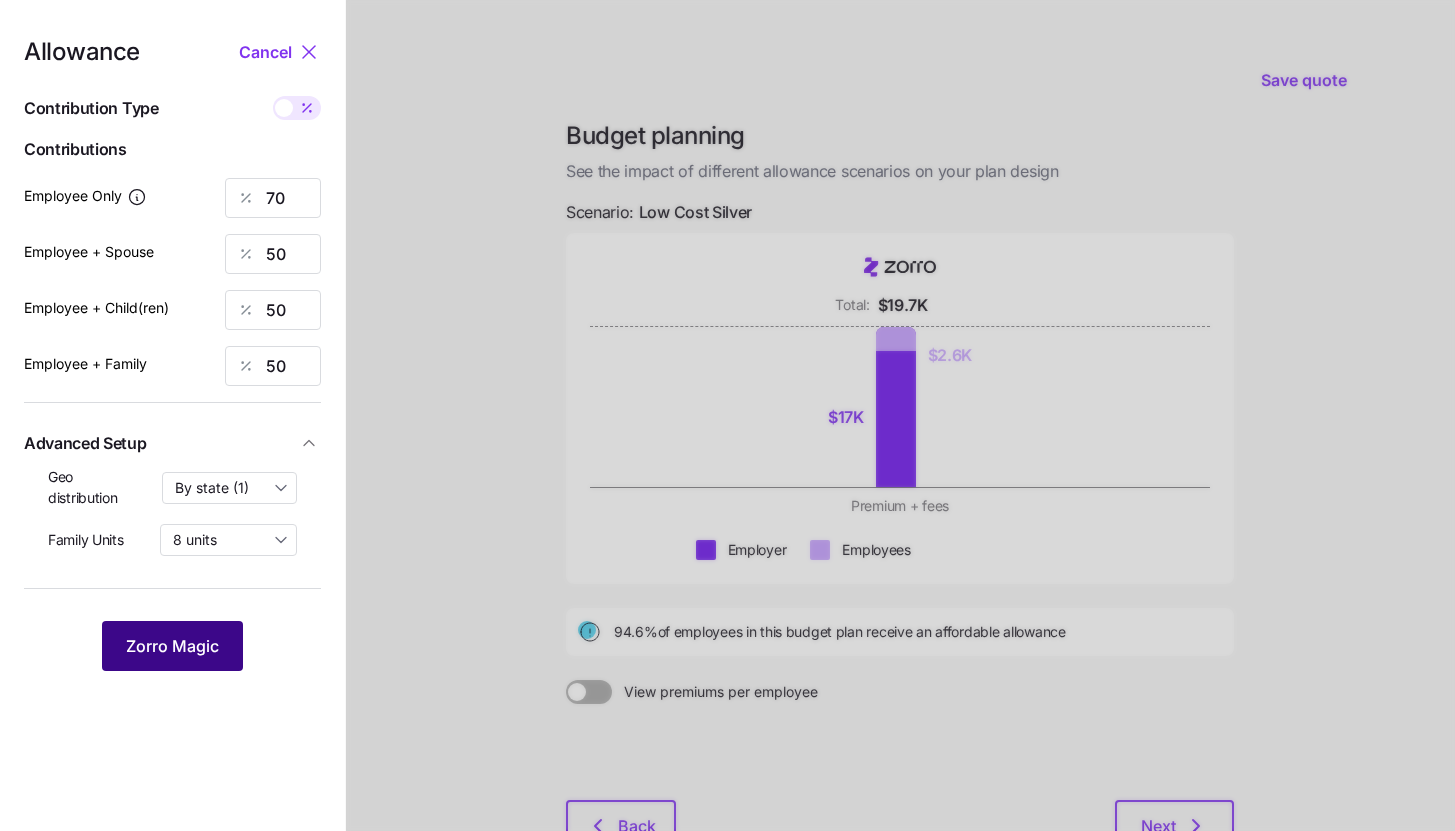 click on "Zorro Magic" at bounding box center (172, 646) 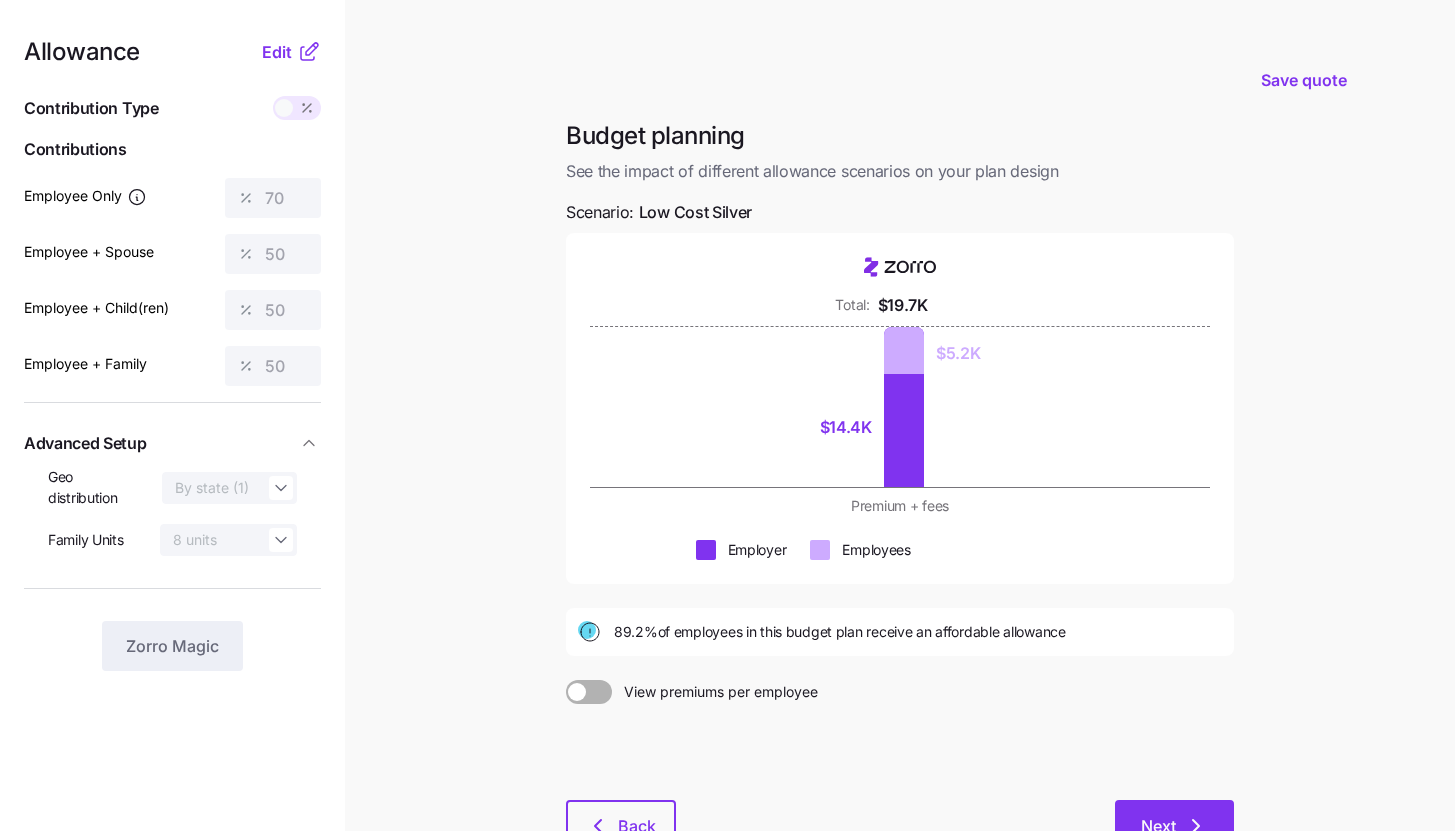 click on "Next" at bounding box center [1174, 825] 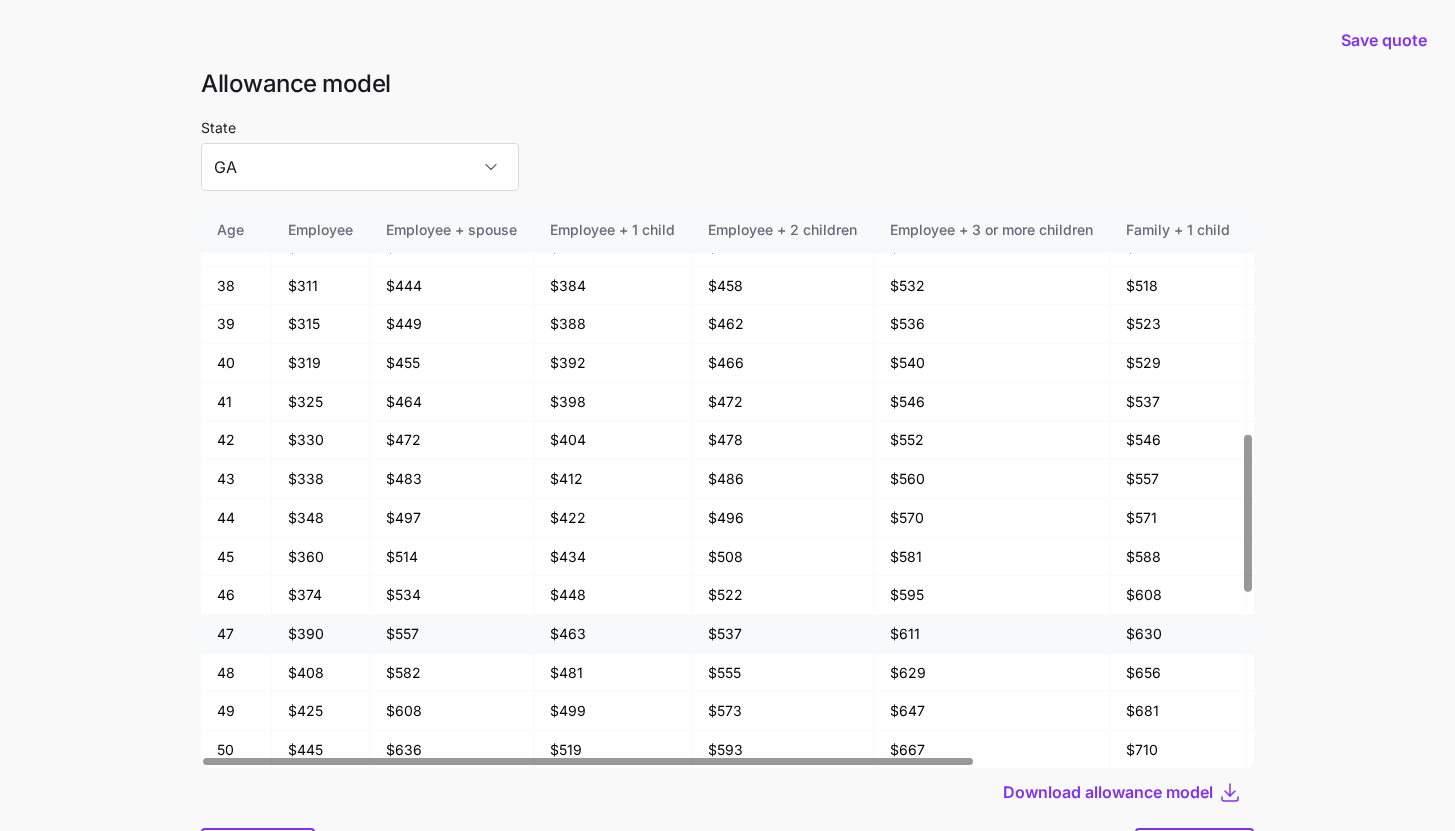 scroll, scrollTop: 815, scrollLeft: 0, axis: vertical 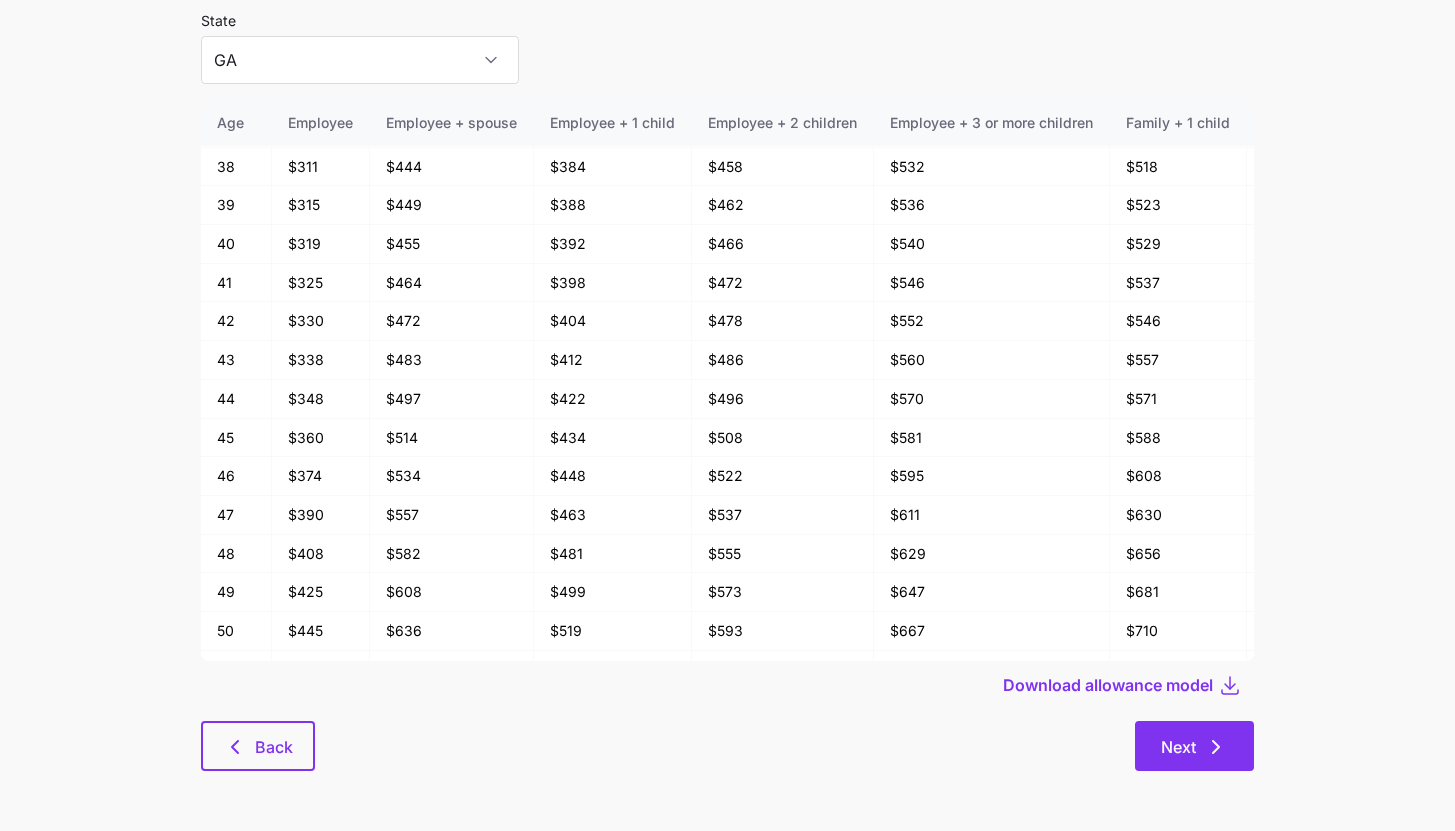 click 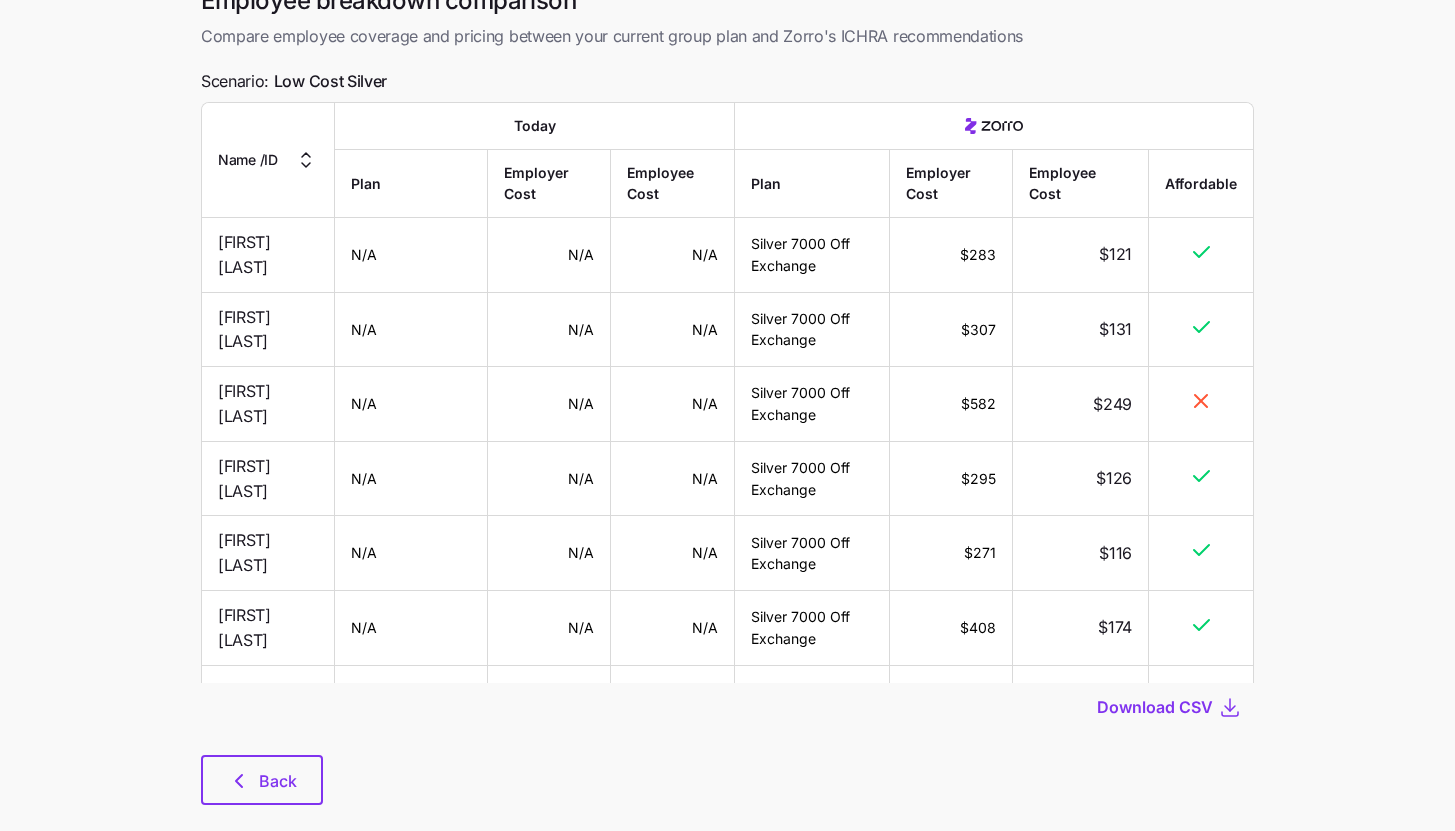 scroll, scrollTop: 0, scrollLeft: 0, axis: both 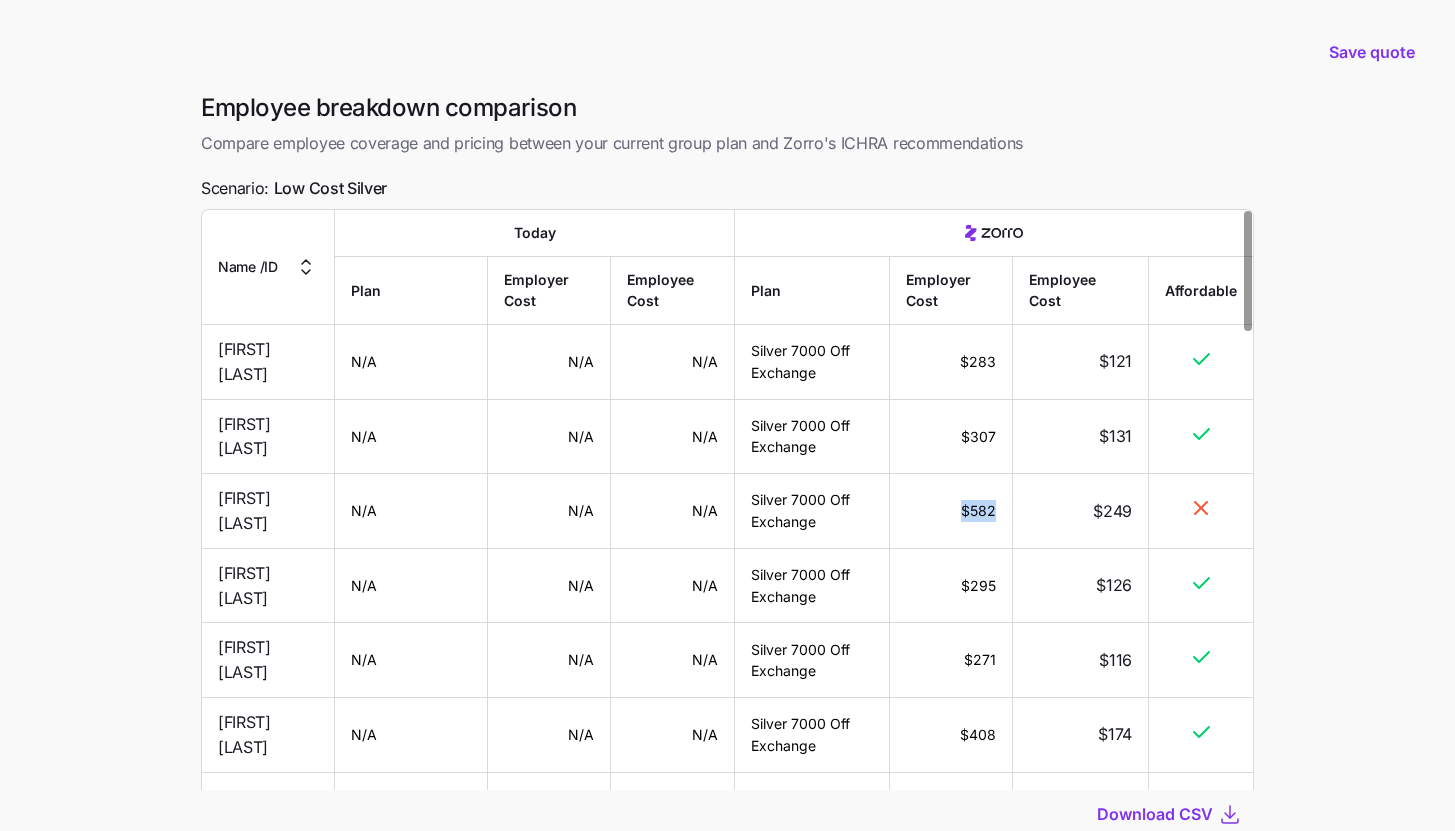 drag, startPoint x: 966, startPoint y: 504, endPoint x: 1004, endPoint y: 504, distance: 38 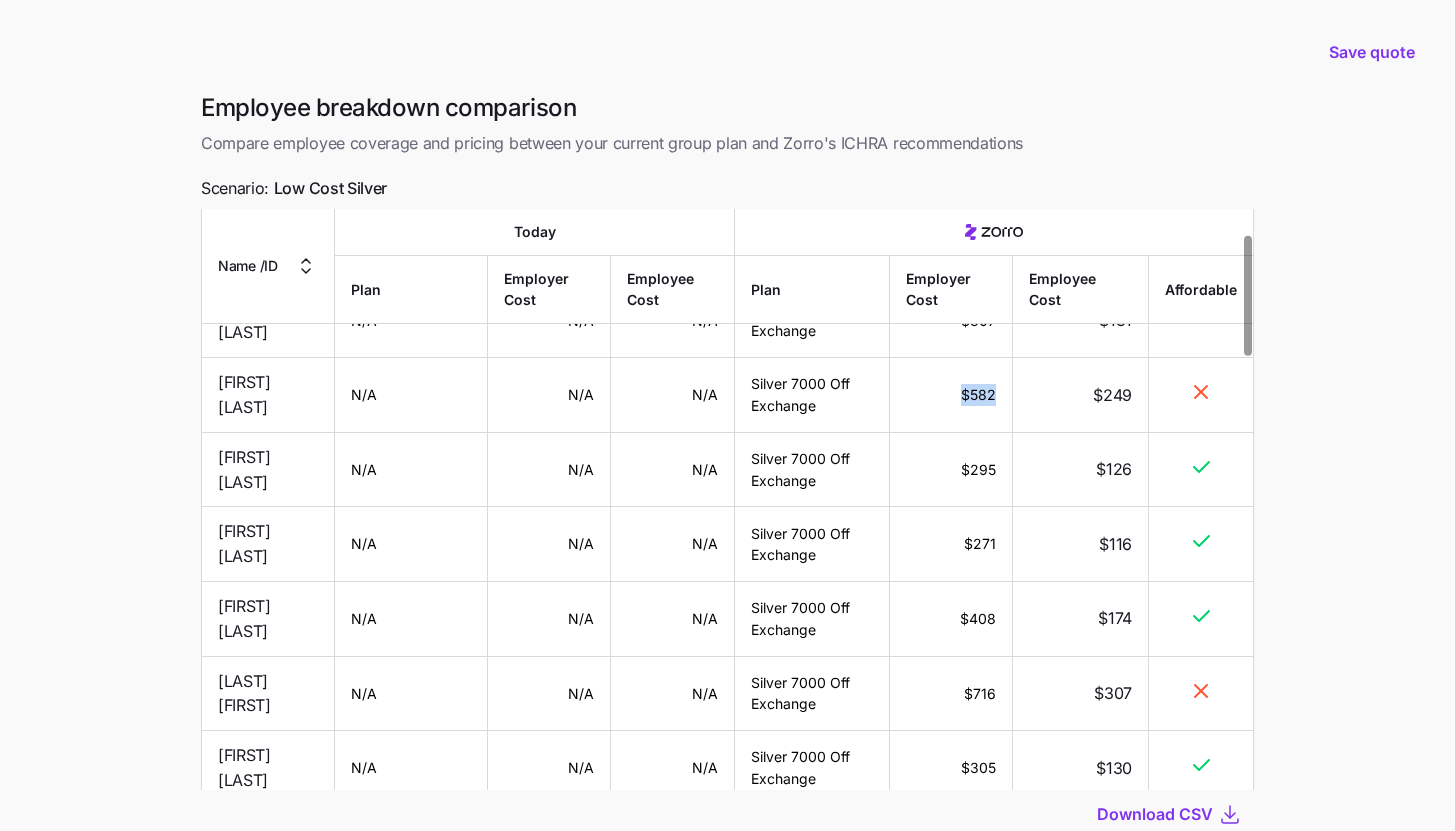 scroll, scrollTop: 302, scrollLeft: 0, axis: vertical 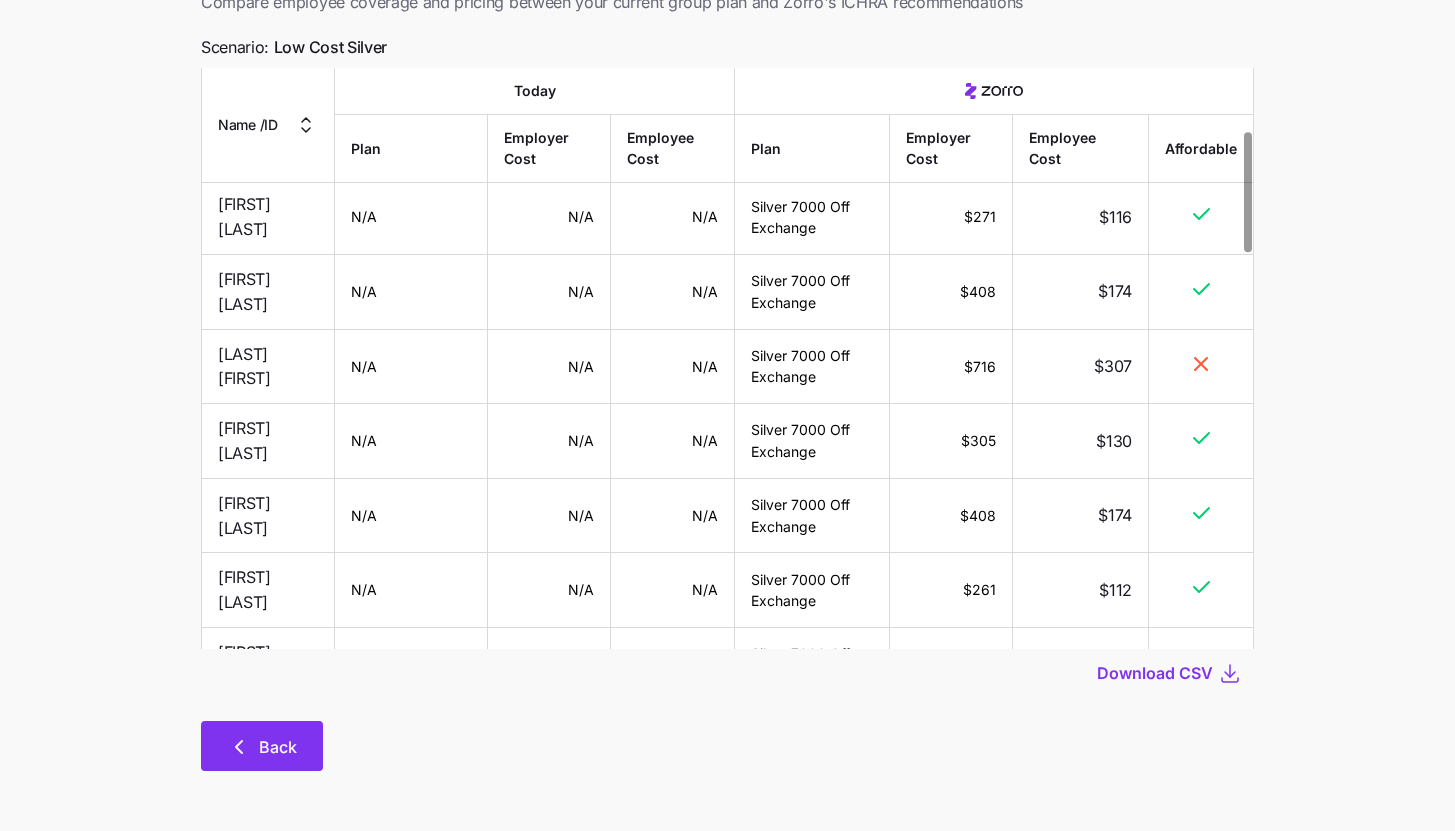 click on "Back" at bounding box center (262, 746) 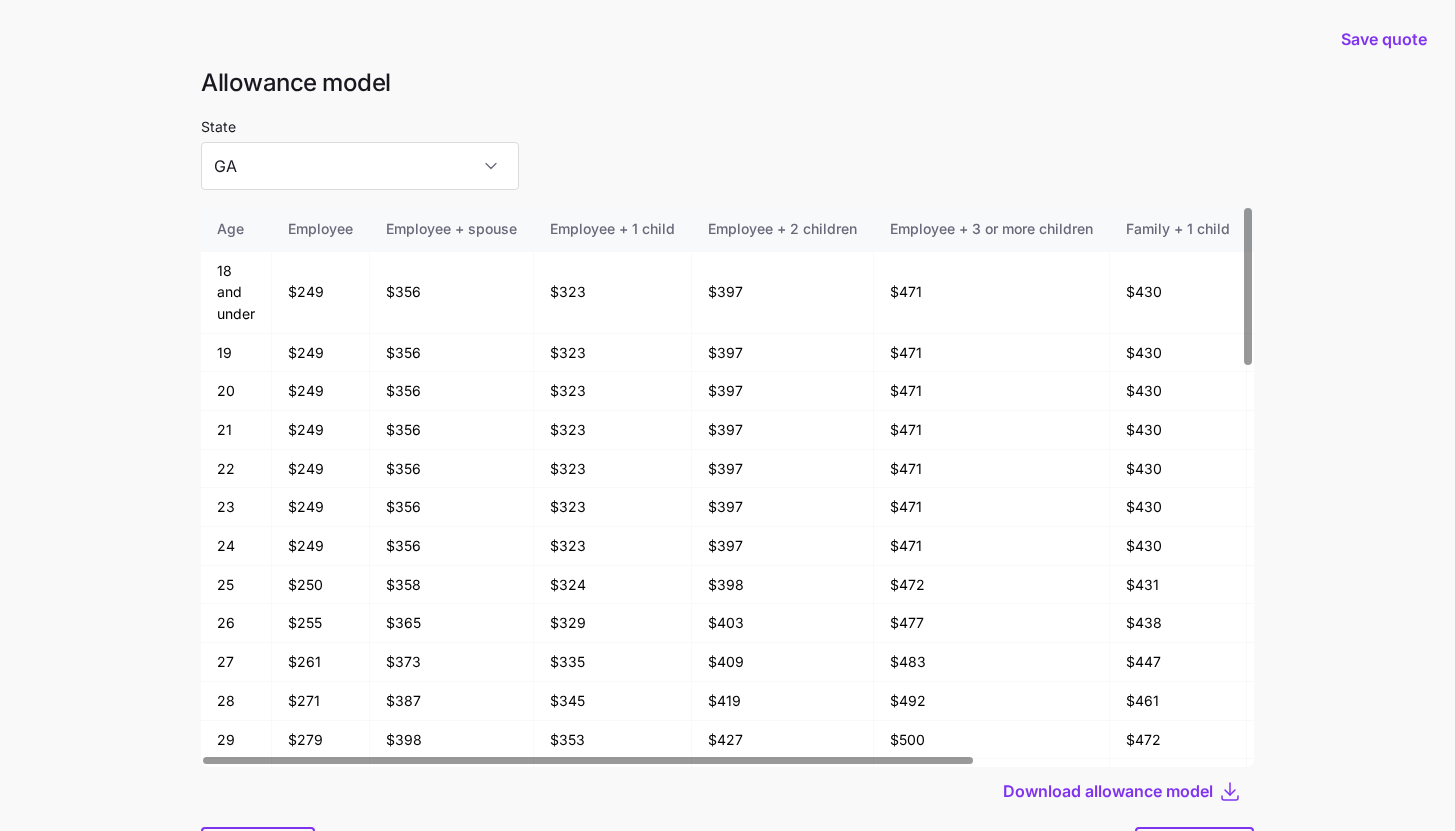 scroll, scrollTop: 107, scrollLeft: 0, axis: vertical 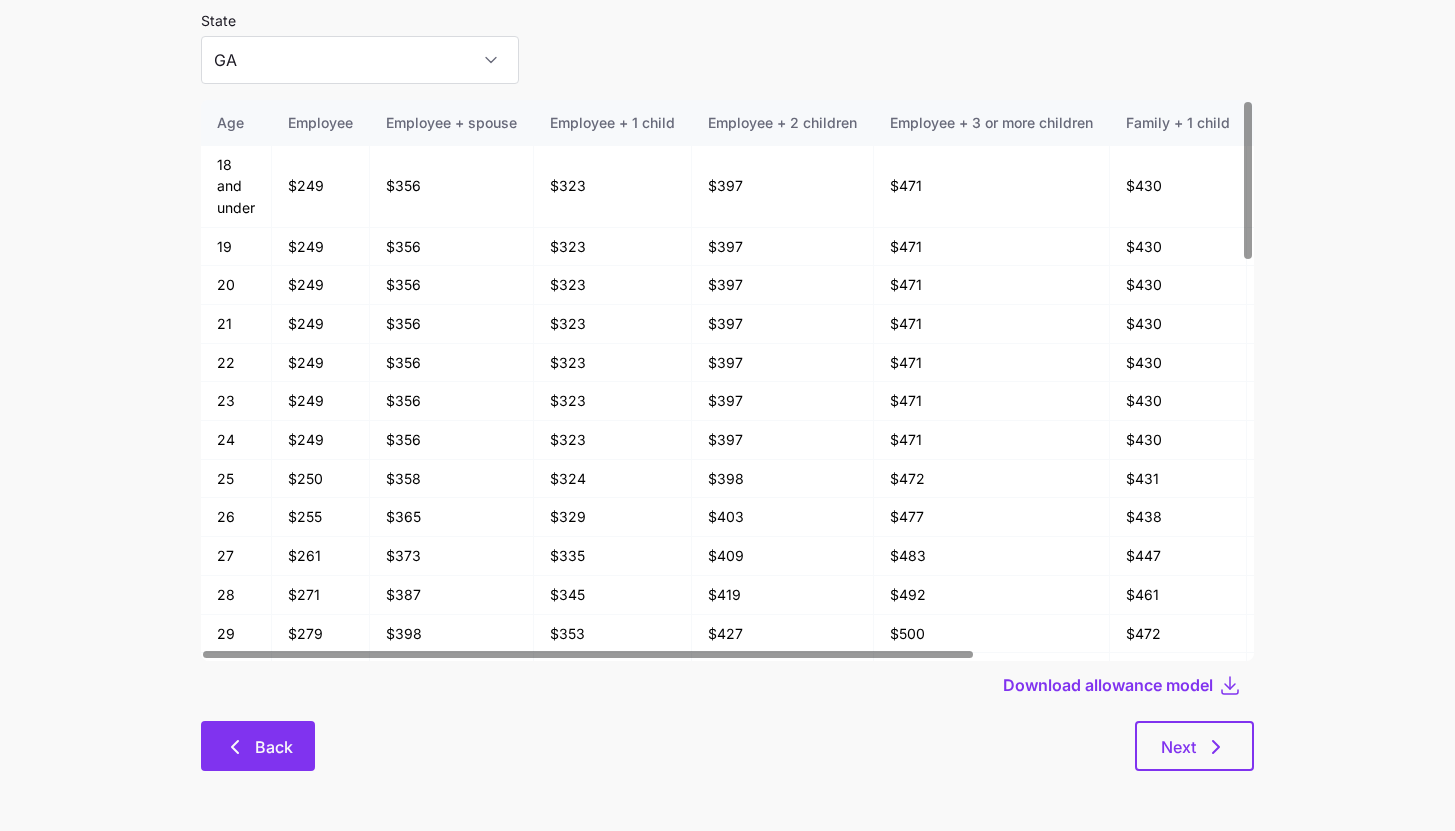 click on "Back" at bounding box center [258, 746] 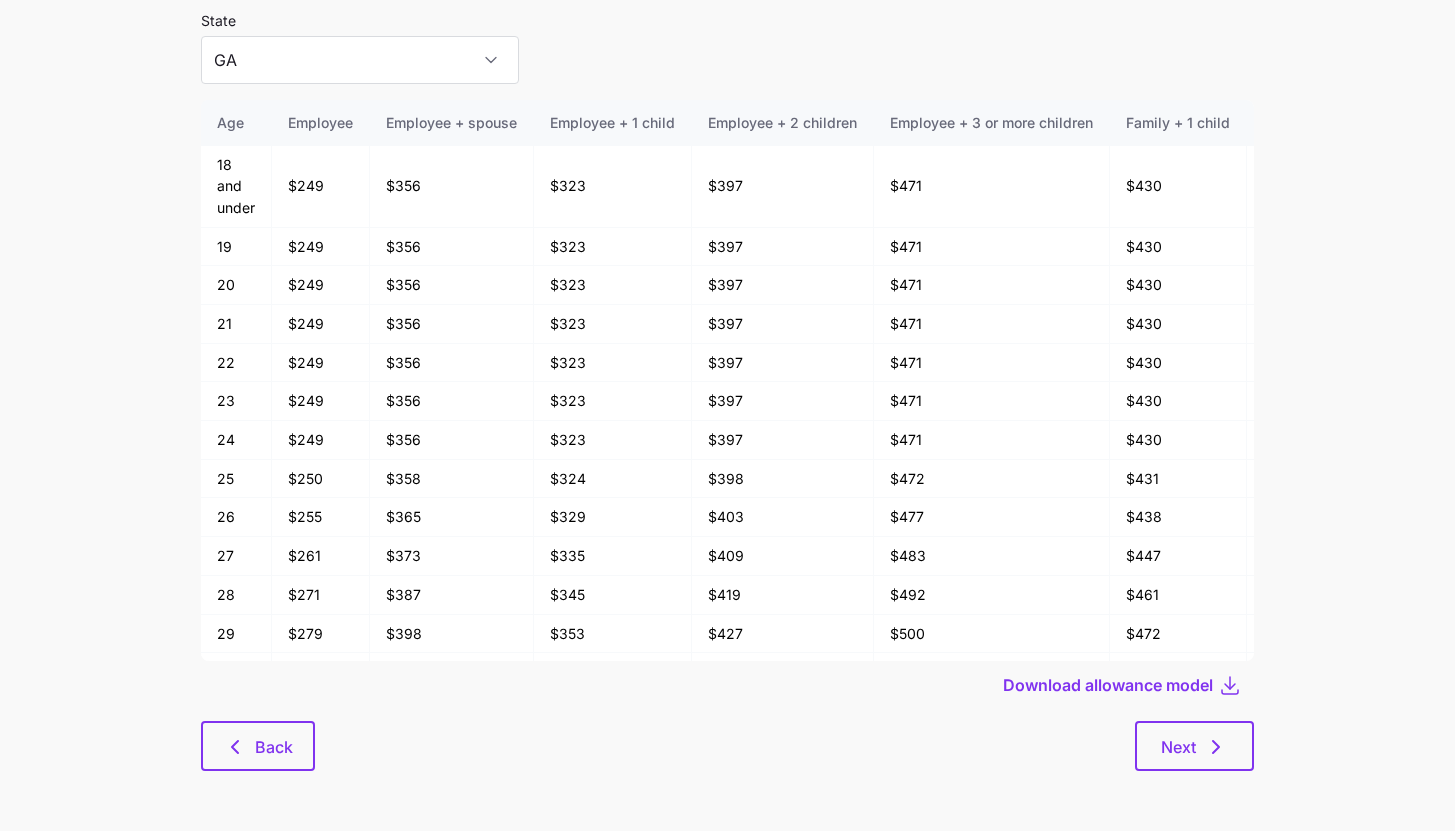 scroll, scrollTop: 0, scrollLeft: 0, axis: both 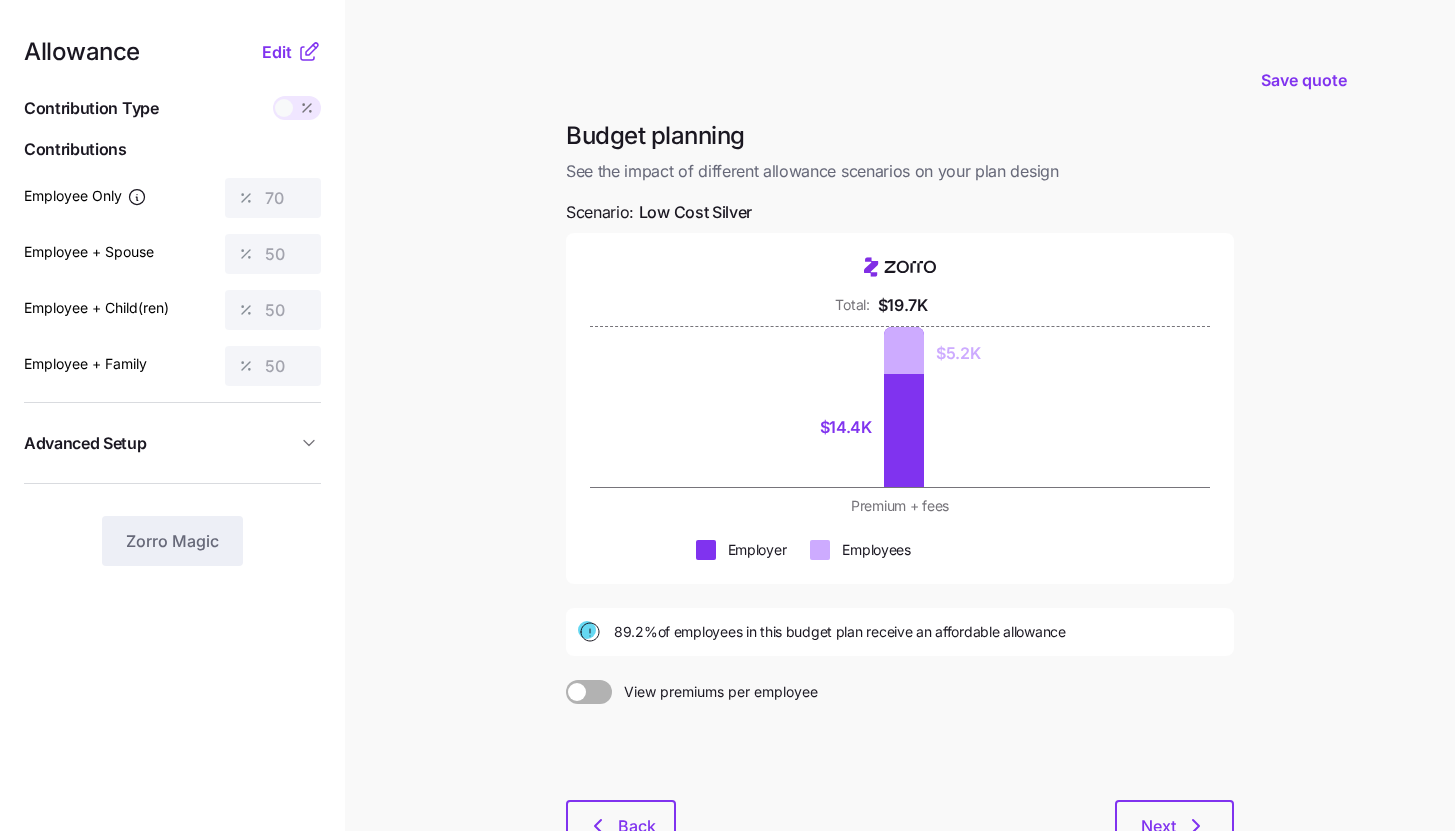 click on "Save quote Budget planning See the impact of different allowance scenarios on your plan design Scenario:   Low Cost Silver Total: $19.7K $14.4K $5.2K Premium + fees   Employer   Employees 89.2%  of employees in this budget plan receive an affordable allowance View premiums per employee Back Next" at bounding box center (727, 489) 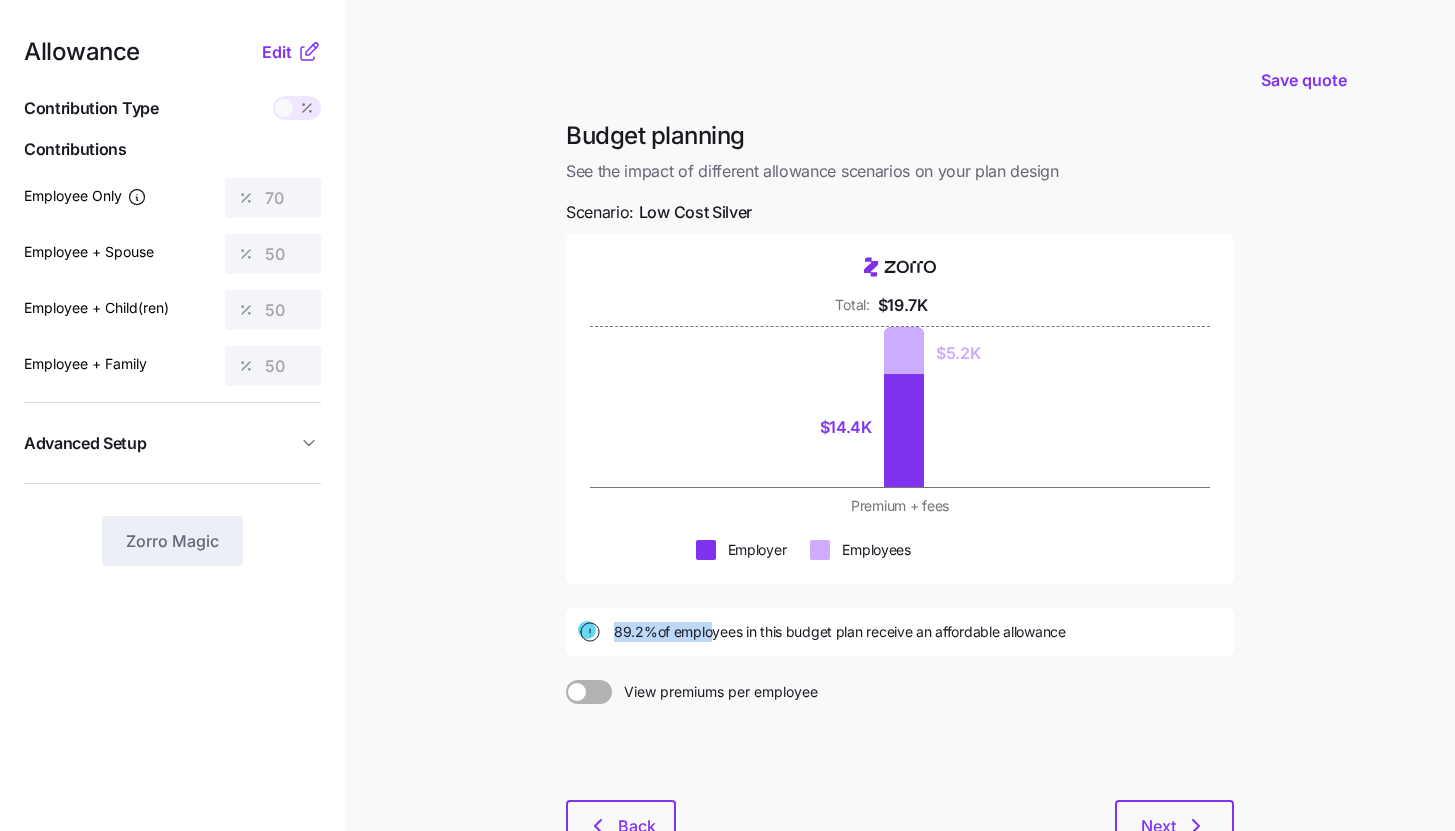 drag, startPoint x: 615, startPoint y: 631, endPoint x: 706, endPoint y: 630, distance: 91.00549 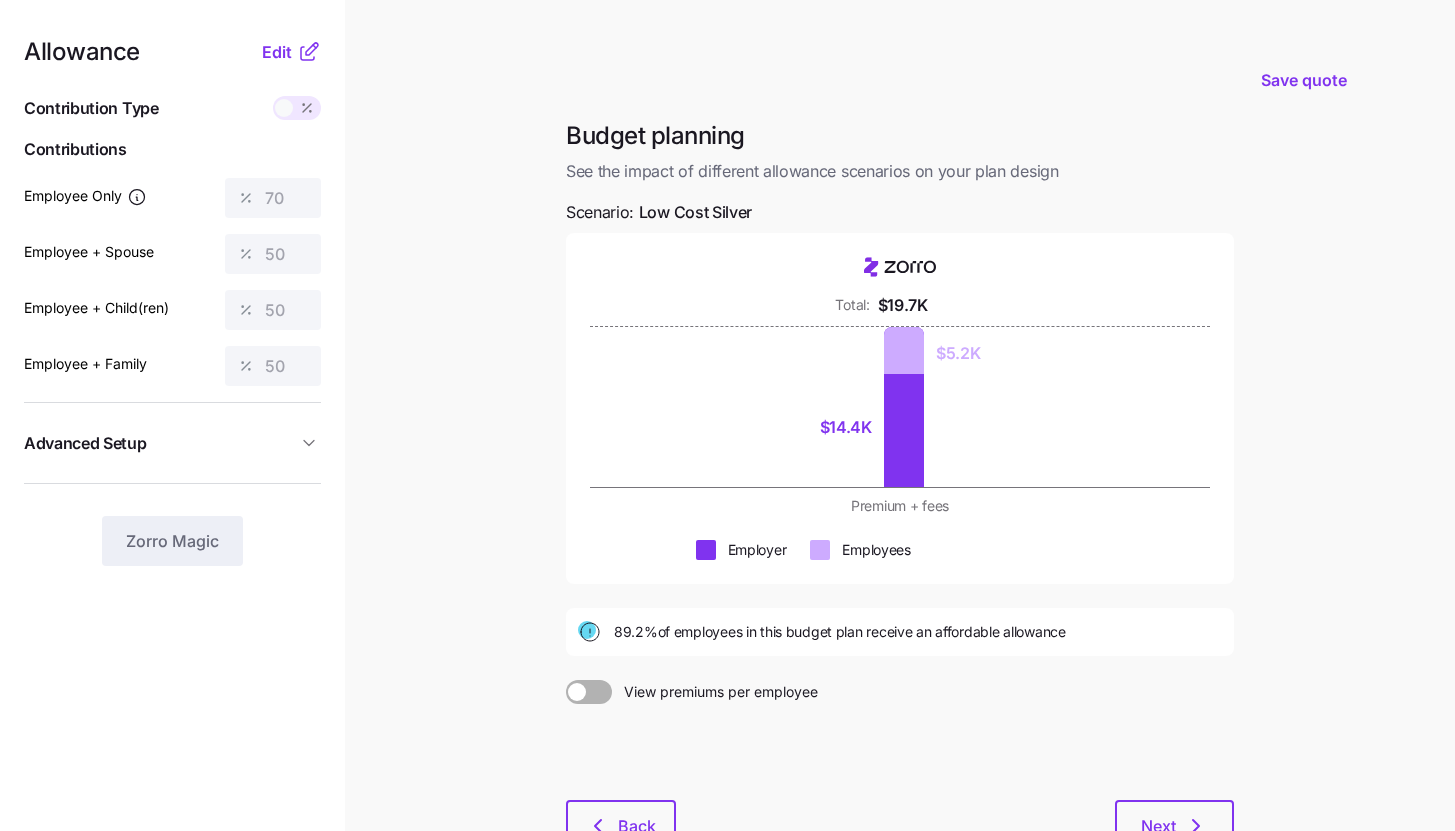 click on "89.2%  of employees in this budget plan receive an affordable allowance" at bounding box center [840, 632] 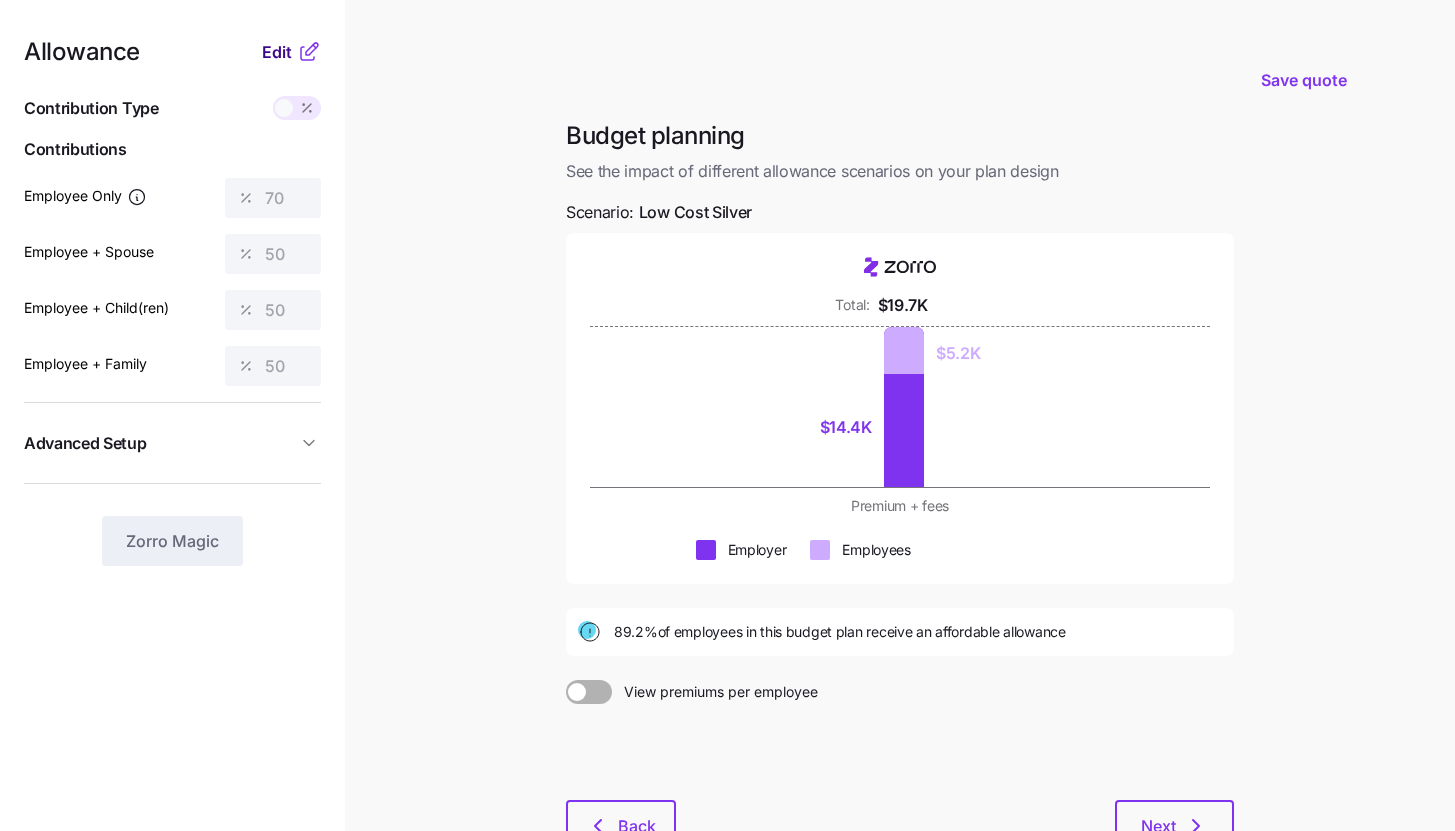 click on "Edit" at bounding box center [277, 52] 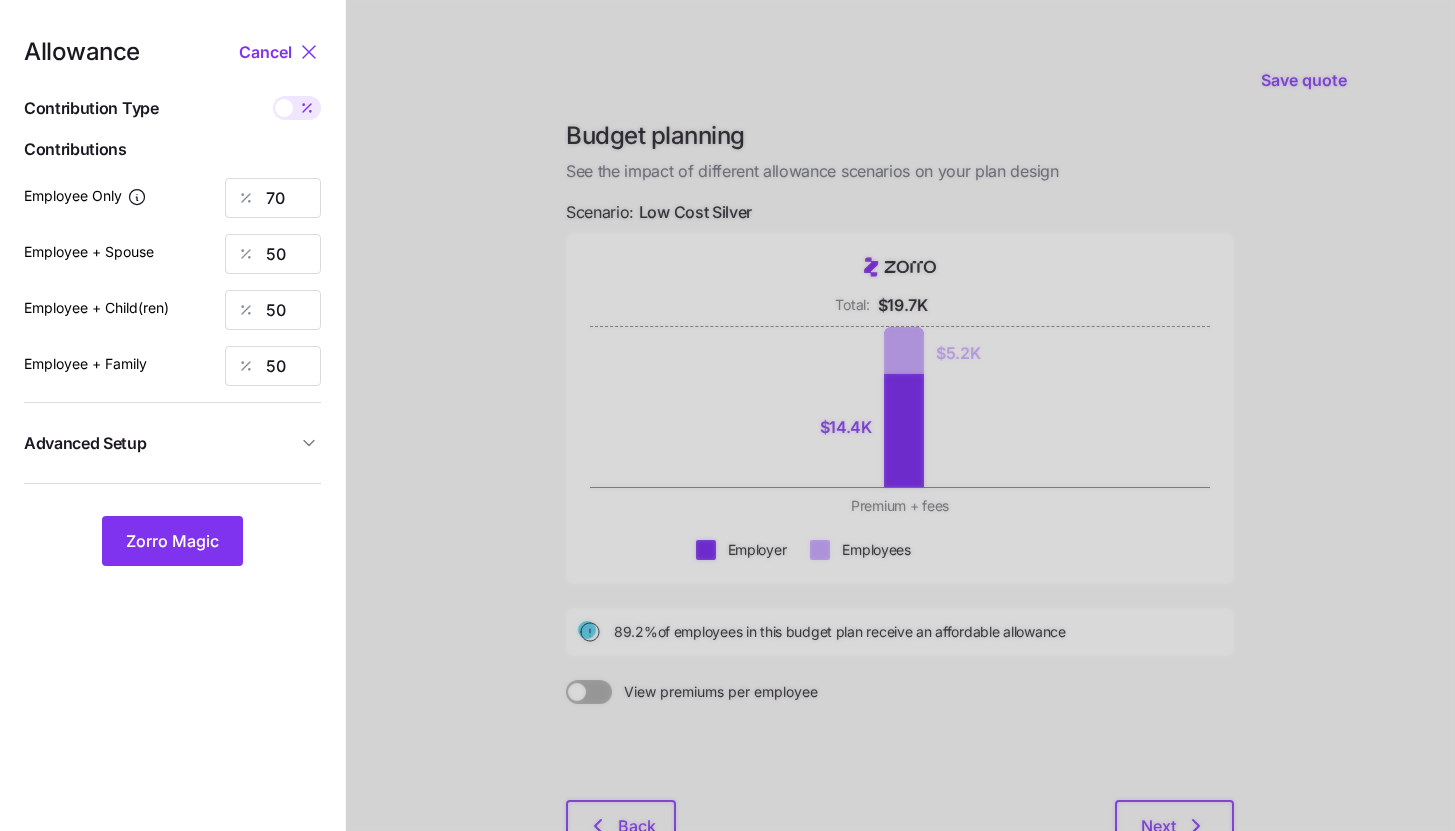click on "Advanced Setup" at bounding box center (160, 443) 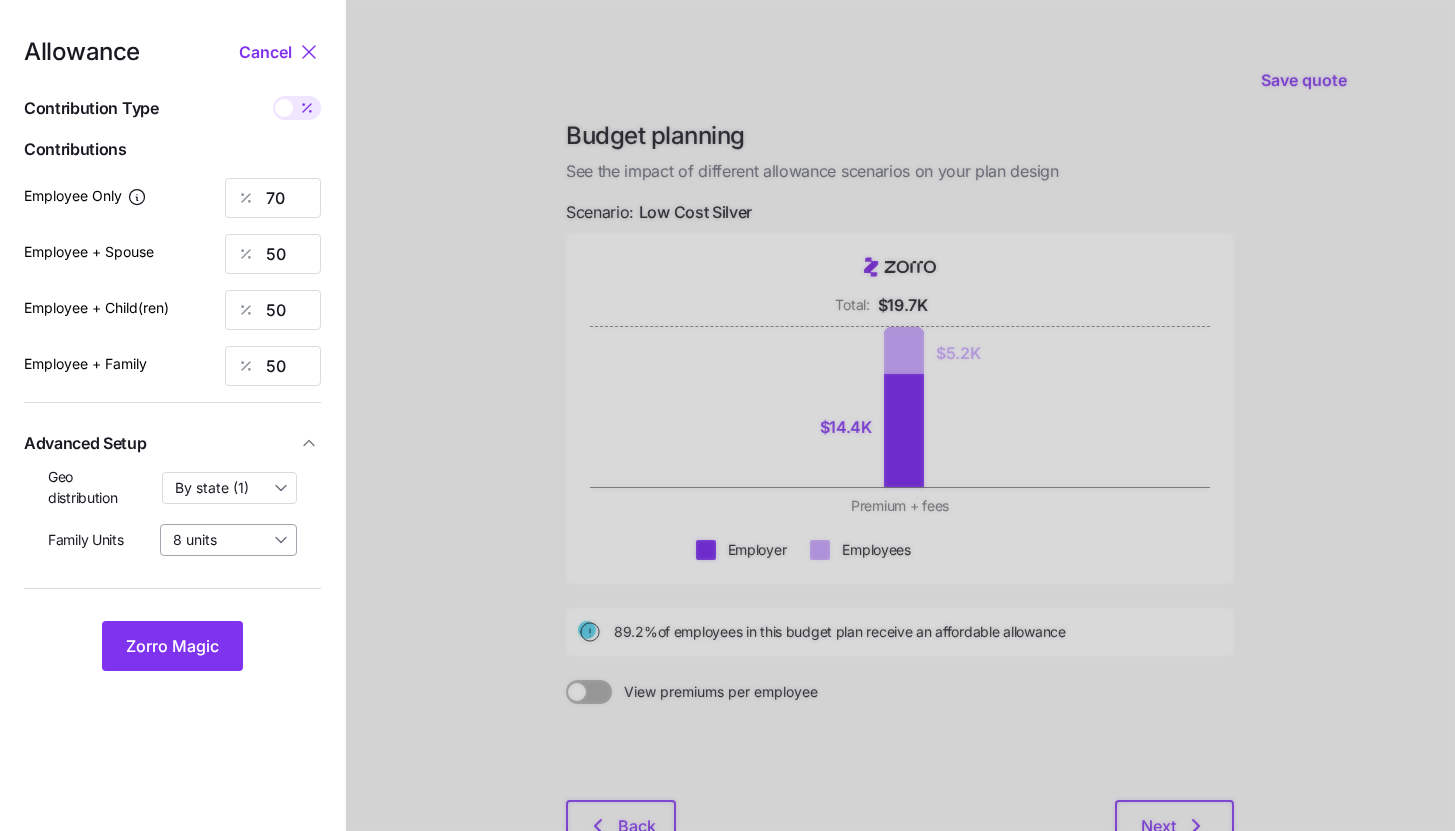 click on "8 units" at bounding box center [228, 540] 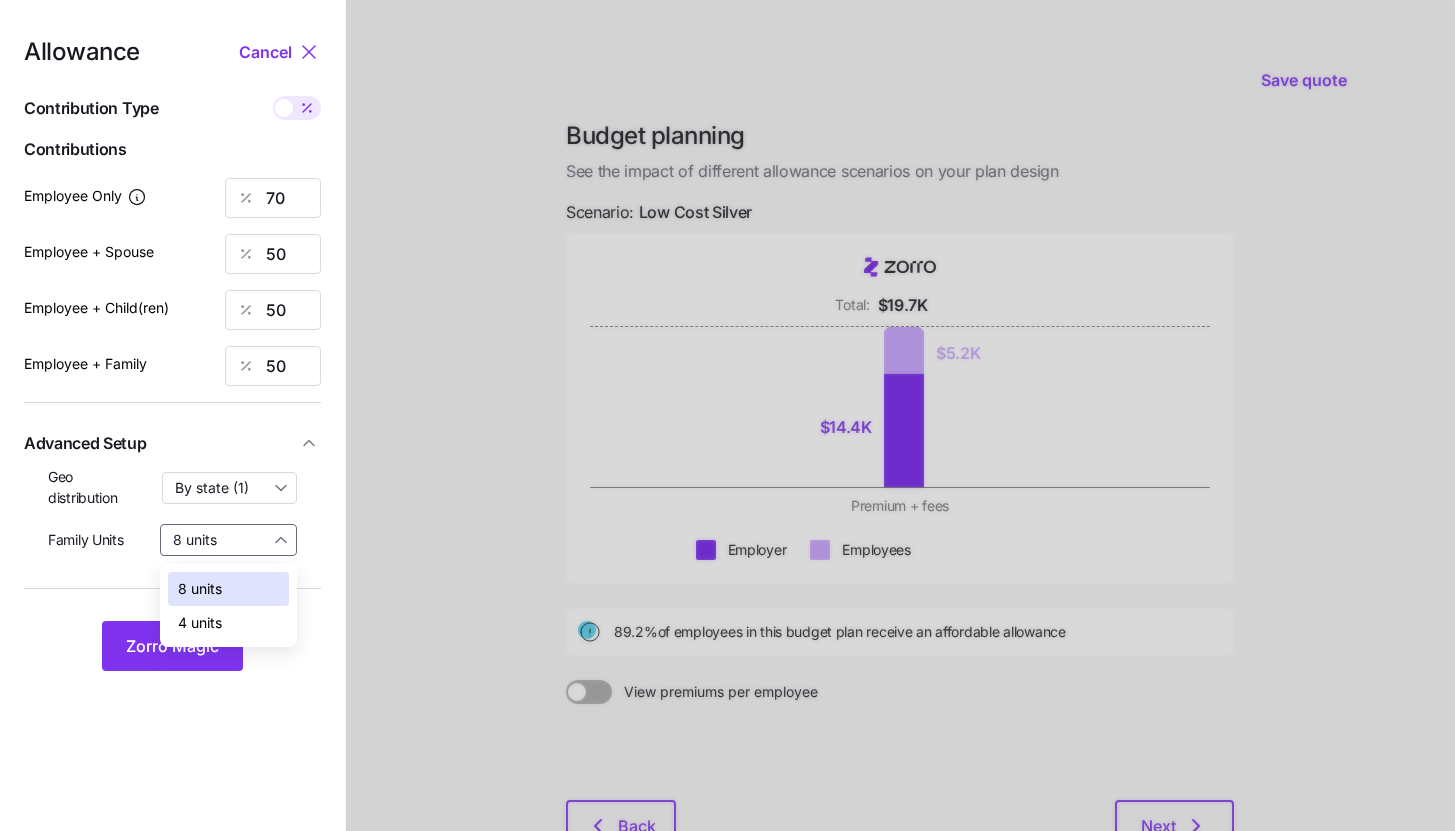click on "4 units" at bounding box center [228, 623] 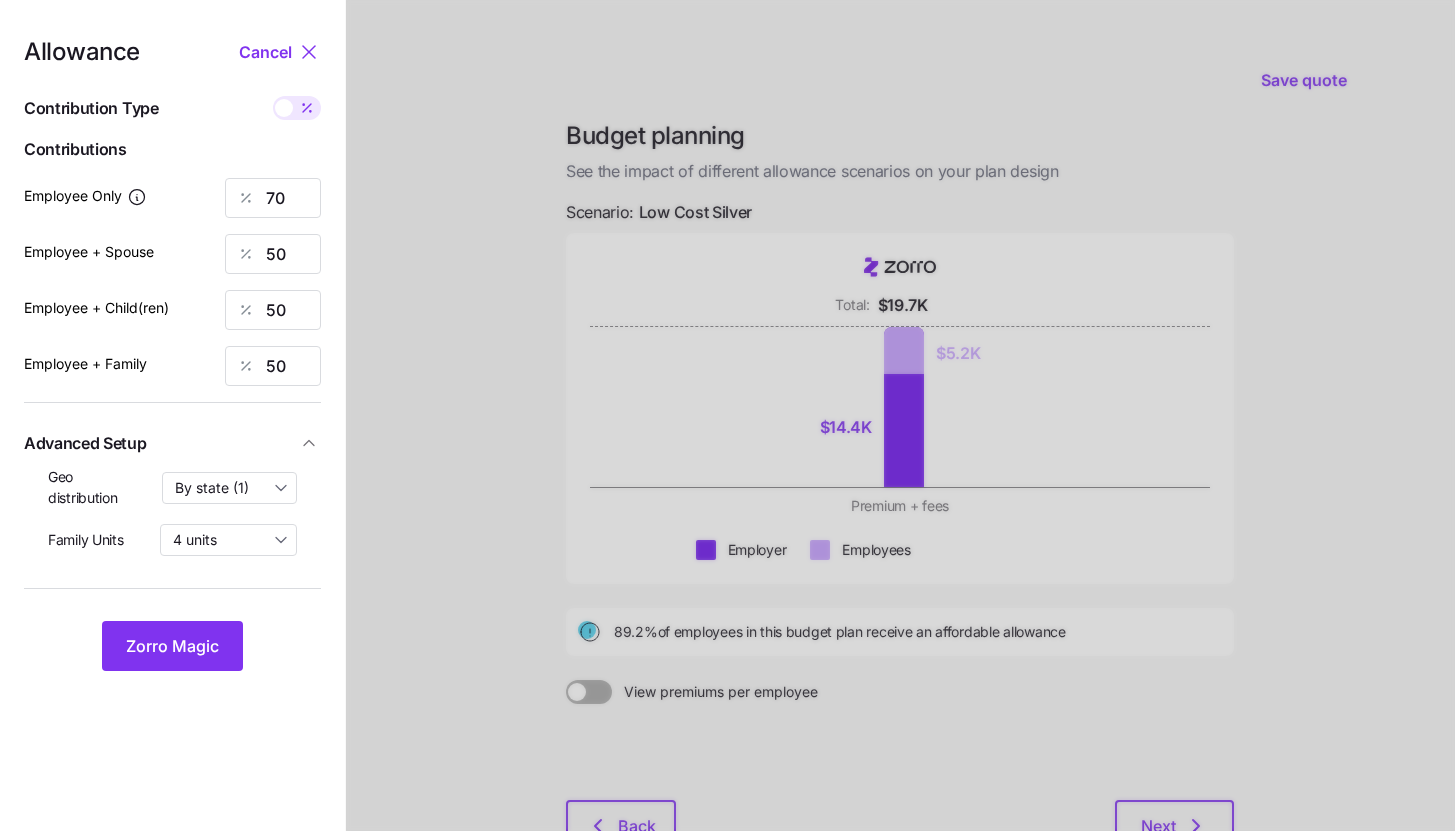 click on "Geo distribution By state (1) Family Units 4 units" at bounding box center [172, 519] 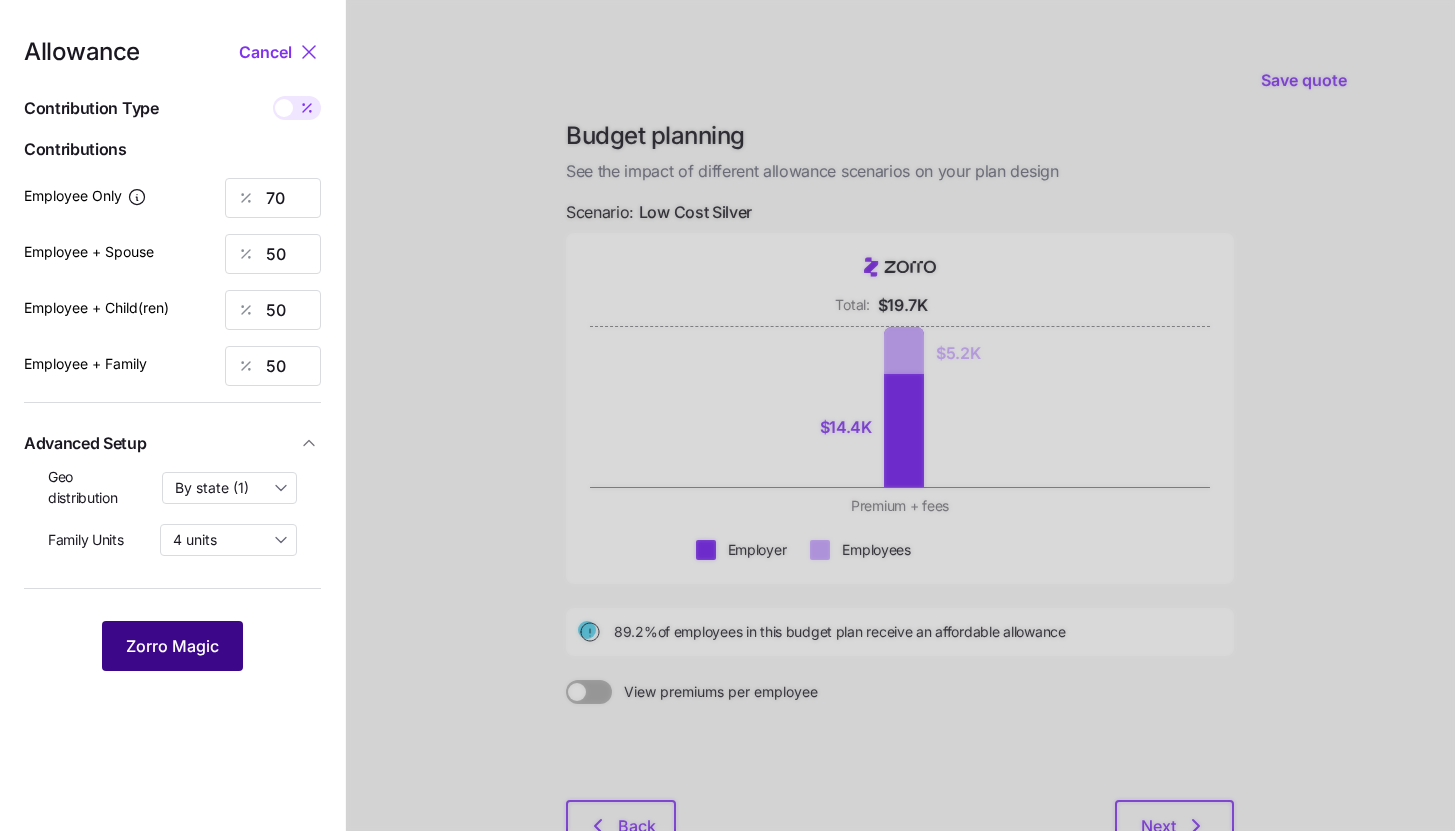 click on "Zorro Magic" at bounding box center (172, 646) 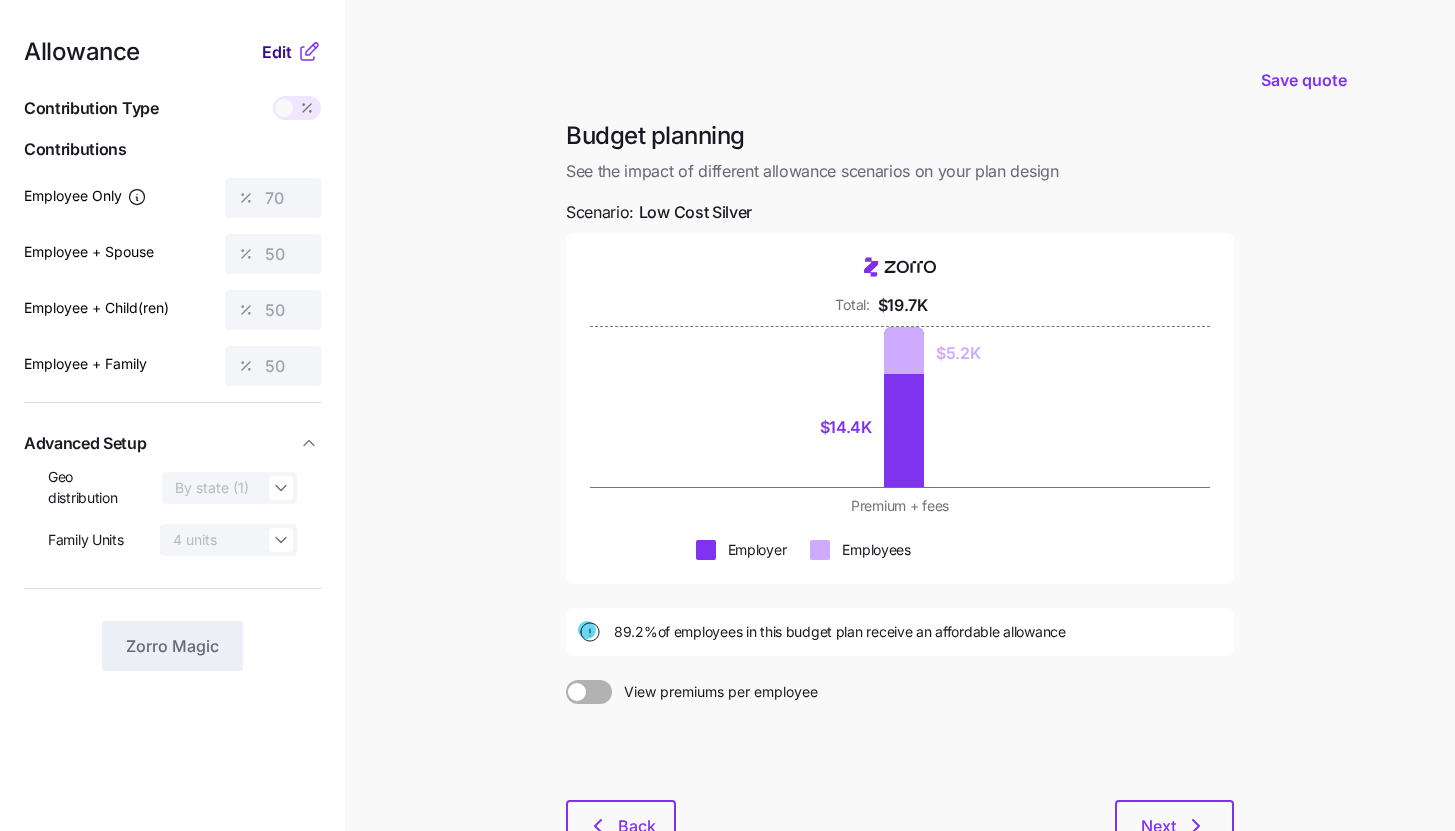 click on "Edit" at bounding box center [277, 52] 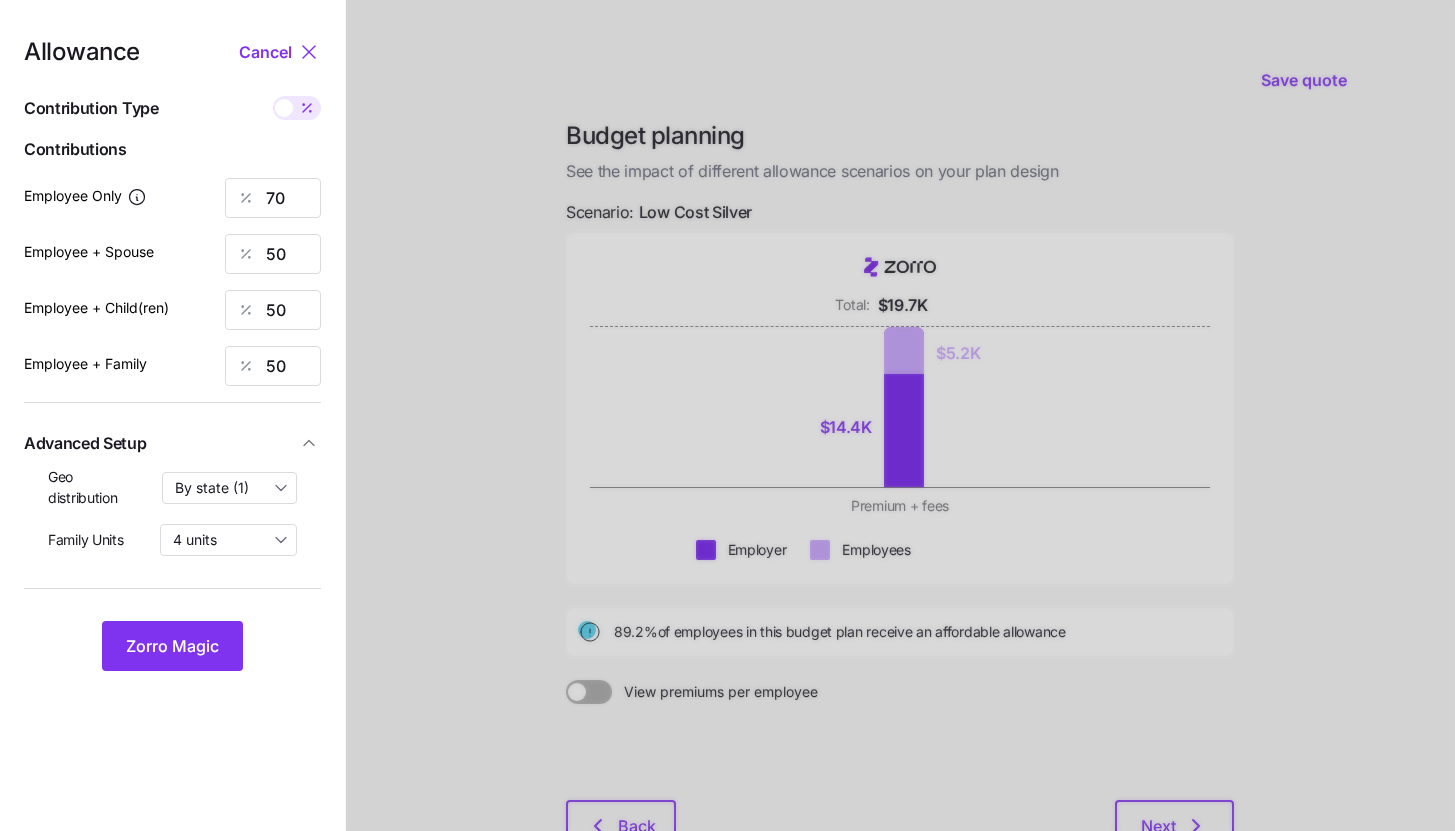 click at bounding box center [307, 108] 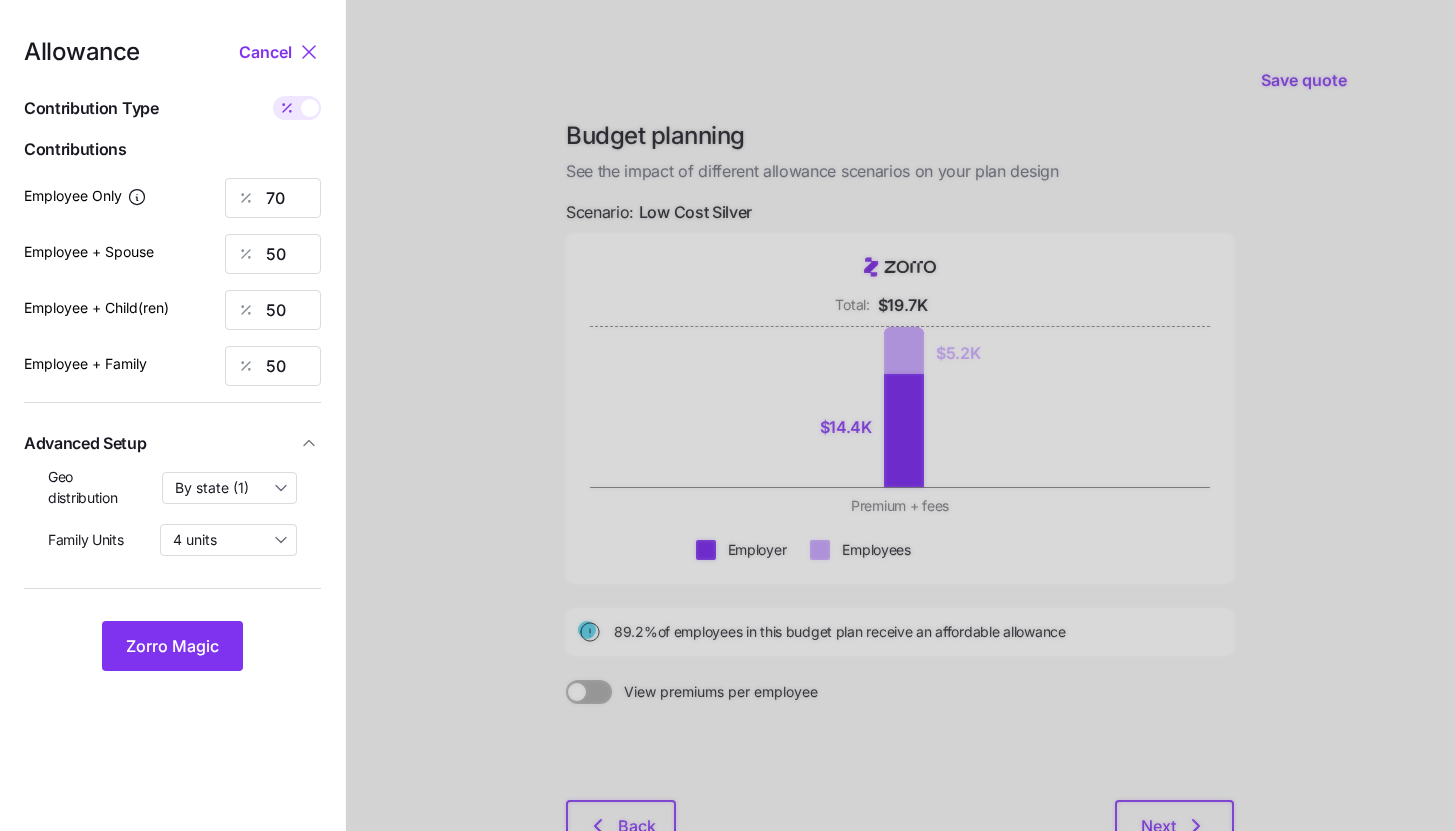 type on "349" 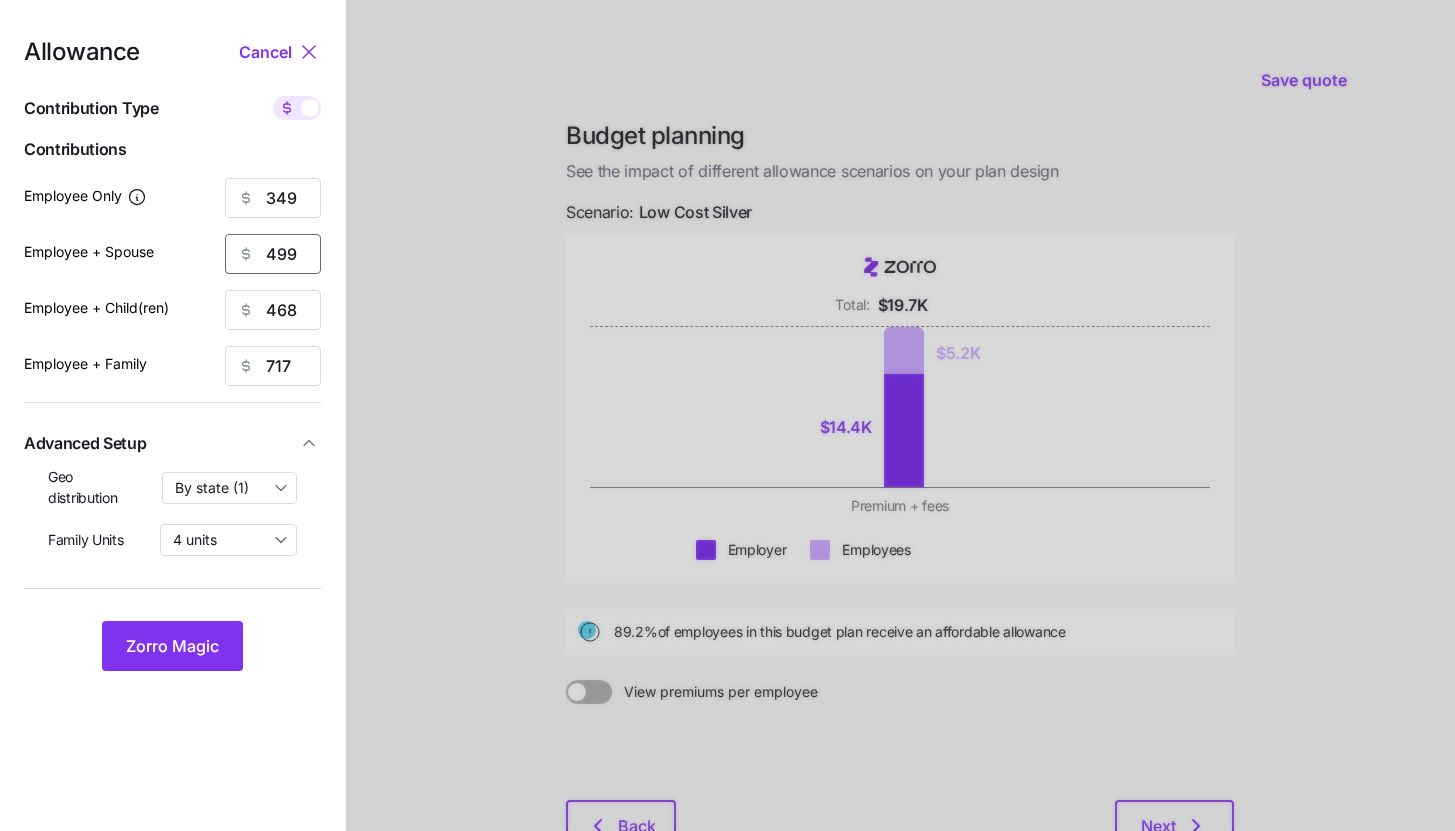 click on "499" at bounding box center [273, 254] 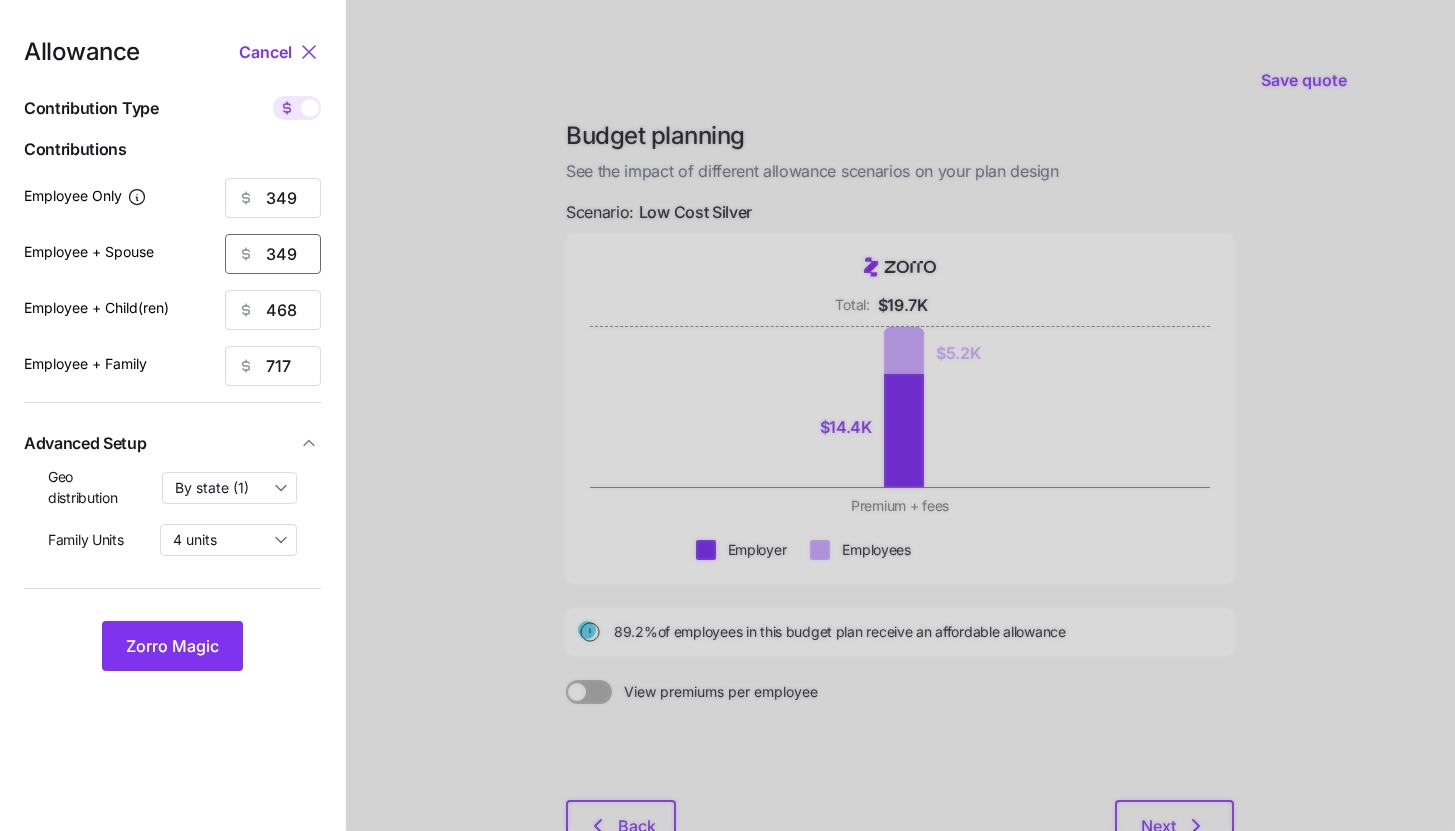 type on "349" 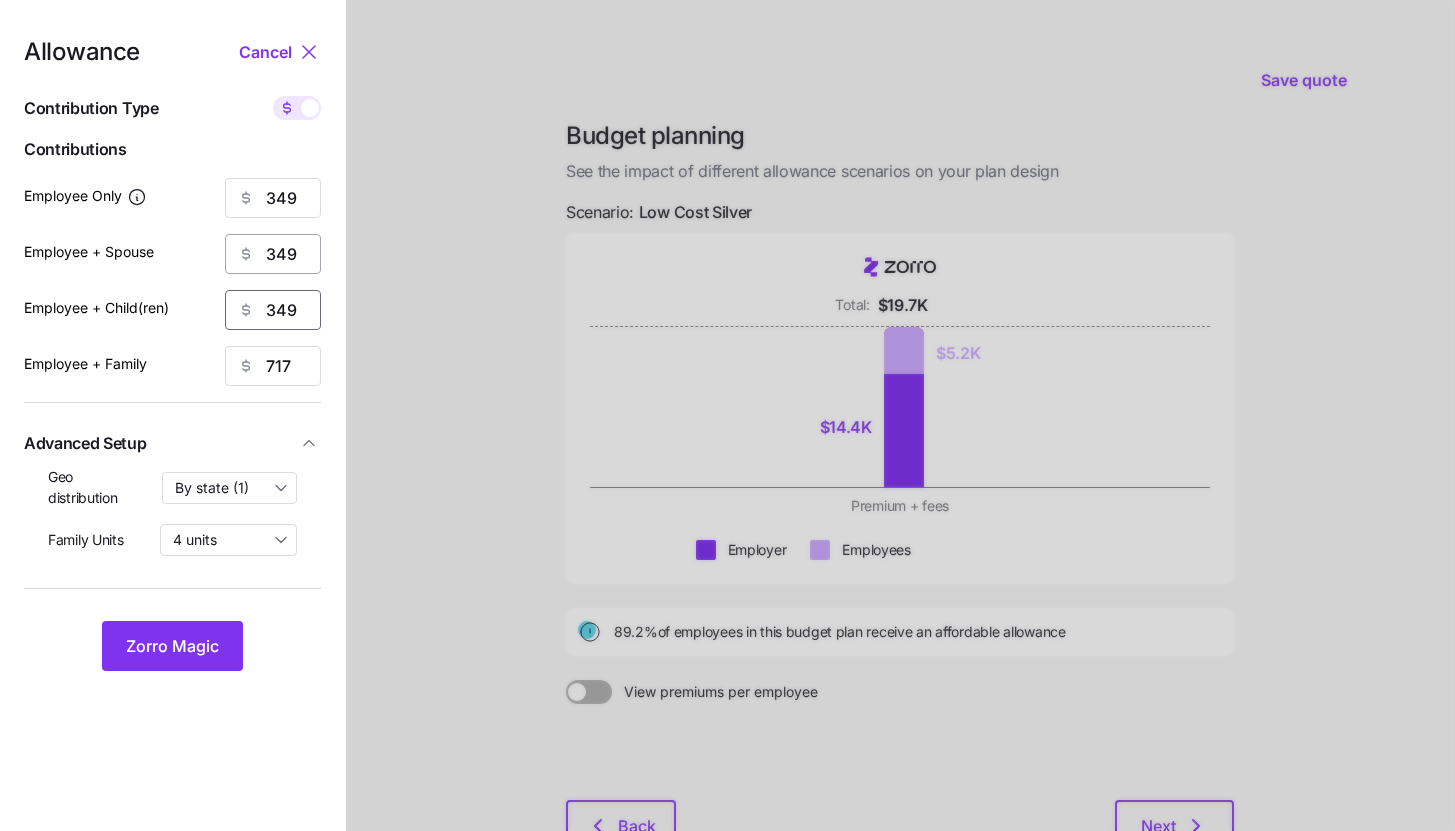 type on "349" 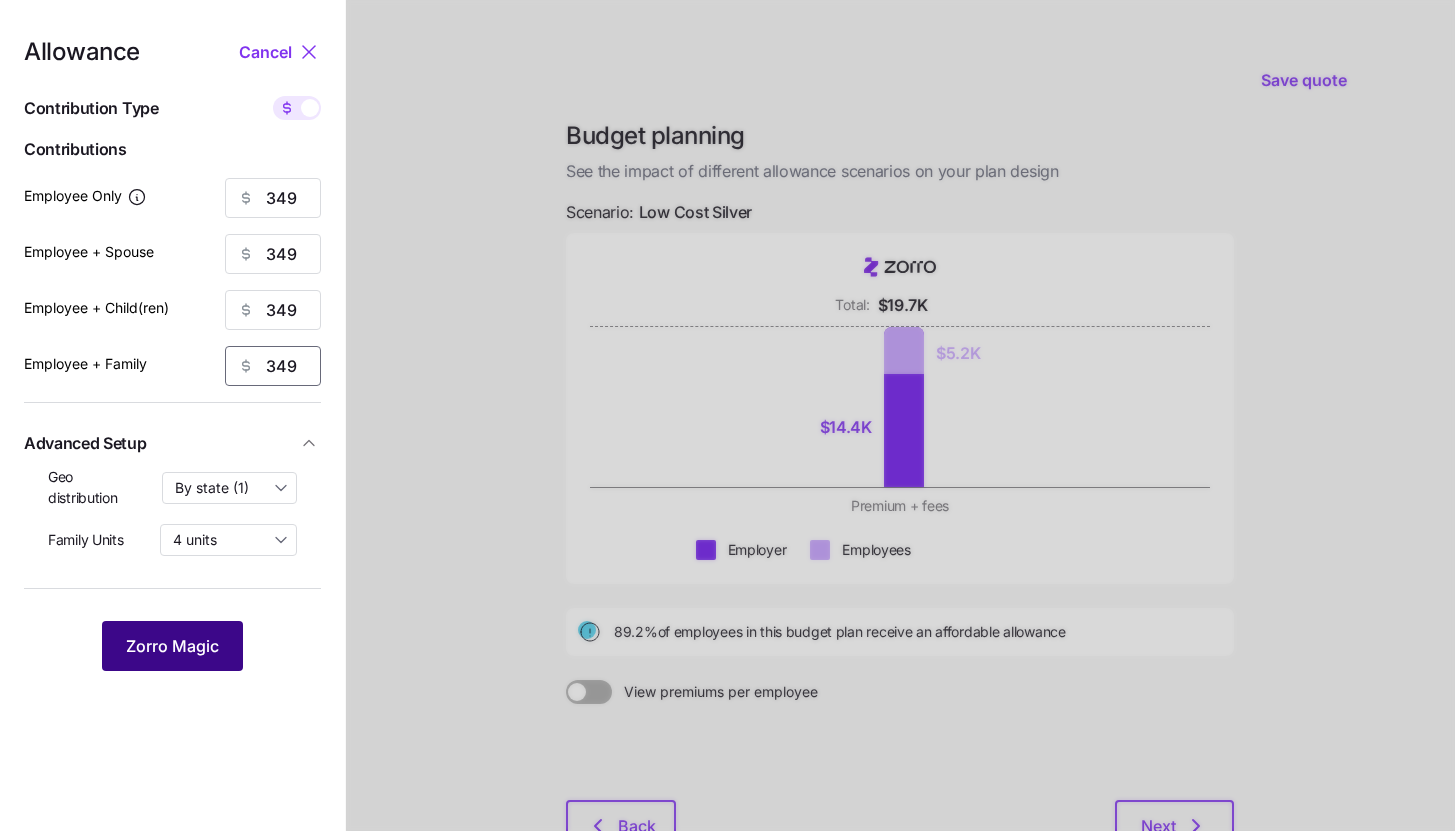 type on "349" 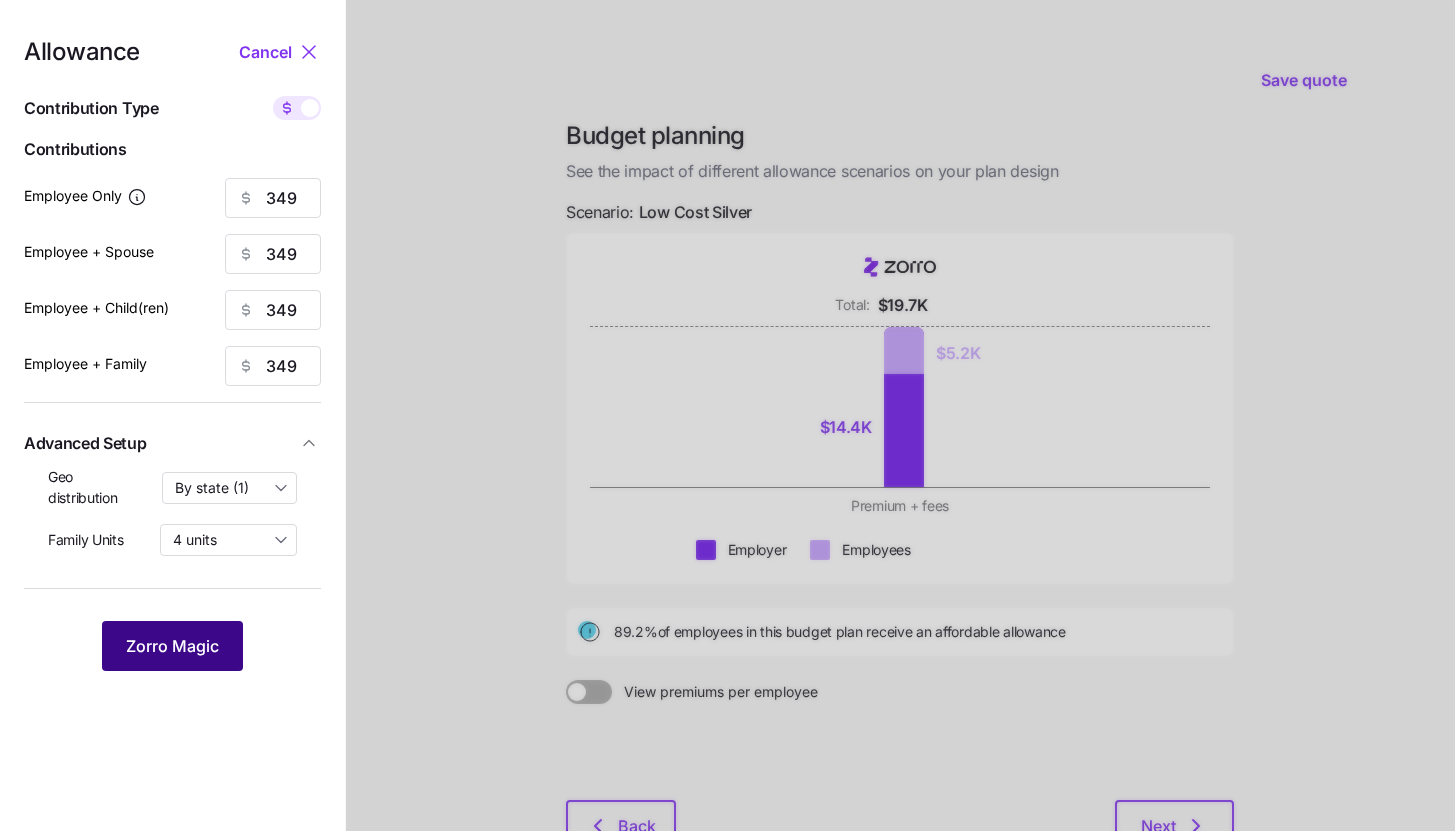 click on "Zorro Magic" at bounding box center [172, 646] 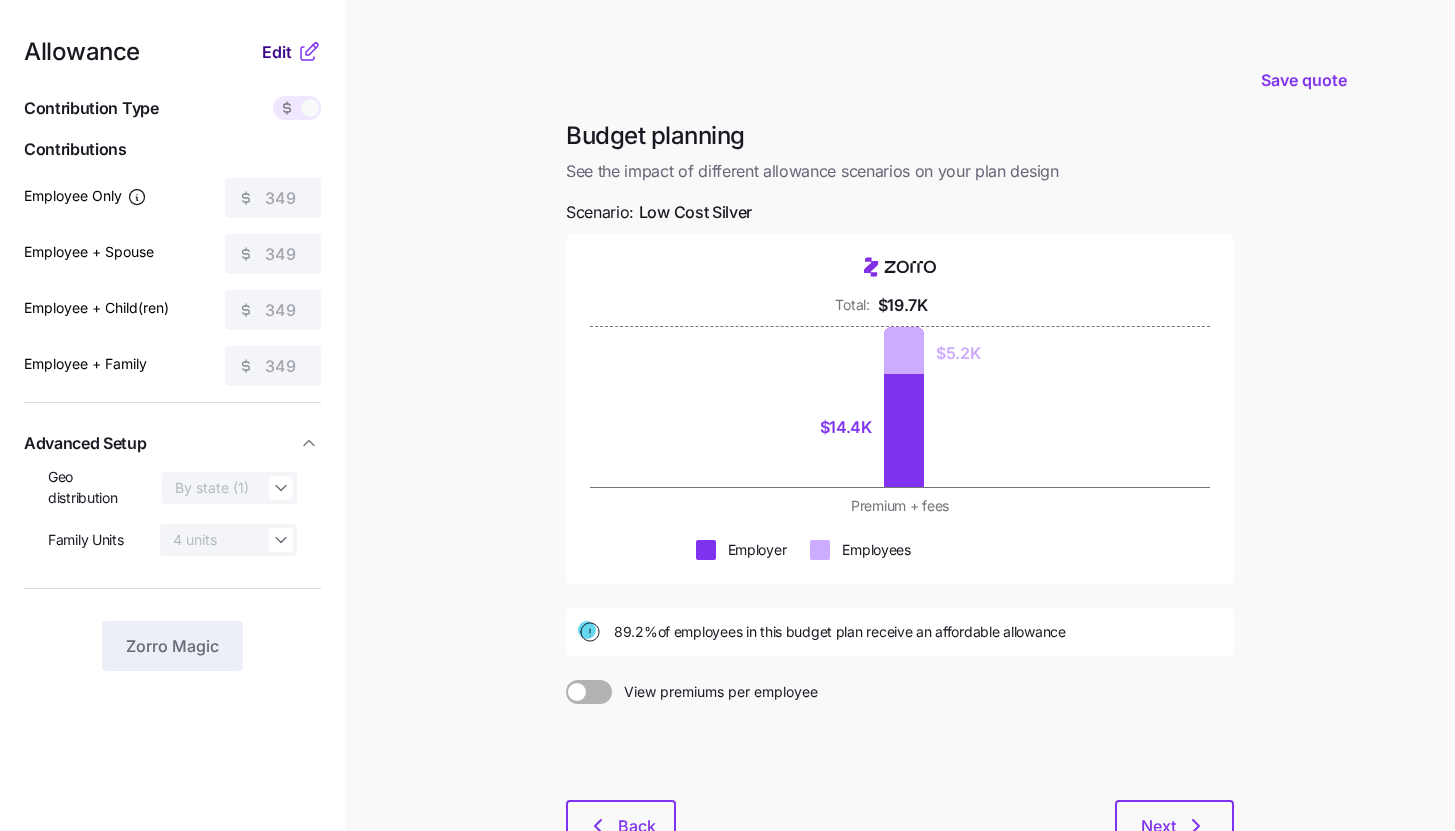click on "Edit" at bounding box center [277, 52] 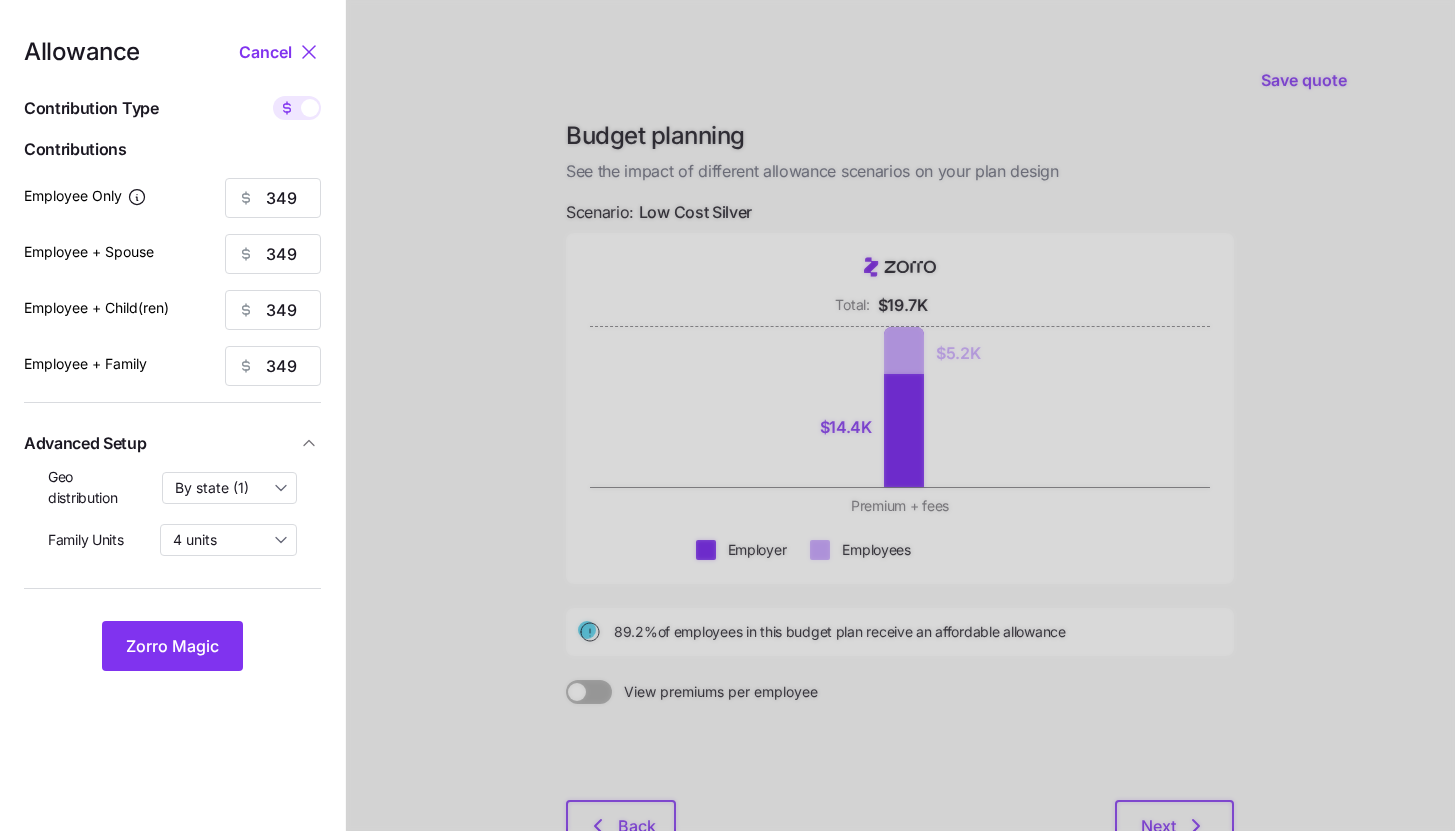click on "Allowance Cancel Contribution Type Use classes Contributions Employee Only 349 Employee + Spouse 349 Employee + Child(ren) 349 Employee + Family 349 Advanced Setup Geo distribution By state (1) Family Units 4 units Zorro Magic" at bounding box center (172, 355) 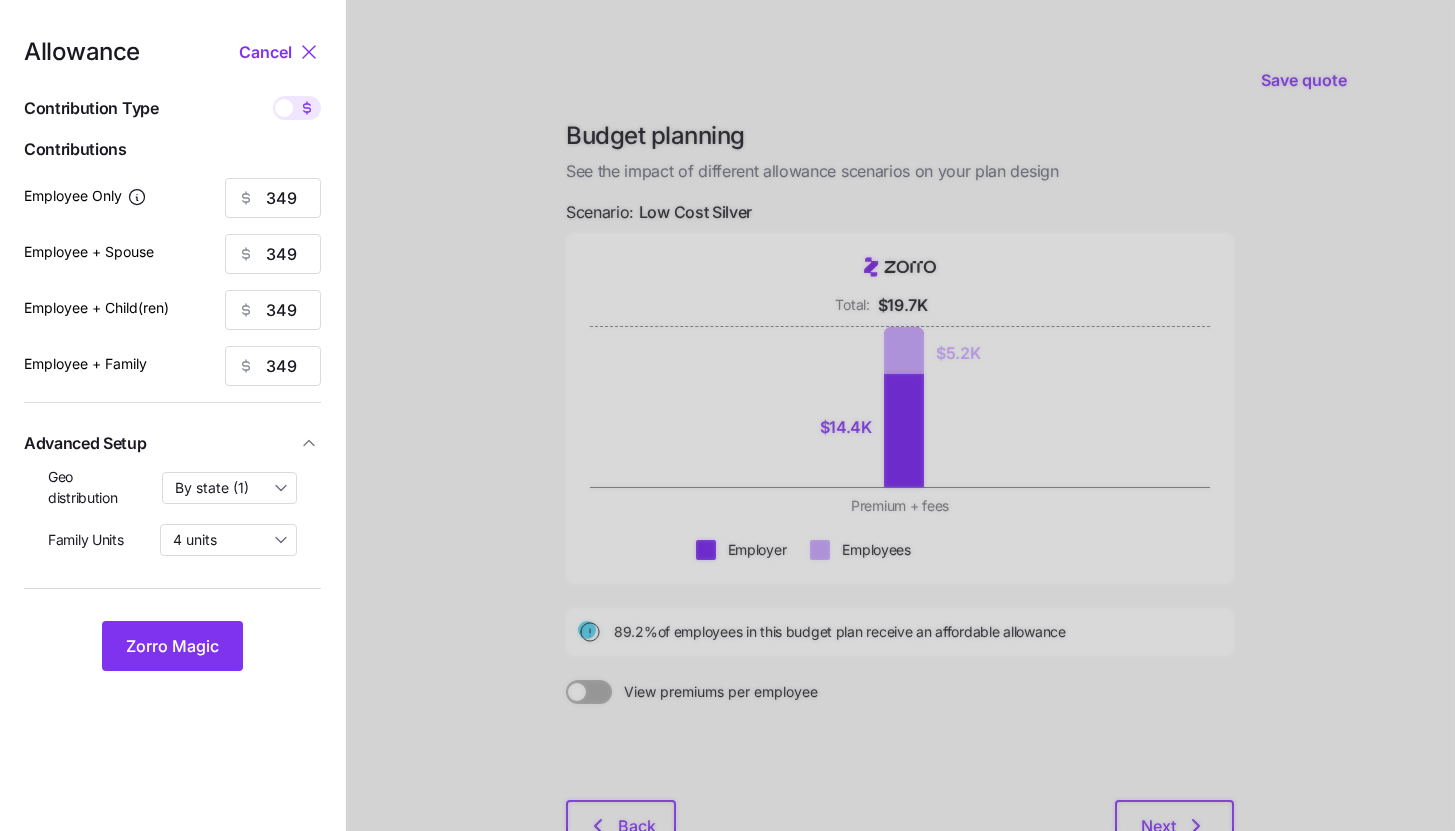 type on "70" 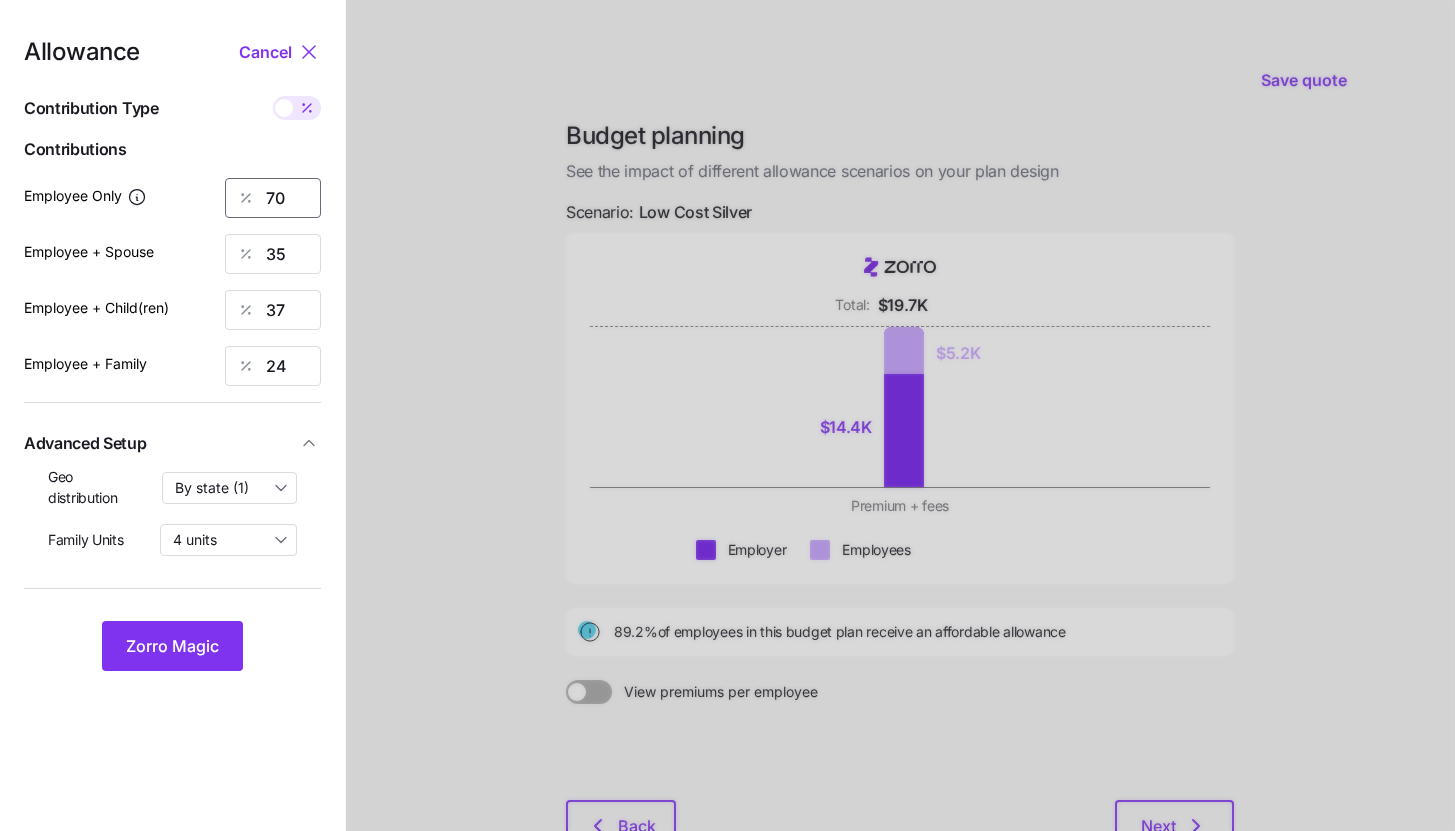 click on "70" at bounding box center [273, 198] 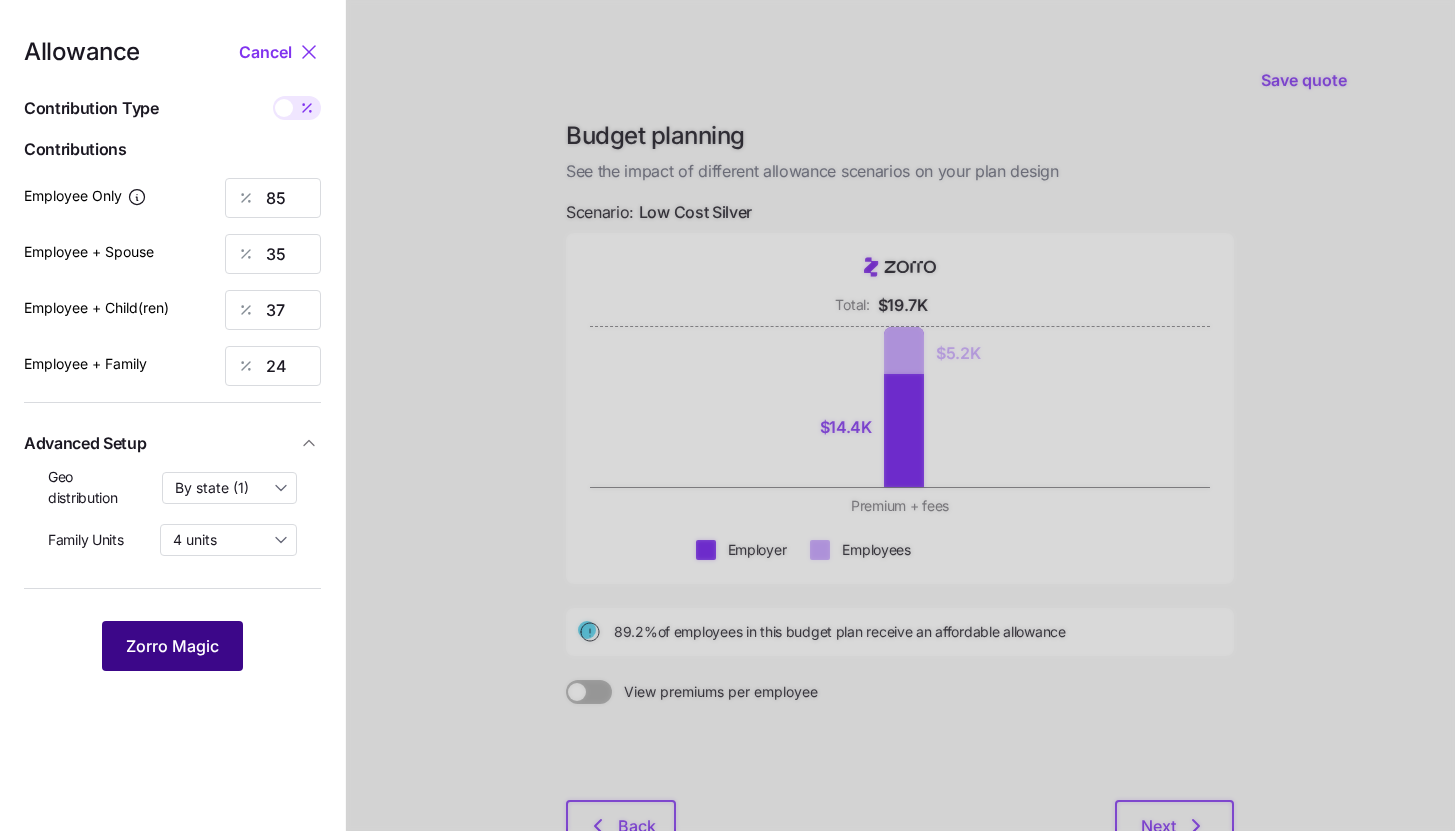click on "Zorro Magic" at bounding box center (172, 646) 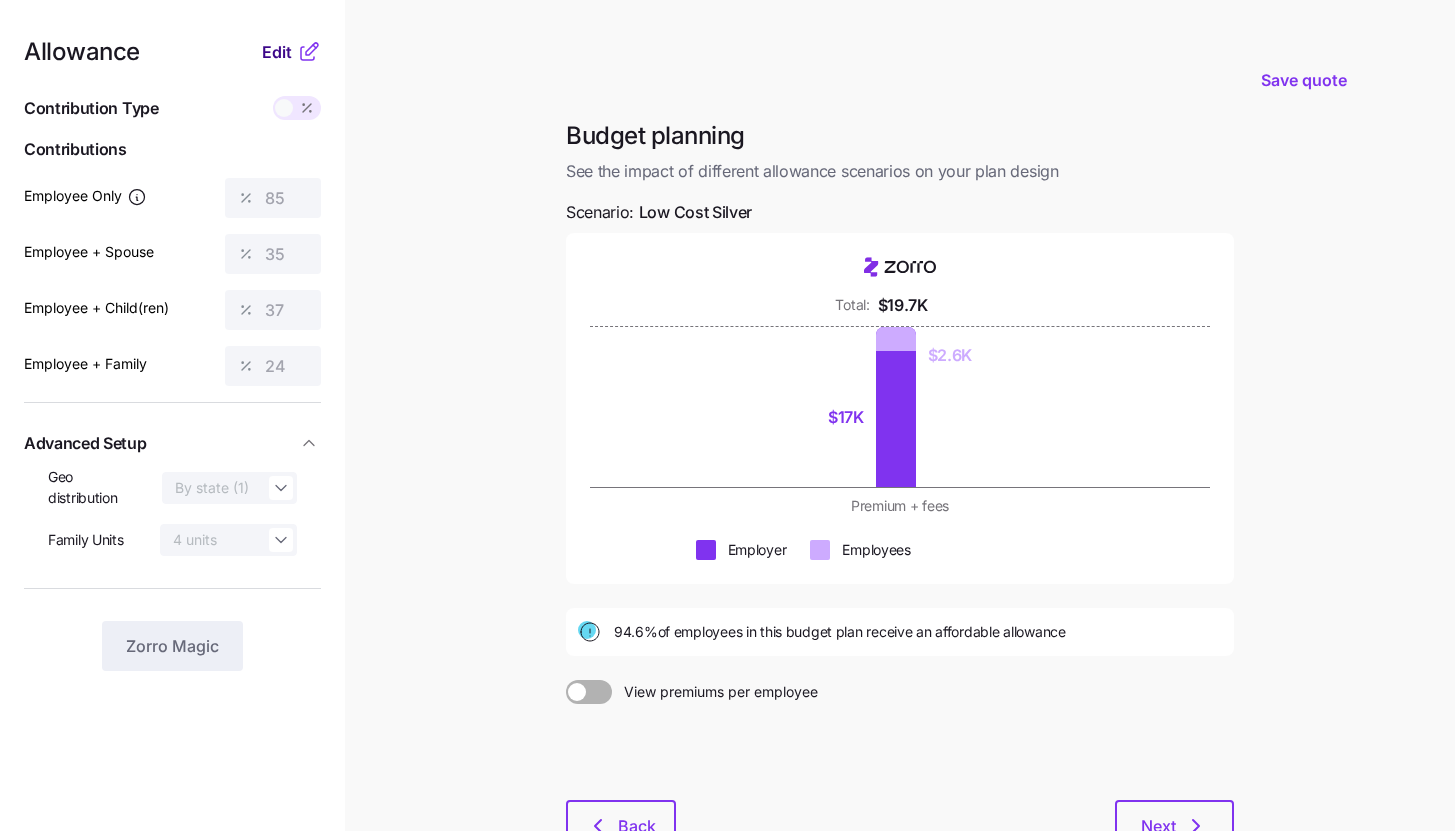 click on "Edit" at bounding box center (277, 52) 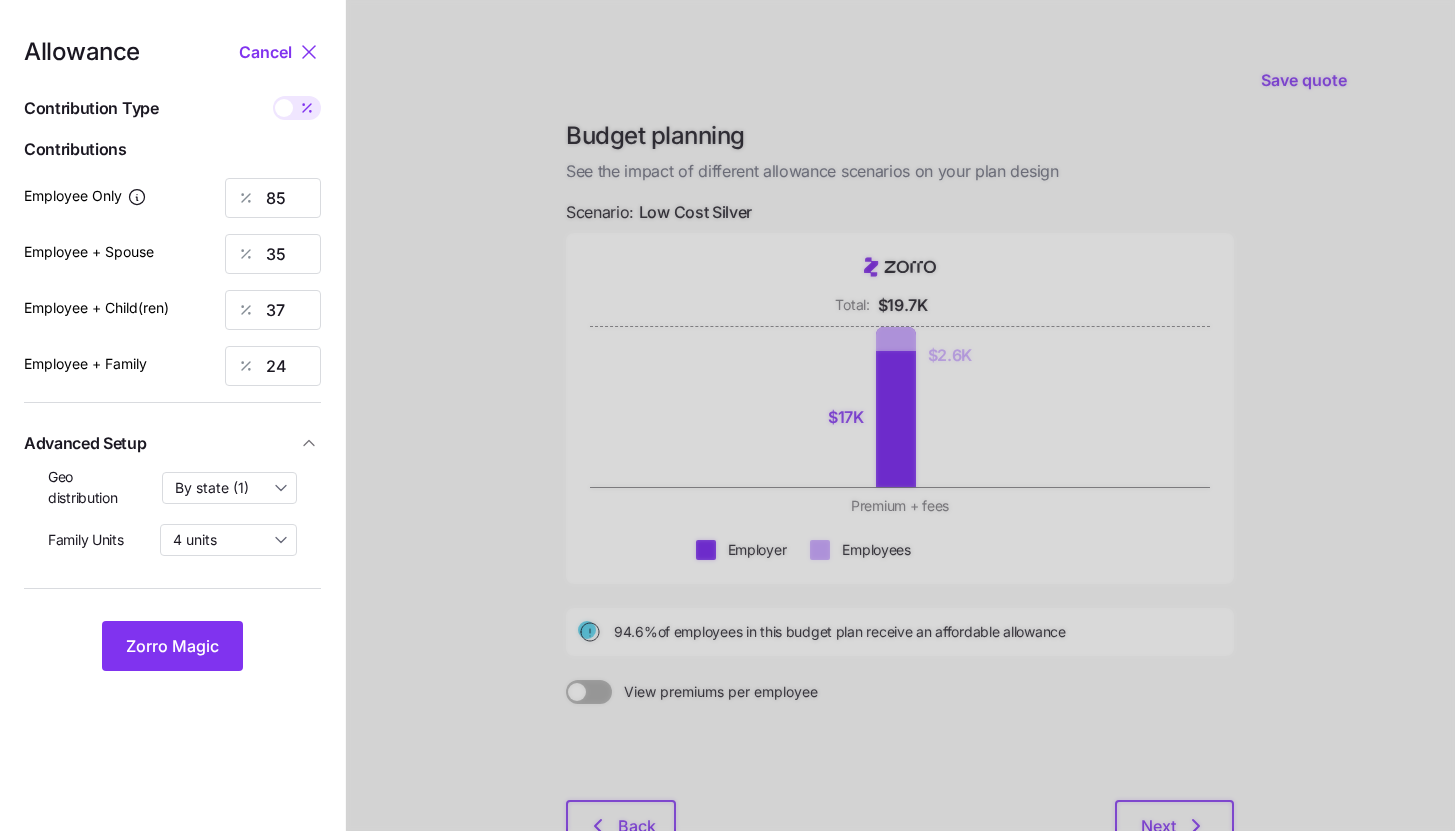click at bounding box center (297, 108) 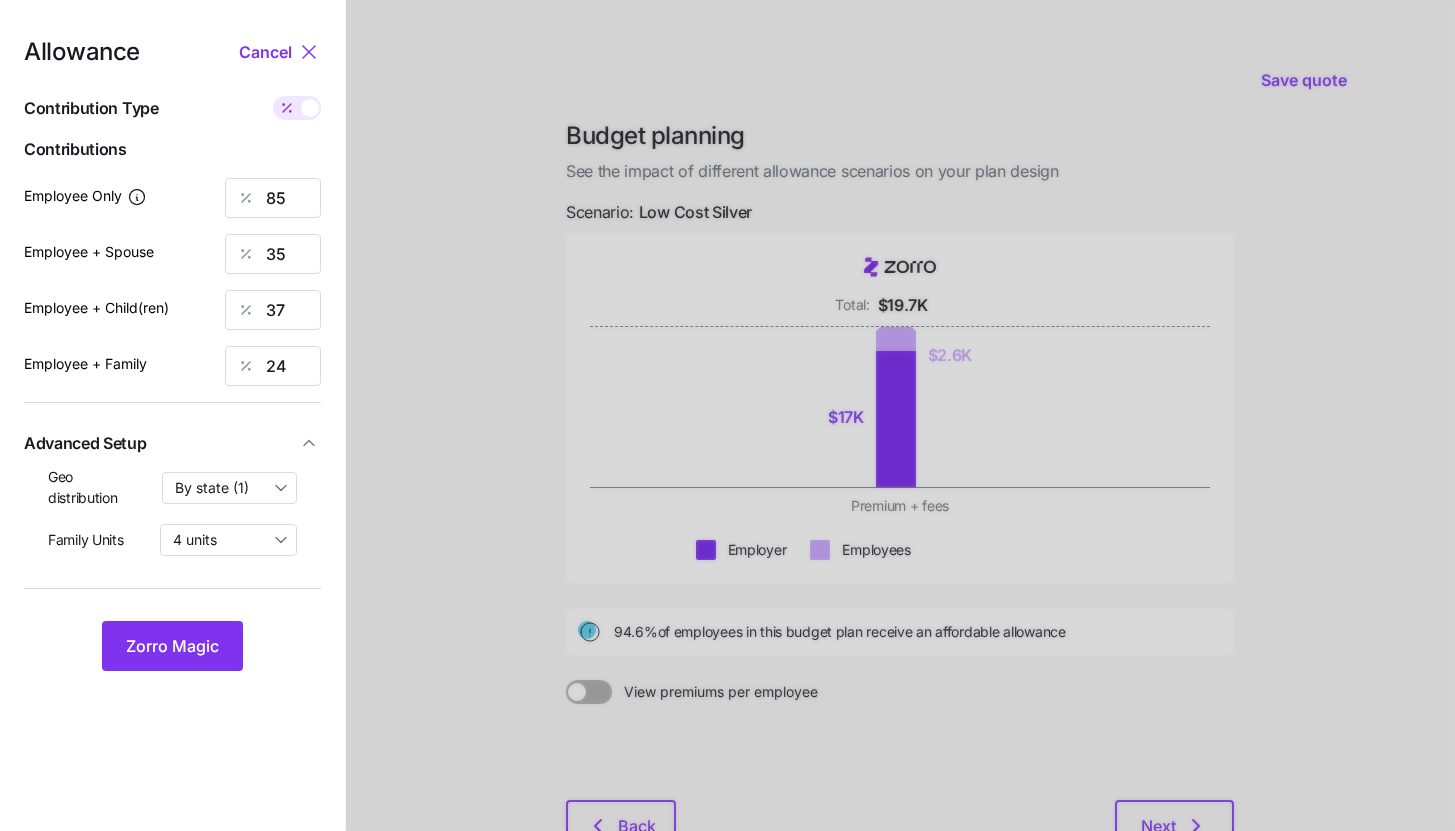 type on "424" 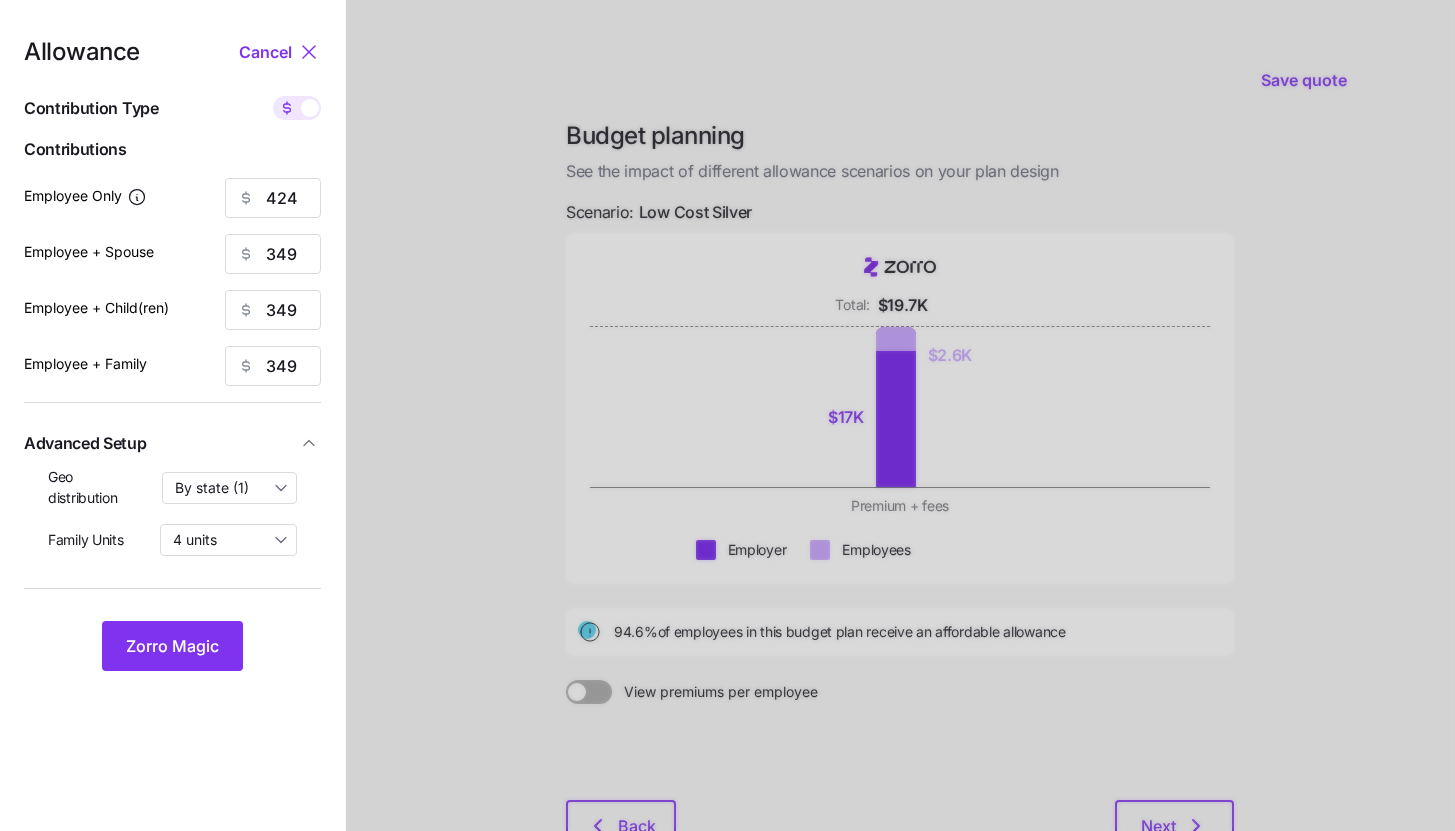 click on "Contribution Type" at bounding box center [172, 108] 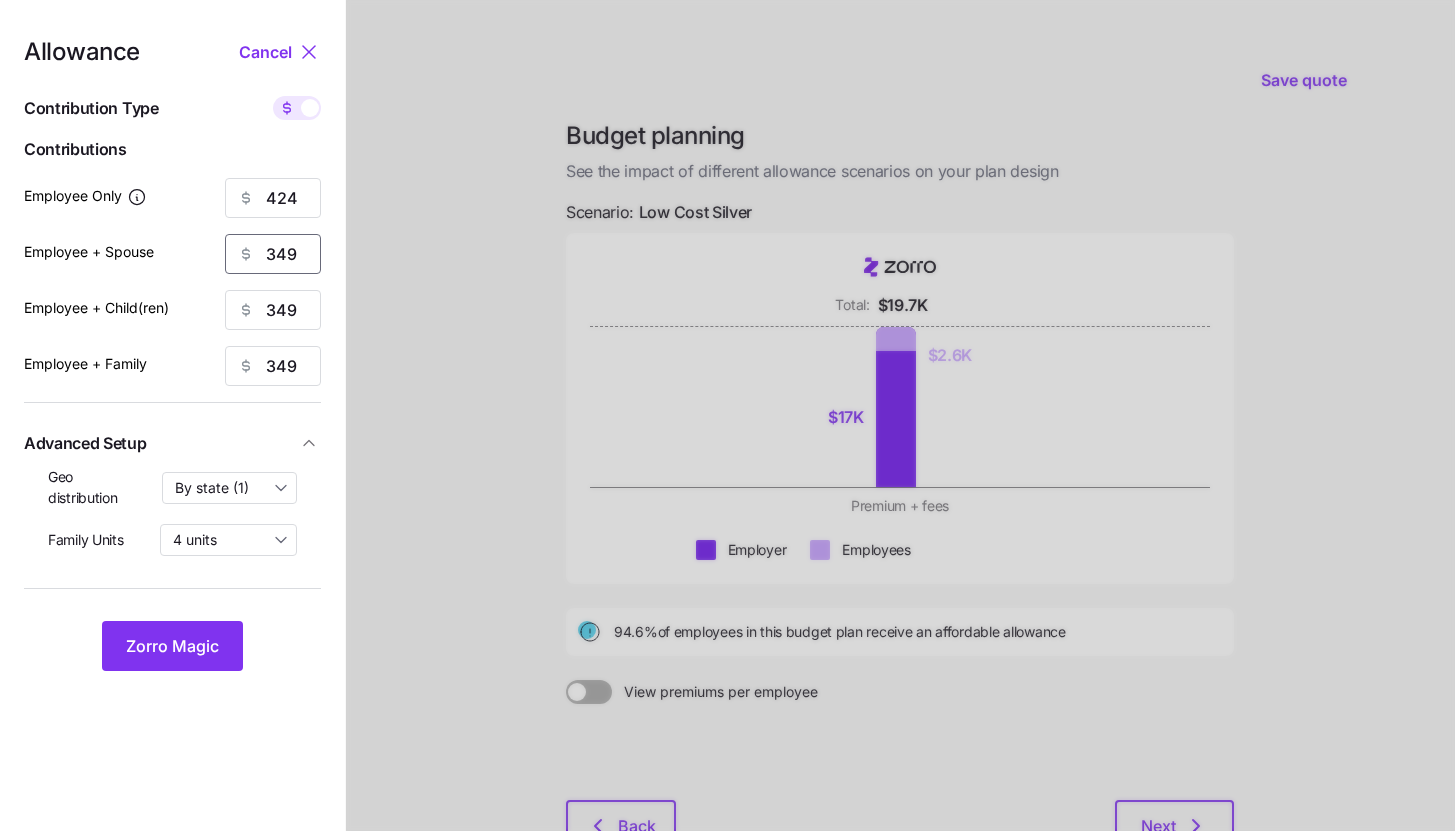 click on "349" at bounding box center [273, 254] 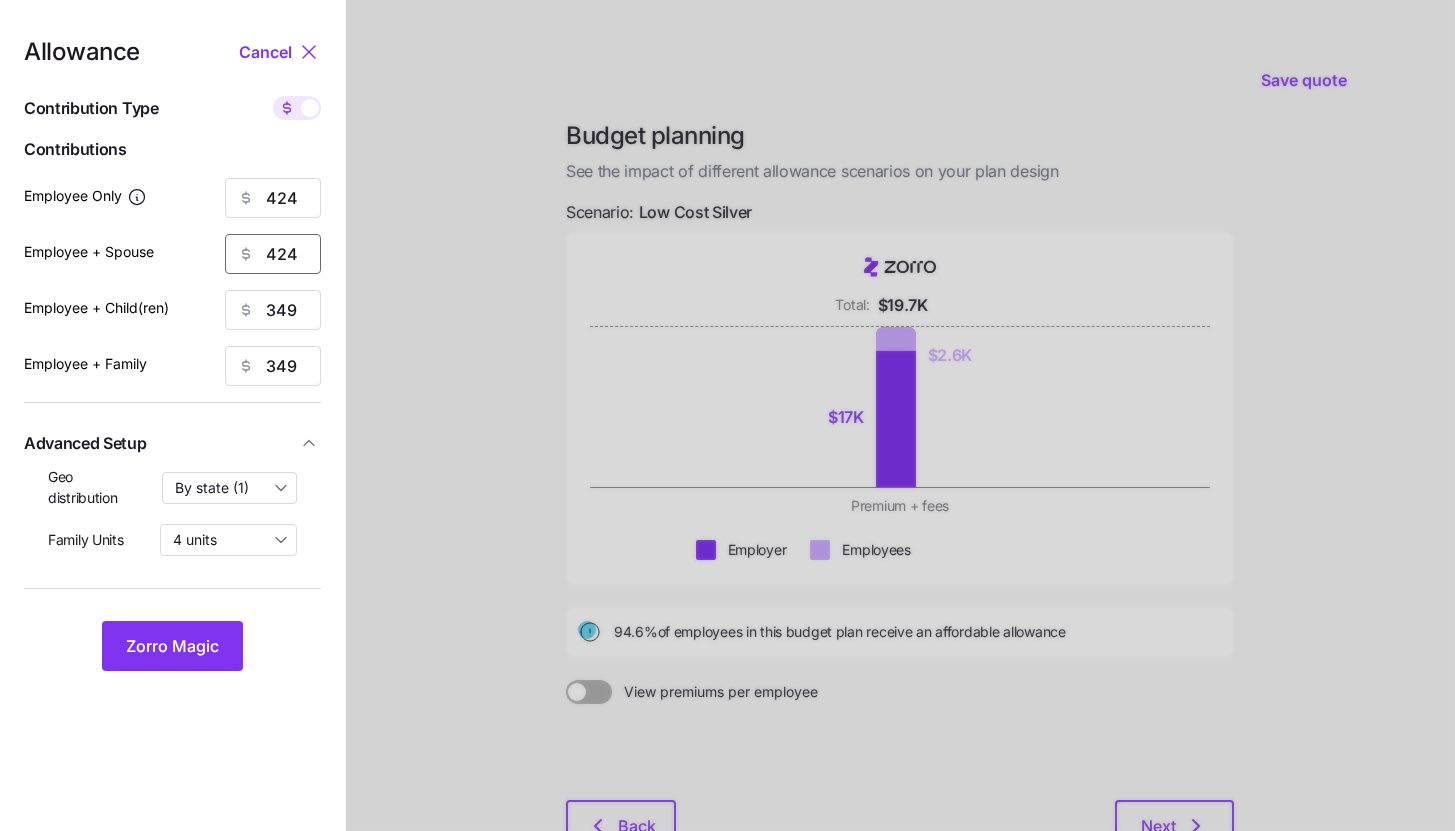 type on "424" 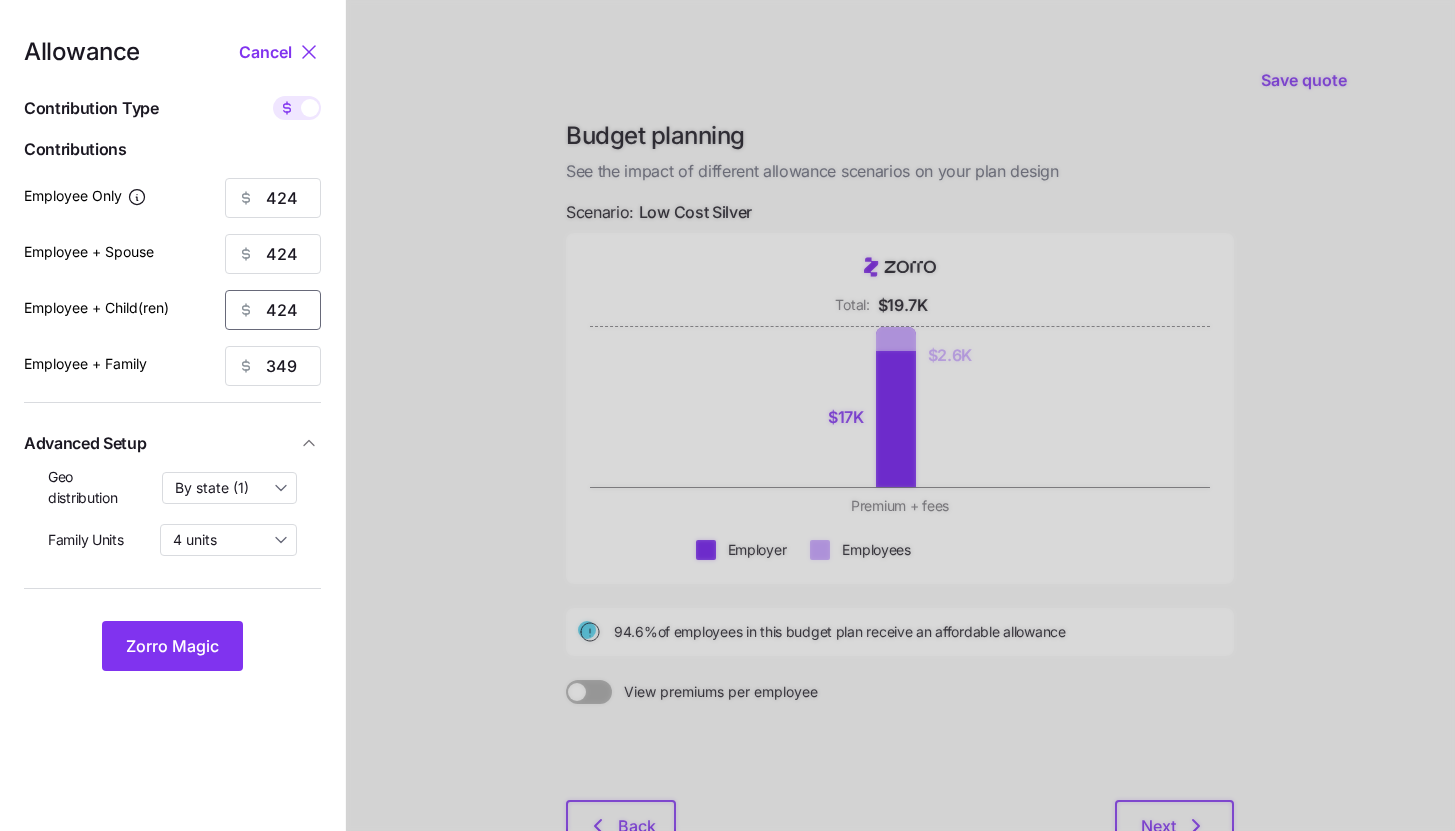 type on "424" 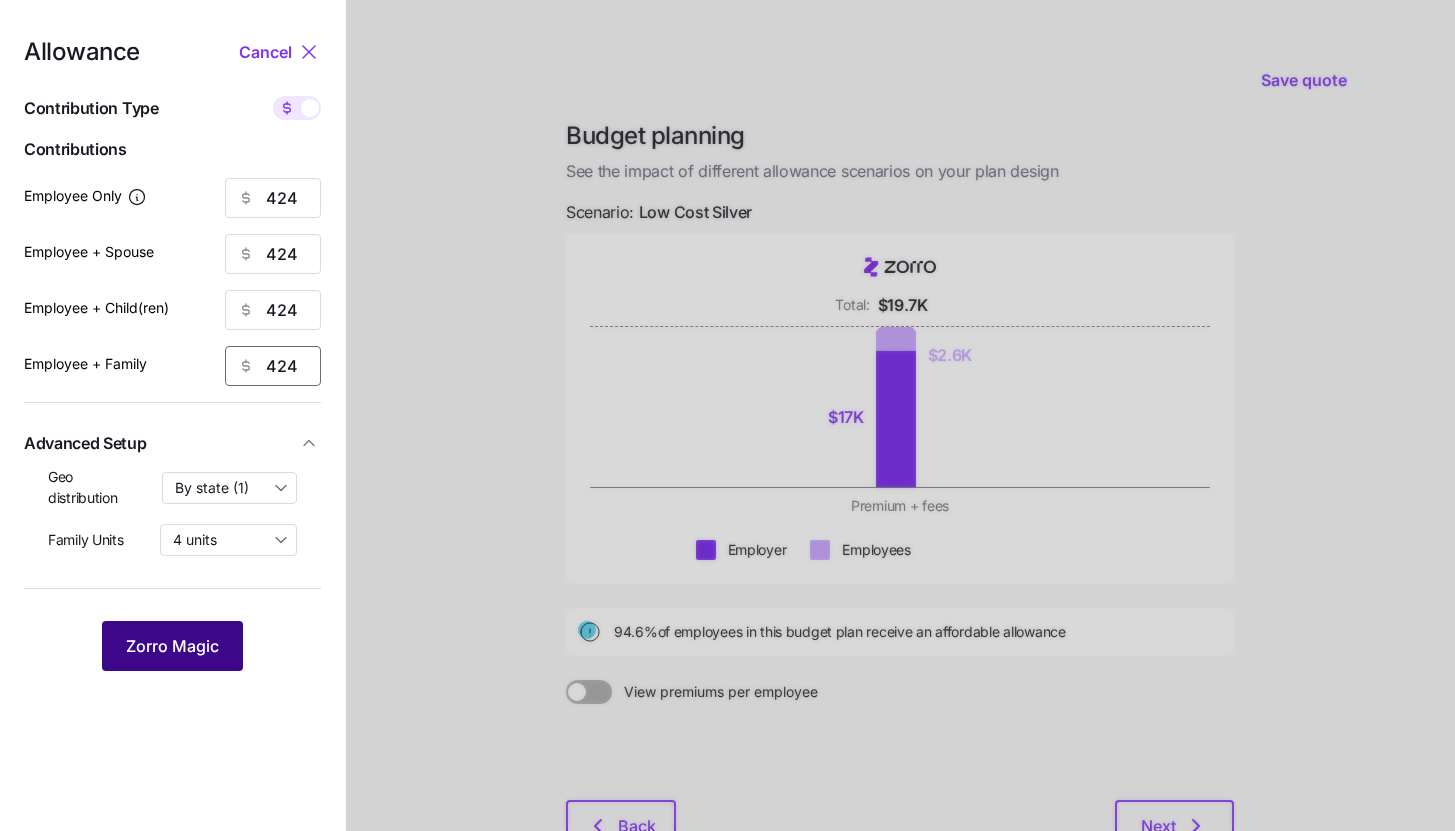 type on "424" 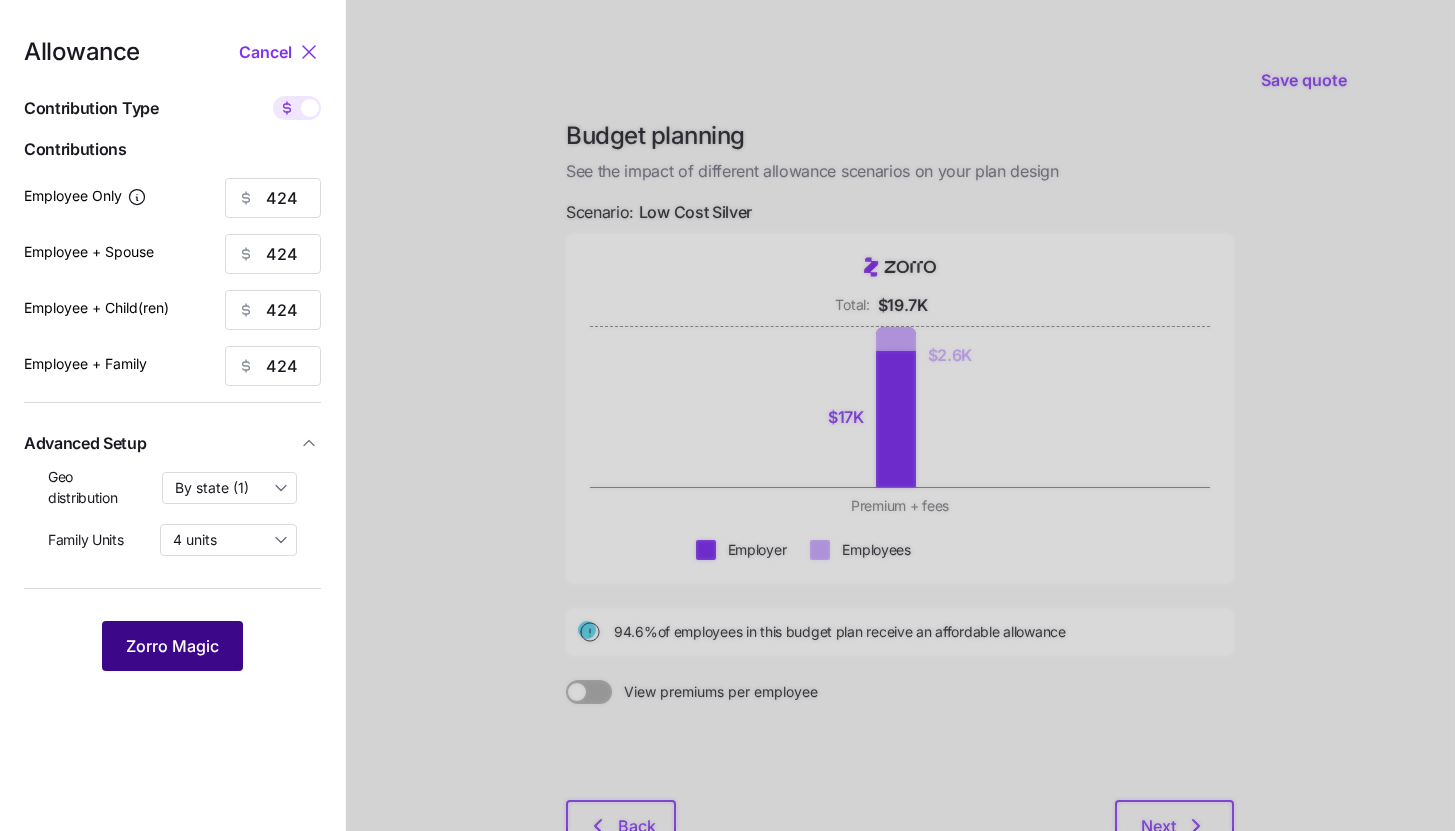 click on "Zorro Magic" at bounding box center (172, 646) 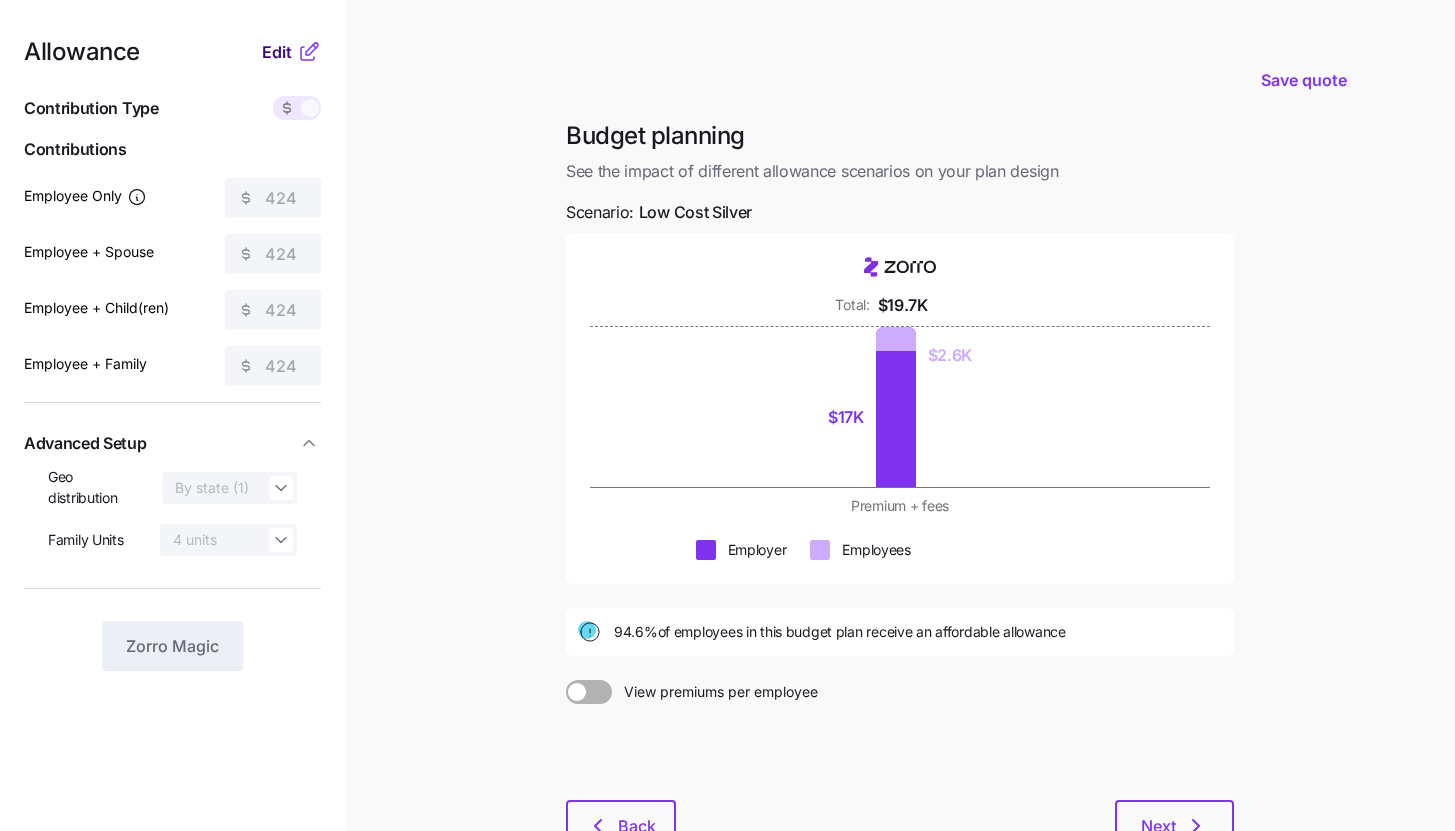 click on "Edit" at bounding box center (277, 52) 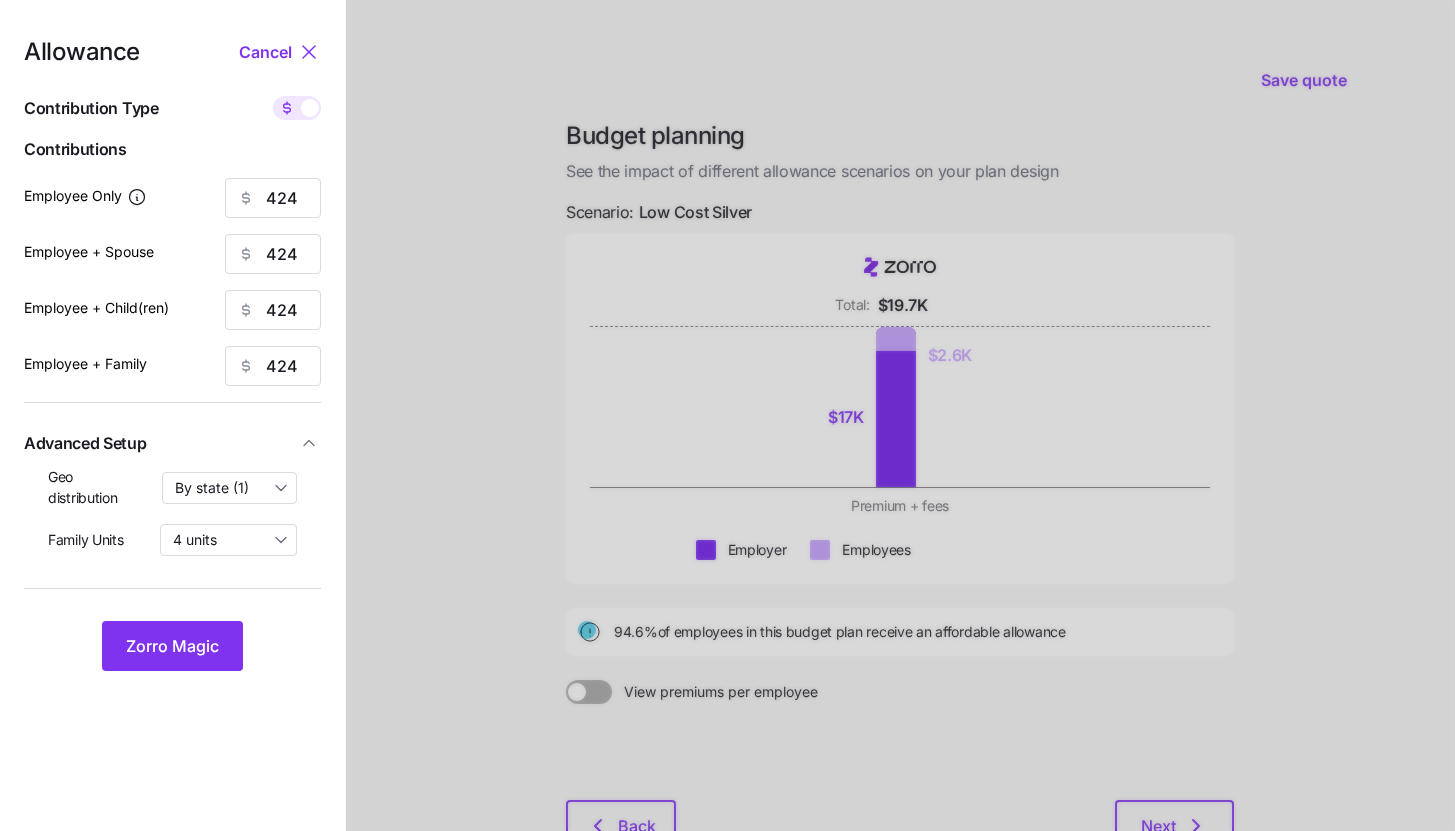 click 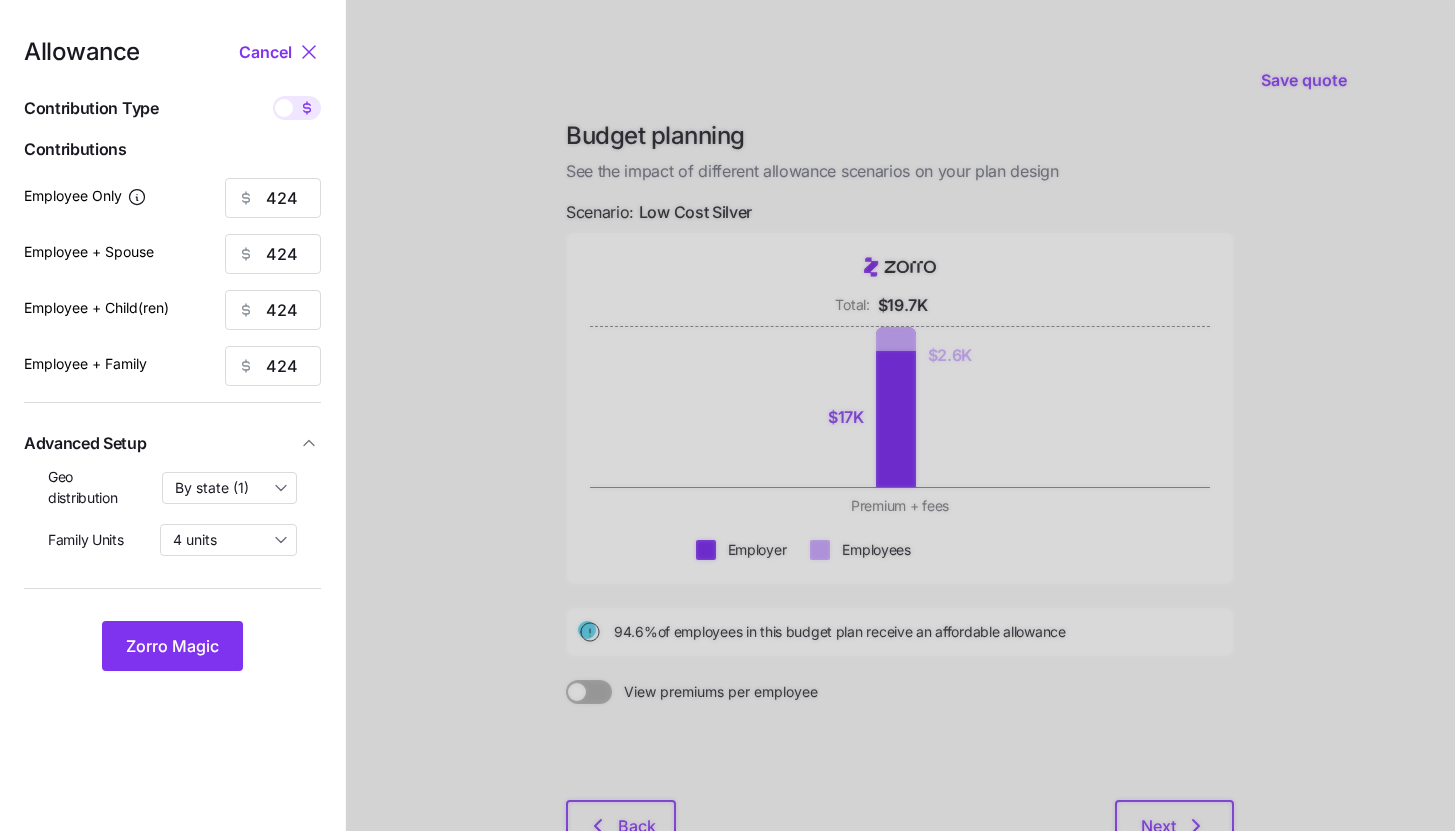 type on "85" 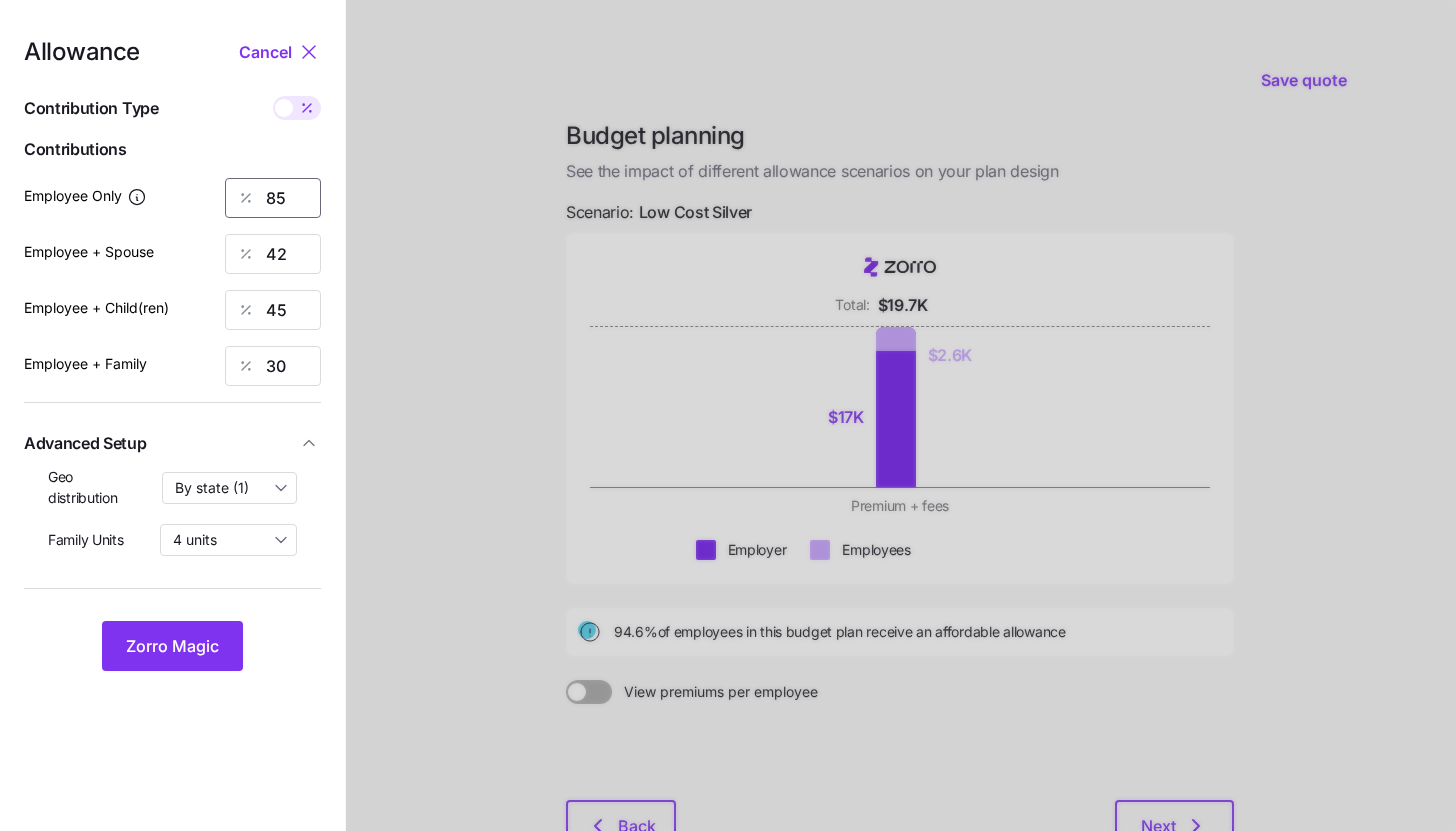 drag, startPoint x: 300, startPoint y: 200, endPoint x: 254, endPoint y: 192, distance: 46.69047 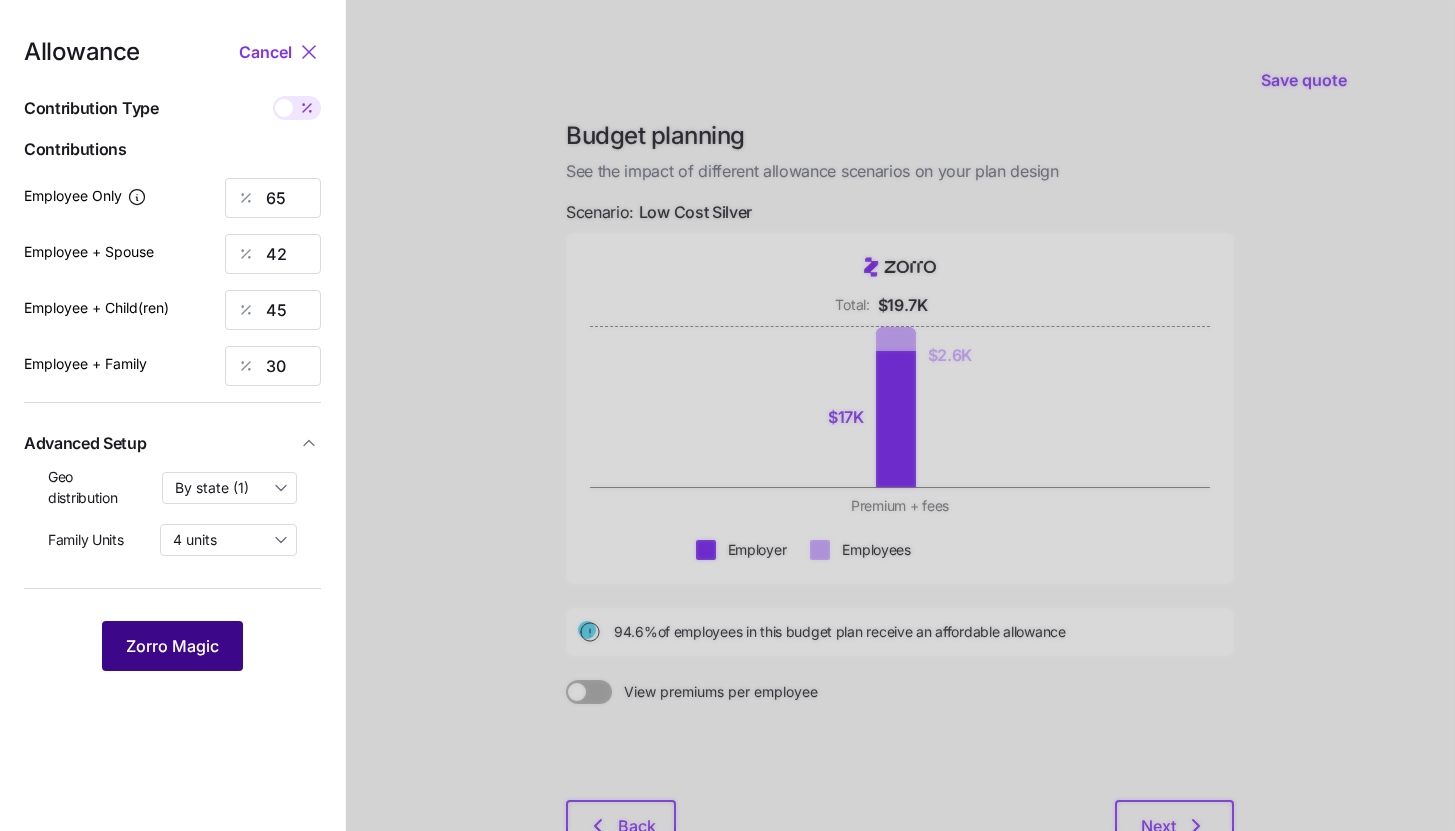 click on "Zorro Magic" at bounding box center [172, 646] 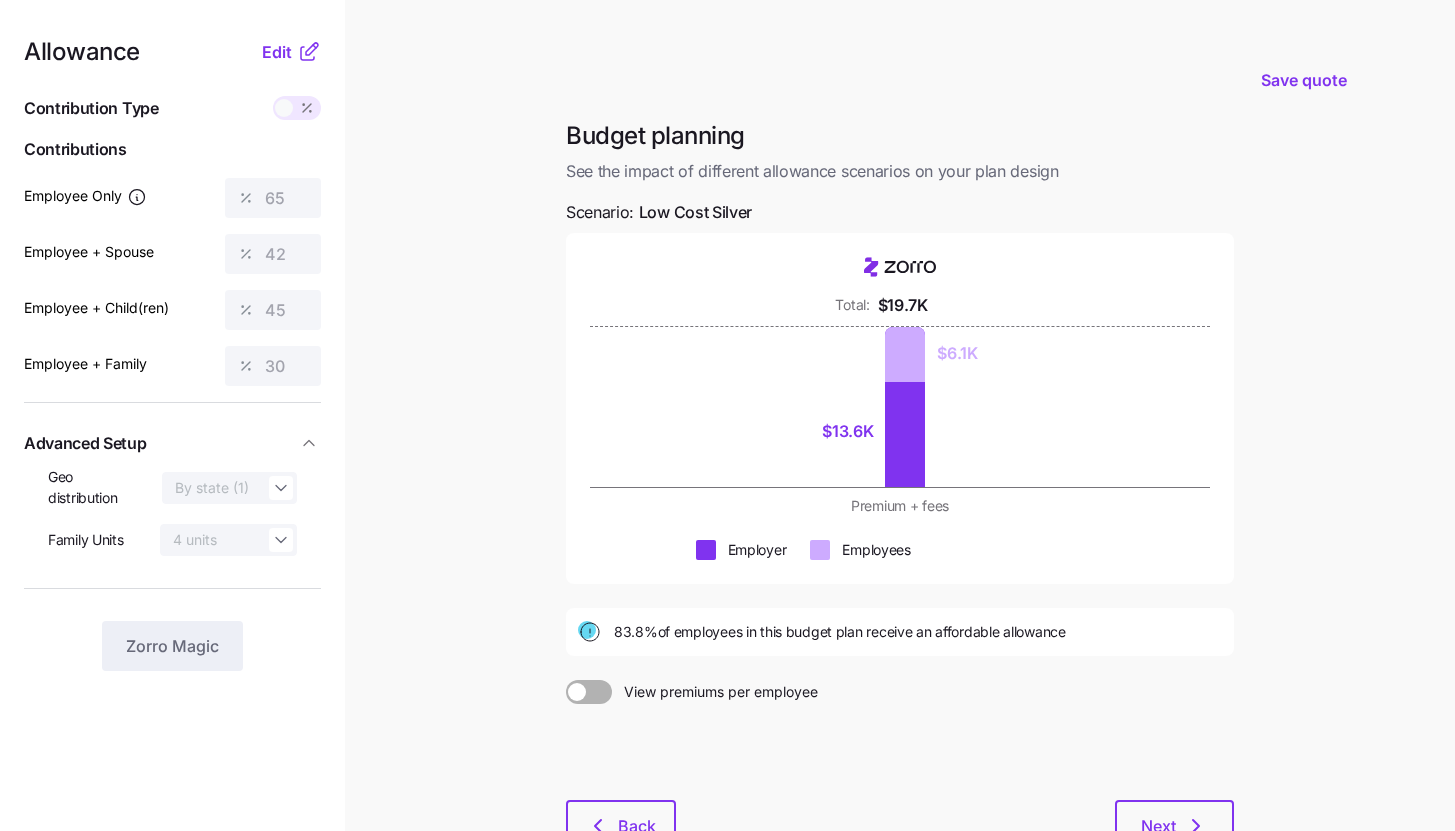 click on "Allowance Edit Contribution Type Use classes Contributions Employee Only 65 Employee + Spouse 42 Employee + Child(ren) 45 Employee + Family 30 Advanced Setup Geo distribution By state (1) Family Units 4 units Zorro Magic" at bounding box center (172, 355) 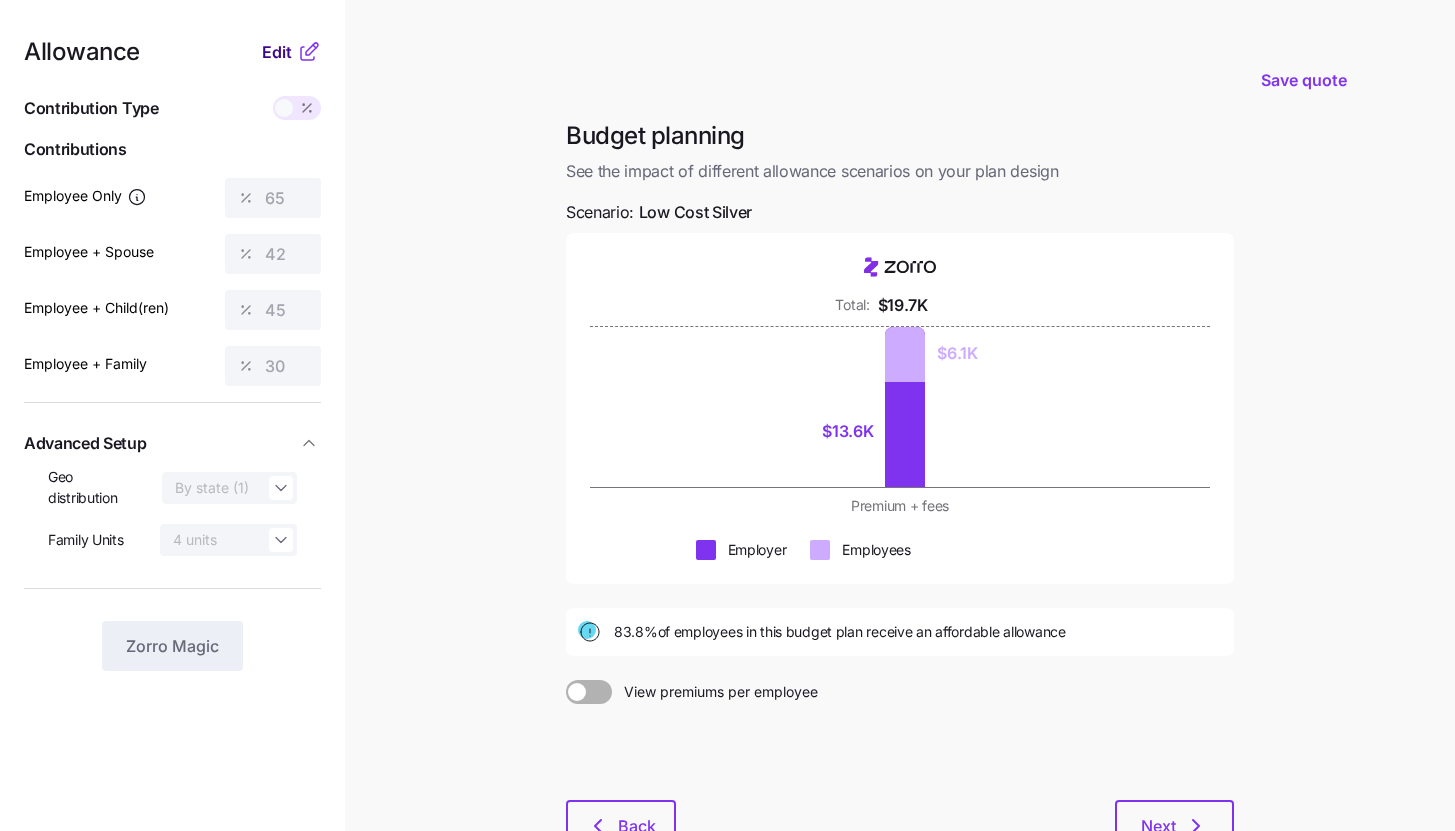 click on "Edit" at bounding box center [277, 52] 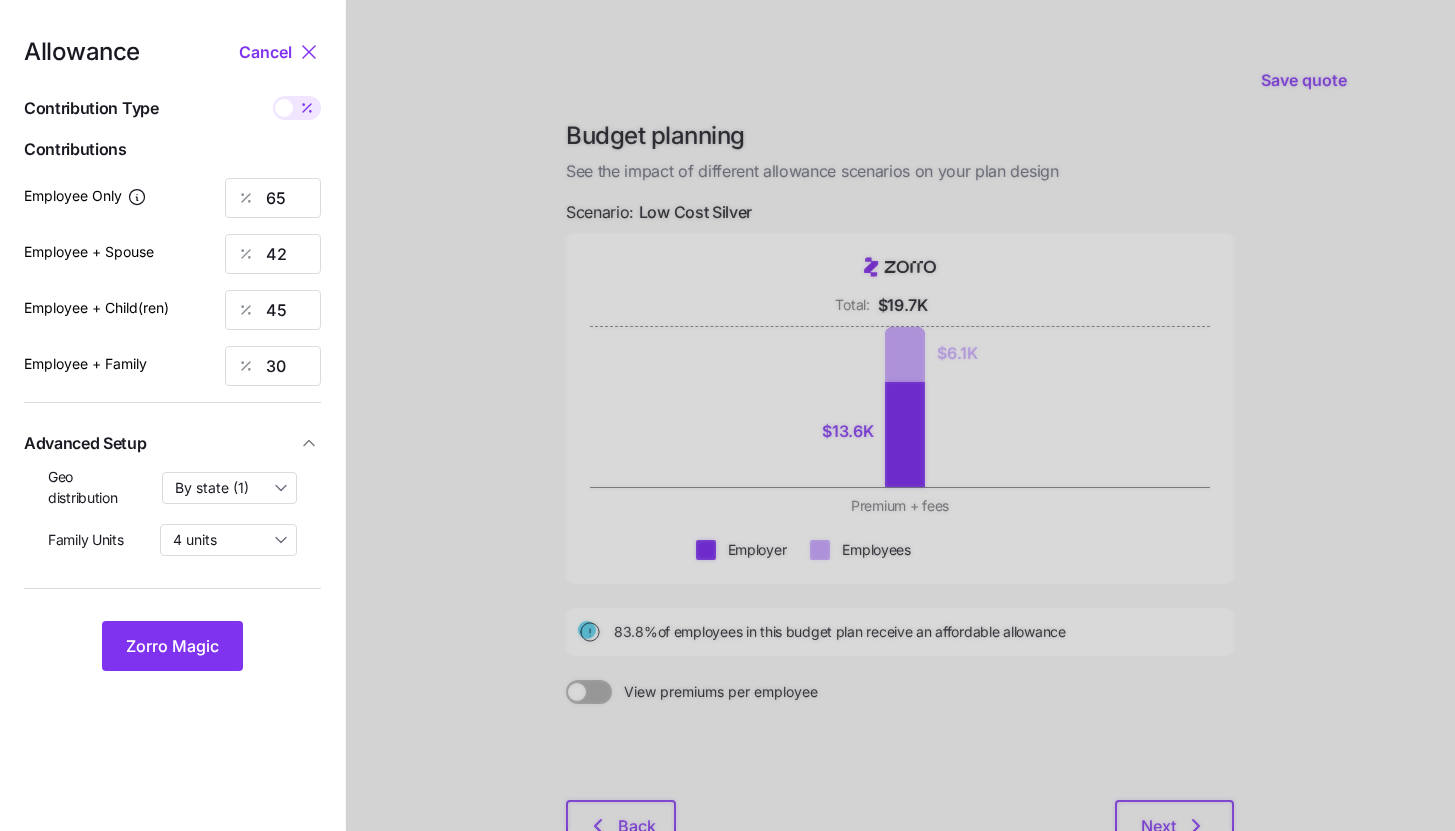 click at bounding box center [284, 108] 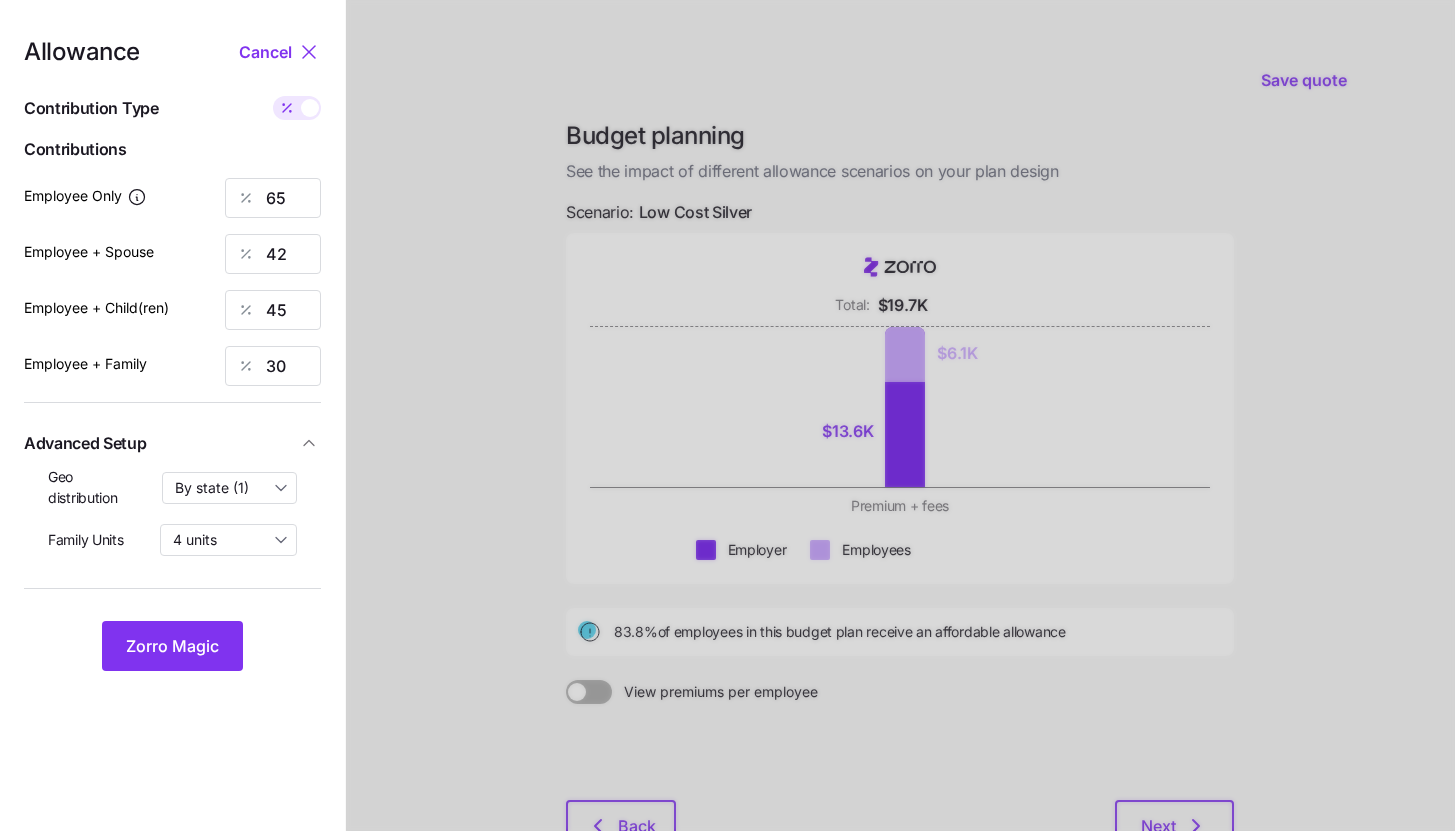 type on "324" 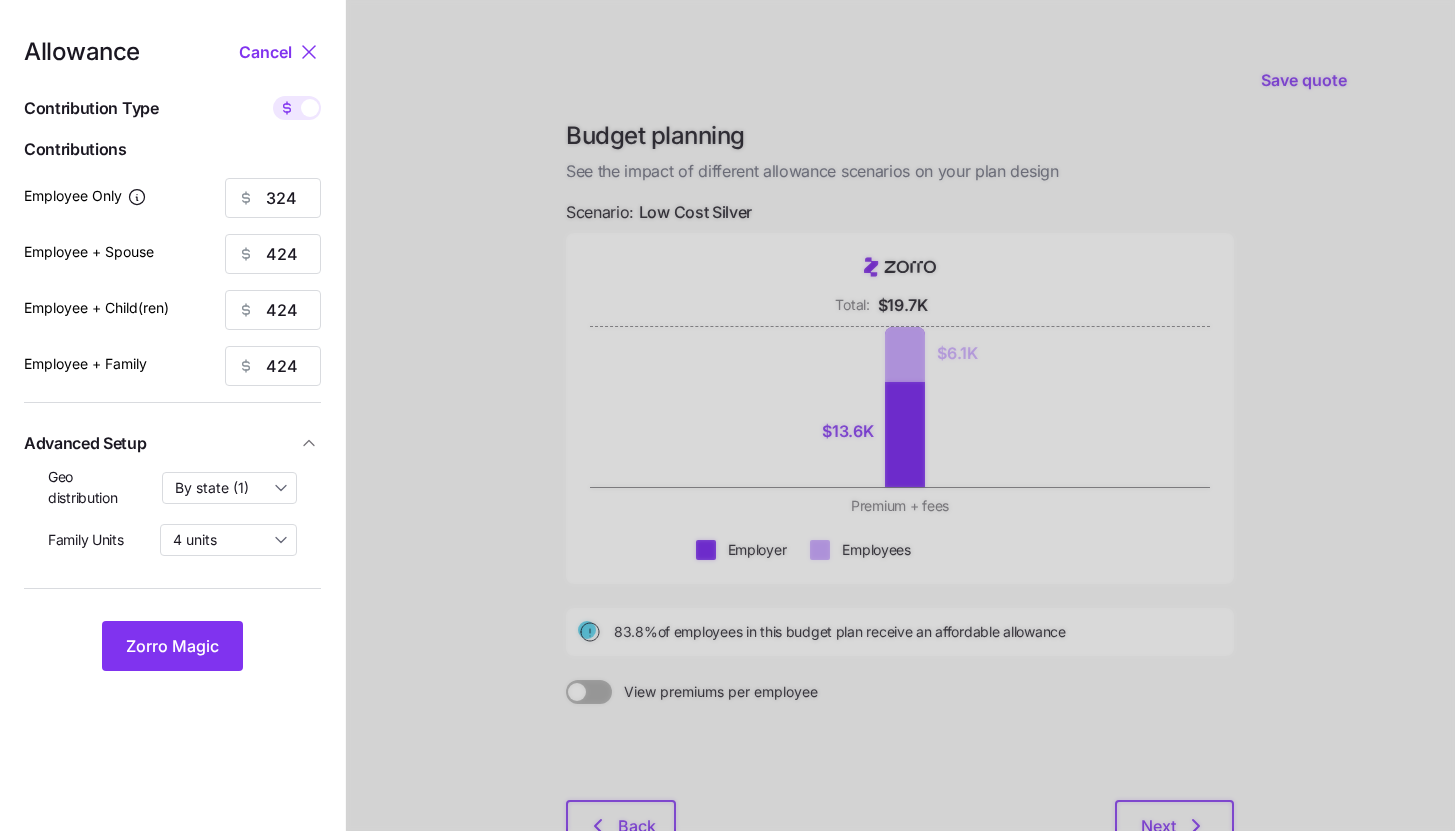 click on "Allowance Cancel Contribution Type Use classes Contributions Employee Only 324 Employee + Spouse 424 Employee + Child(ren) 424 Employee + Family 424 Advanced Setup Geo distribution By state (1) Family Units 4 units Zorro Magic" at bounding box center (172, 355) 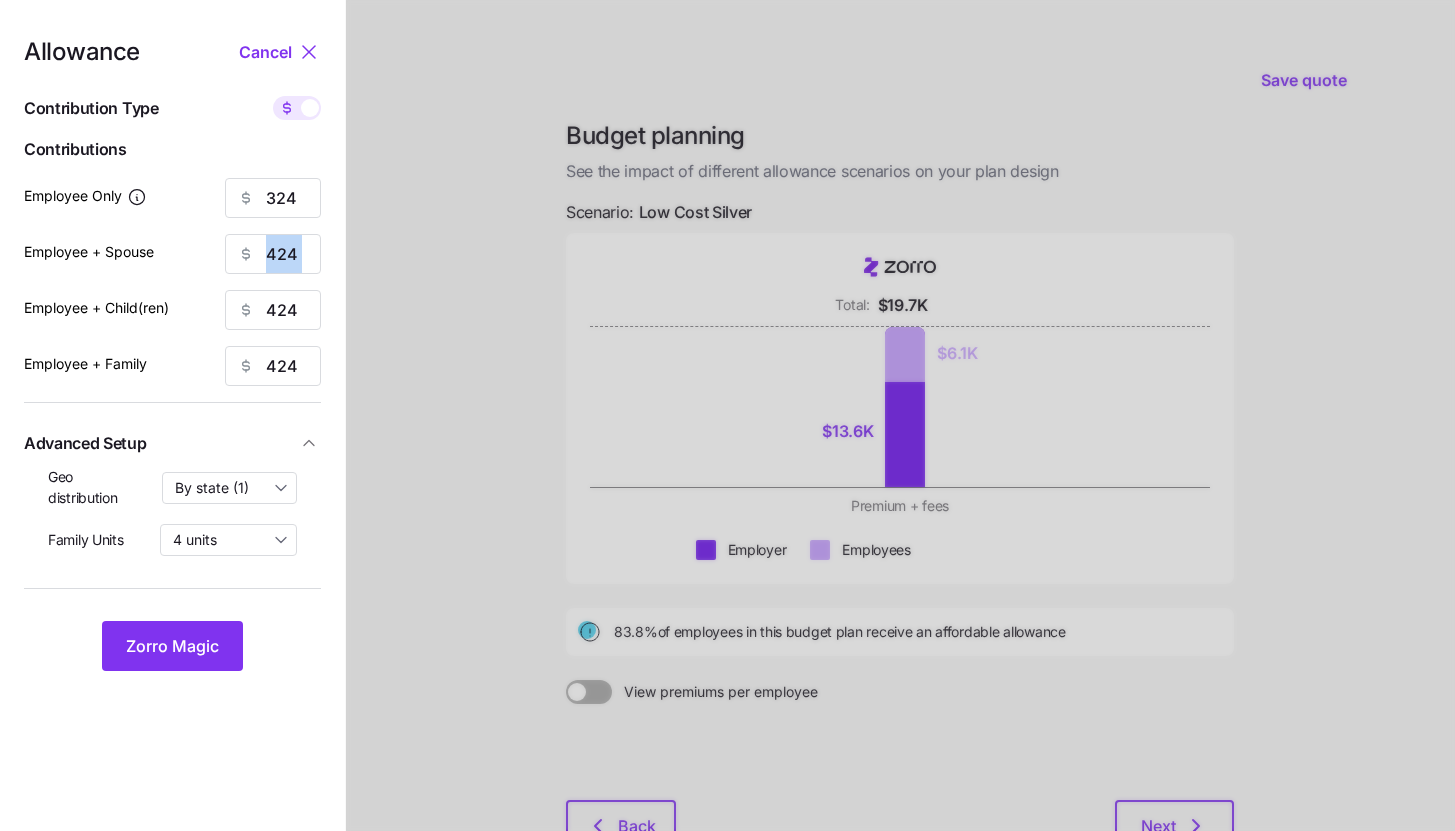 click on "Allowance Cancel Contribution Type Use classes Contributions Employee Only 324 Employee + Spouse 424 Employee + Child(ren) 424 Employee + Family 424 Advanced Setup Geo distribution By state (1) Family Units 4 units Zorro Magic" at bounding box center (172, 355) 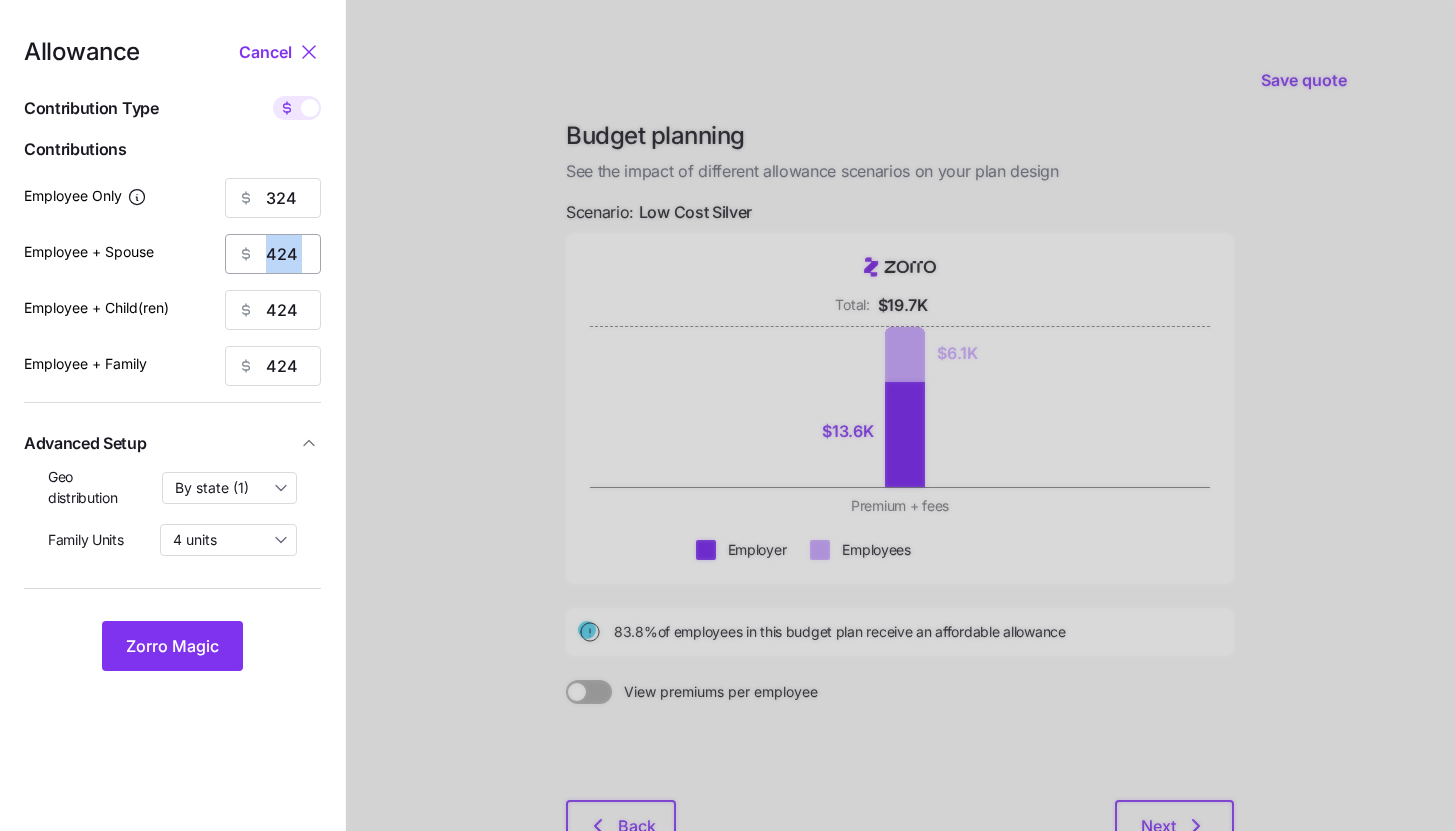 type 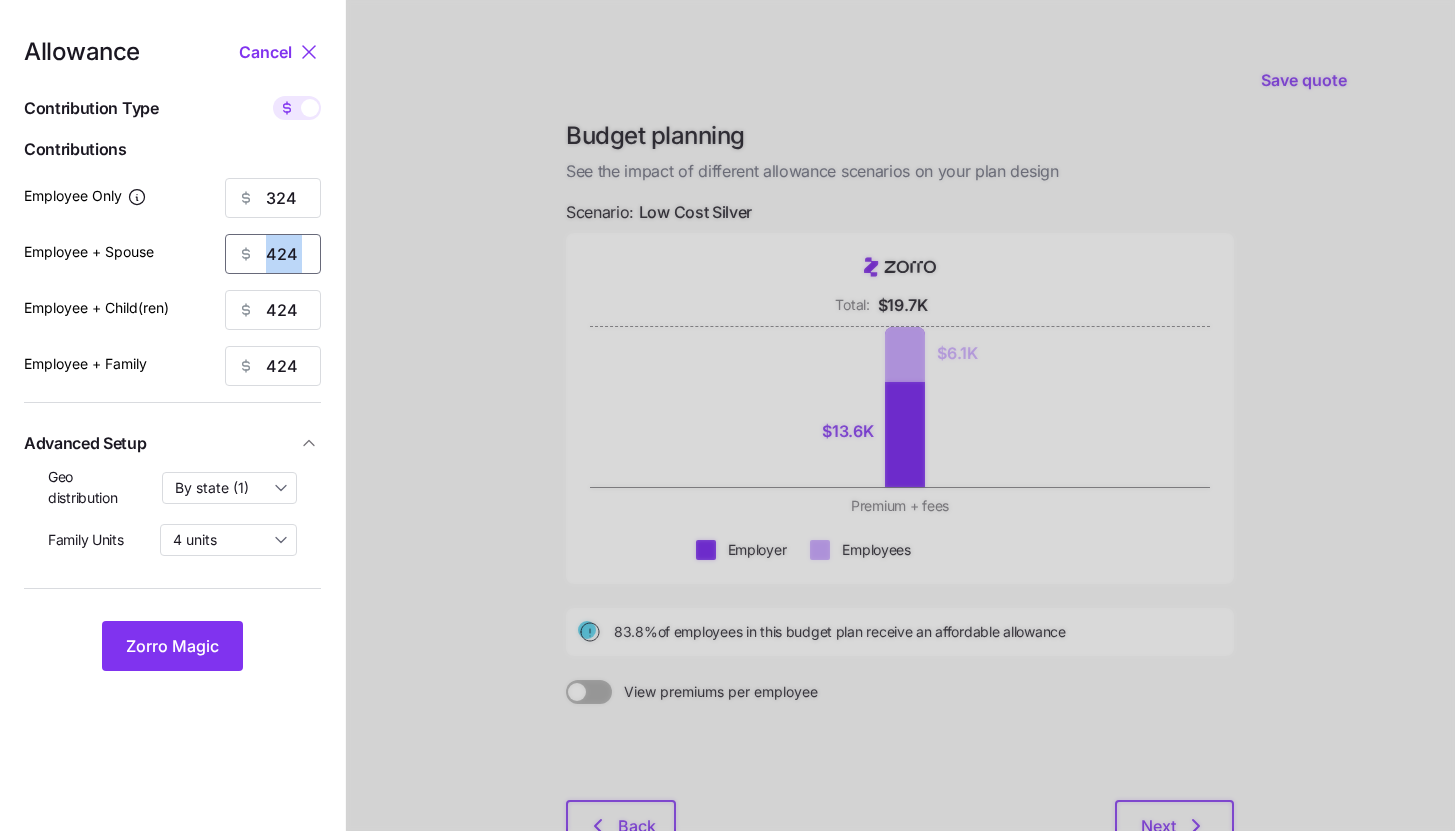 click on "424" at bounding box center [273, 254] 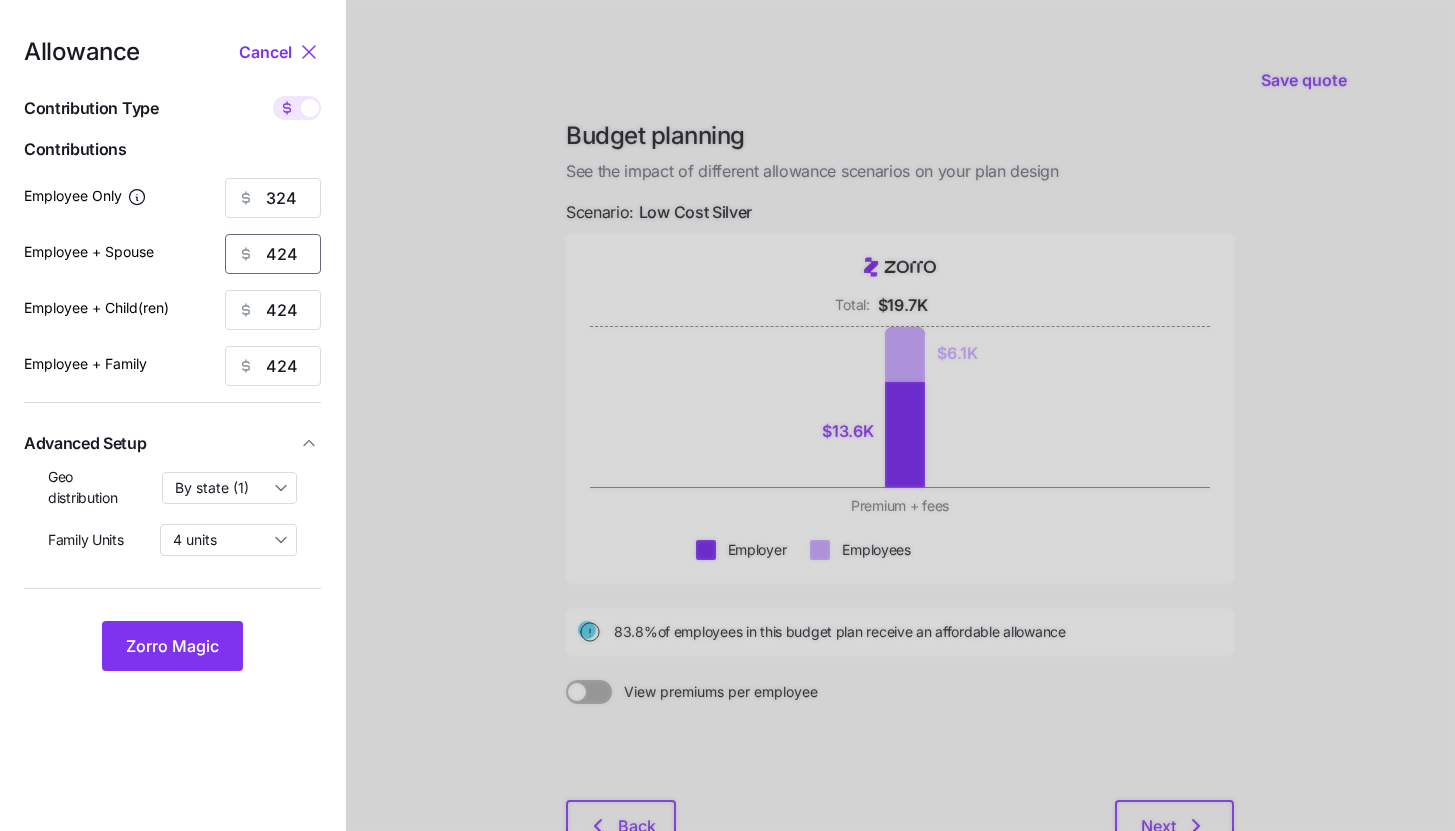 click on "424" at bounding box center [273, 254] 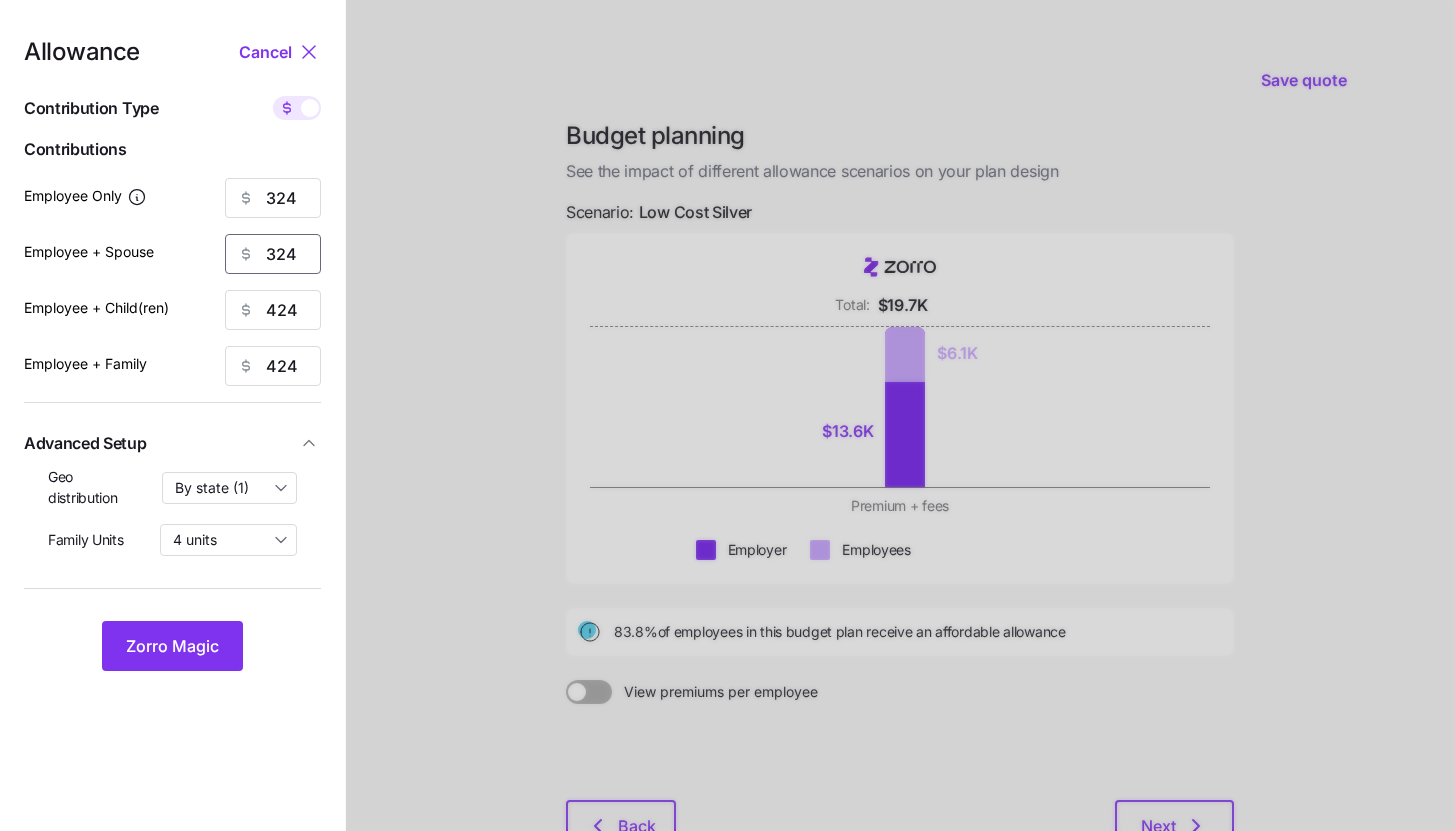 type on "324" 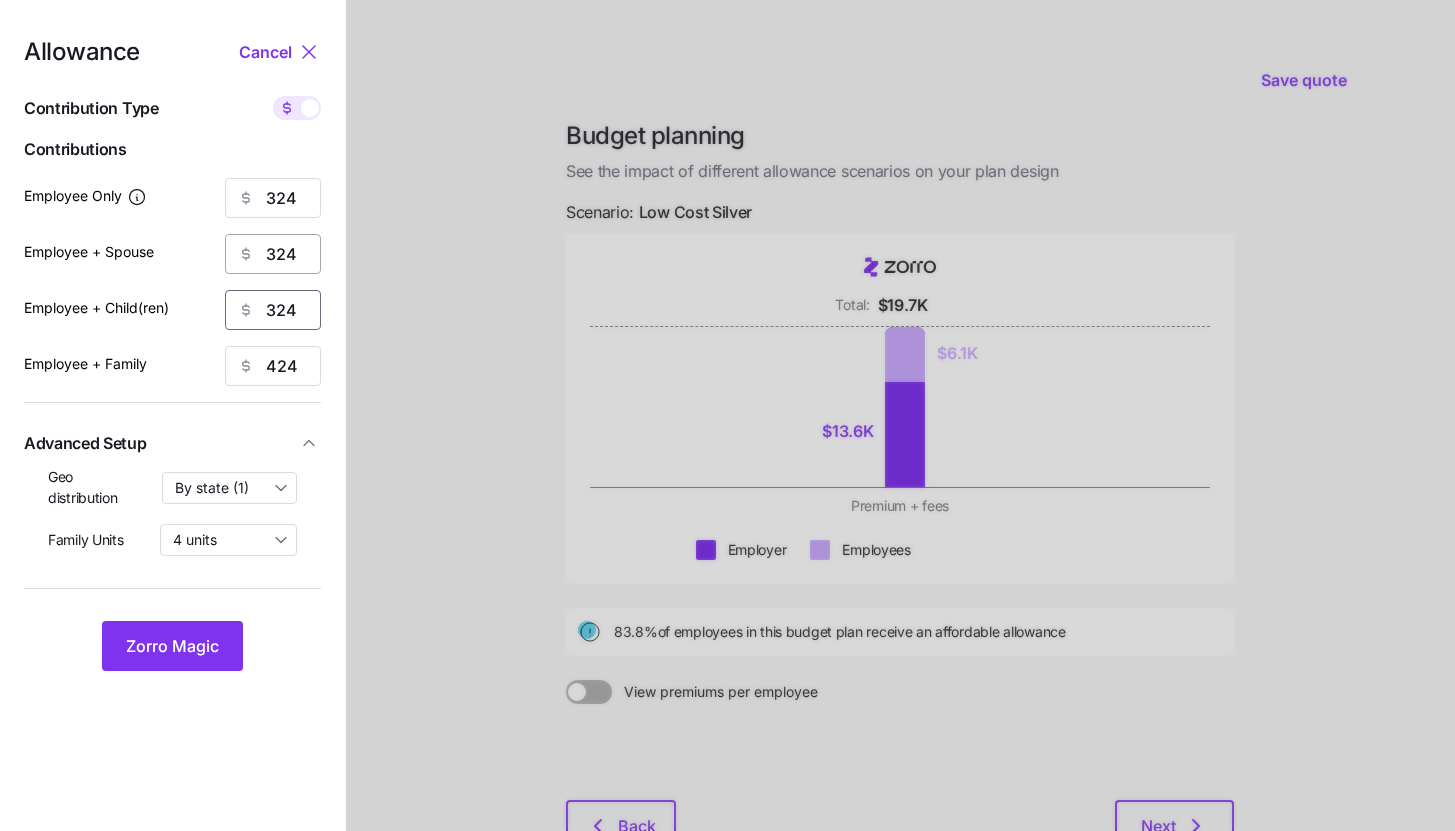type on "324" 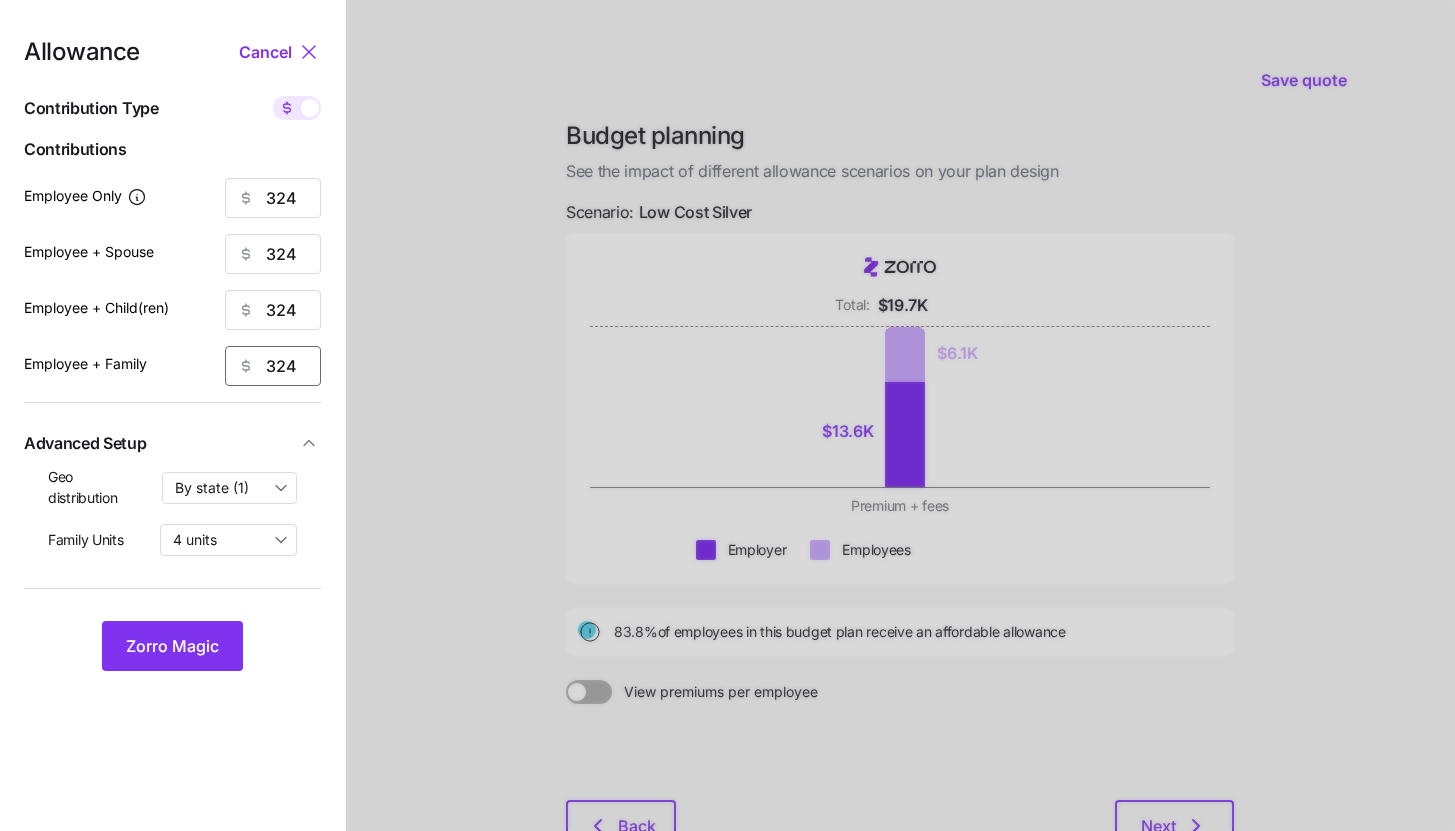 type on "324" 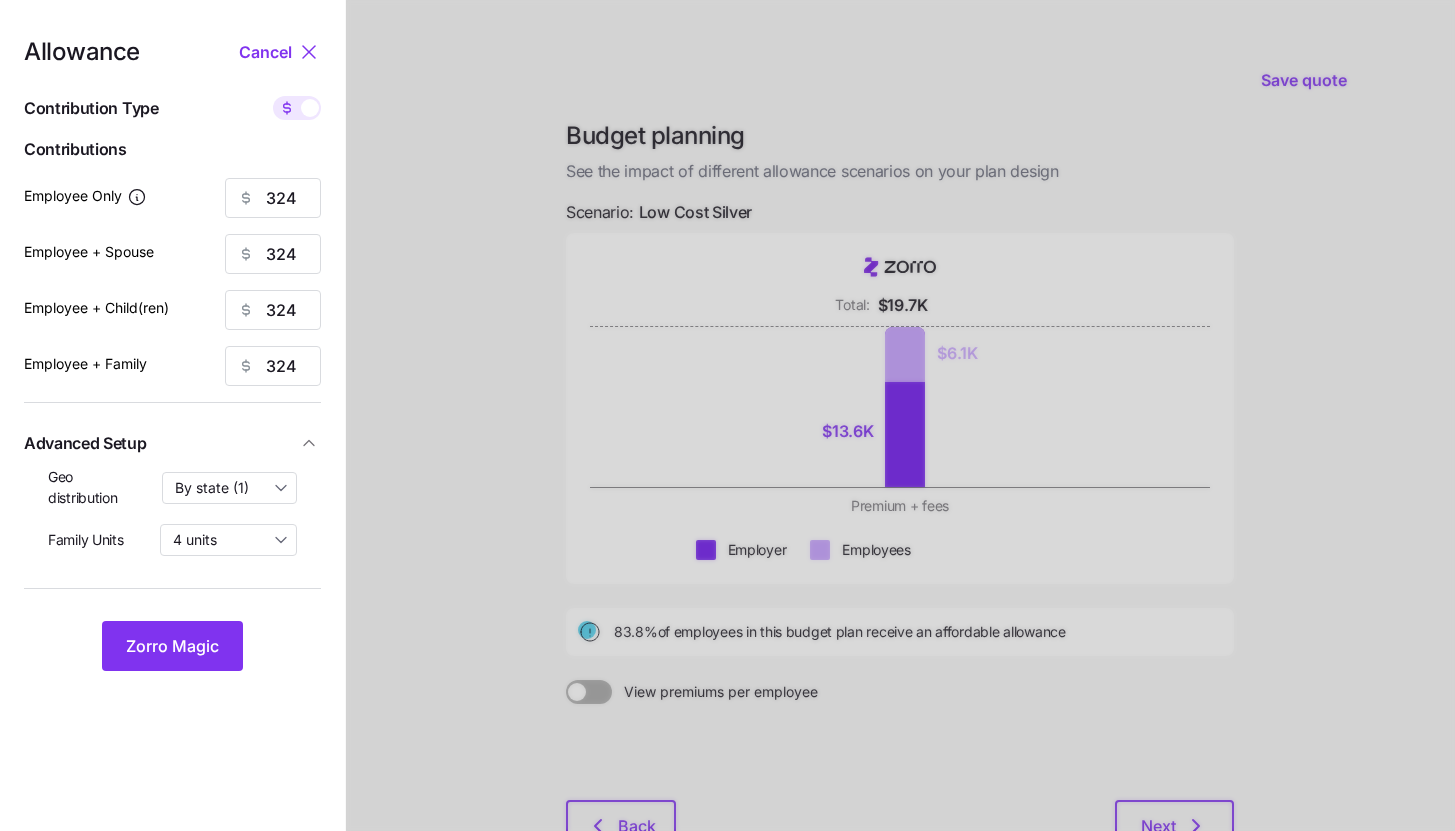 click on "Zorro Magic" at bounding box center [172, 646] 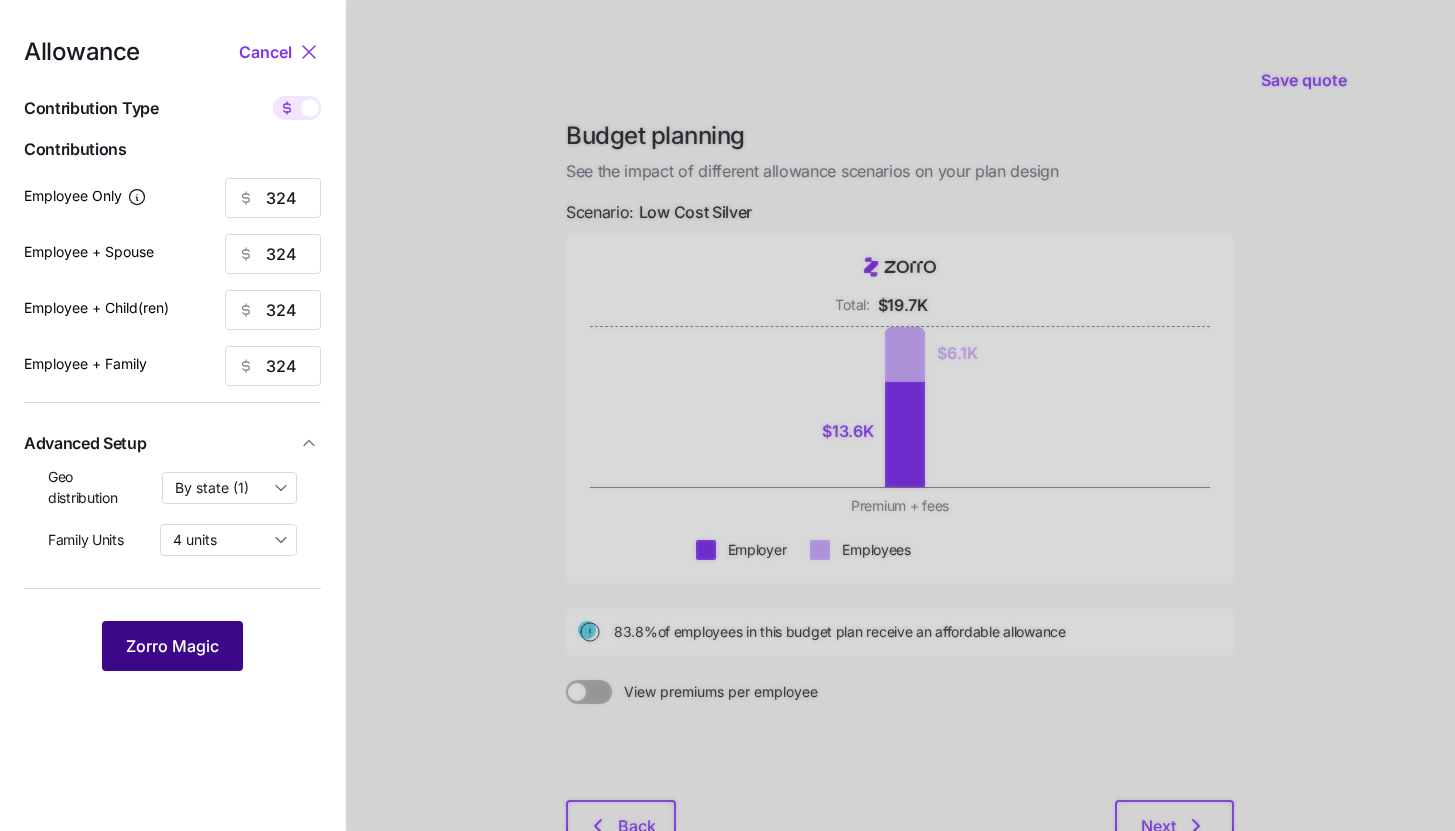 click on "Zorro Magic" at bounding box center [172, 646] 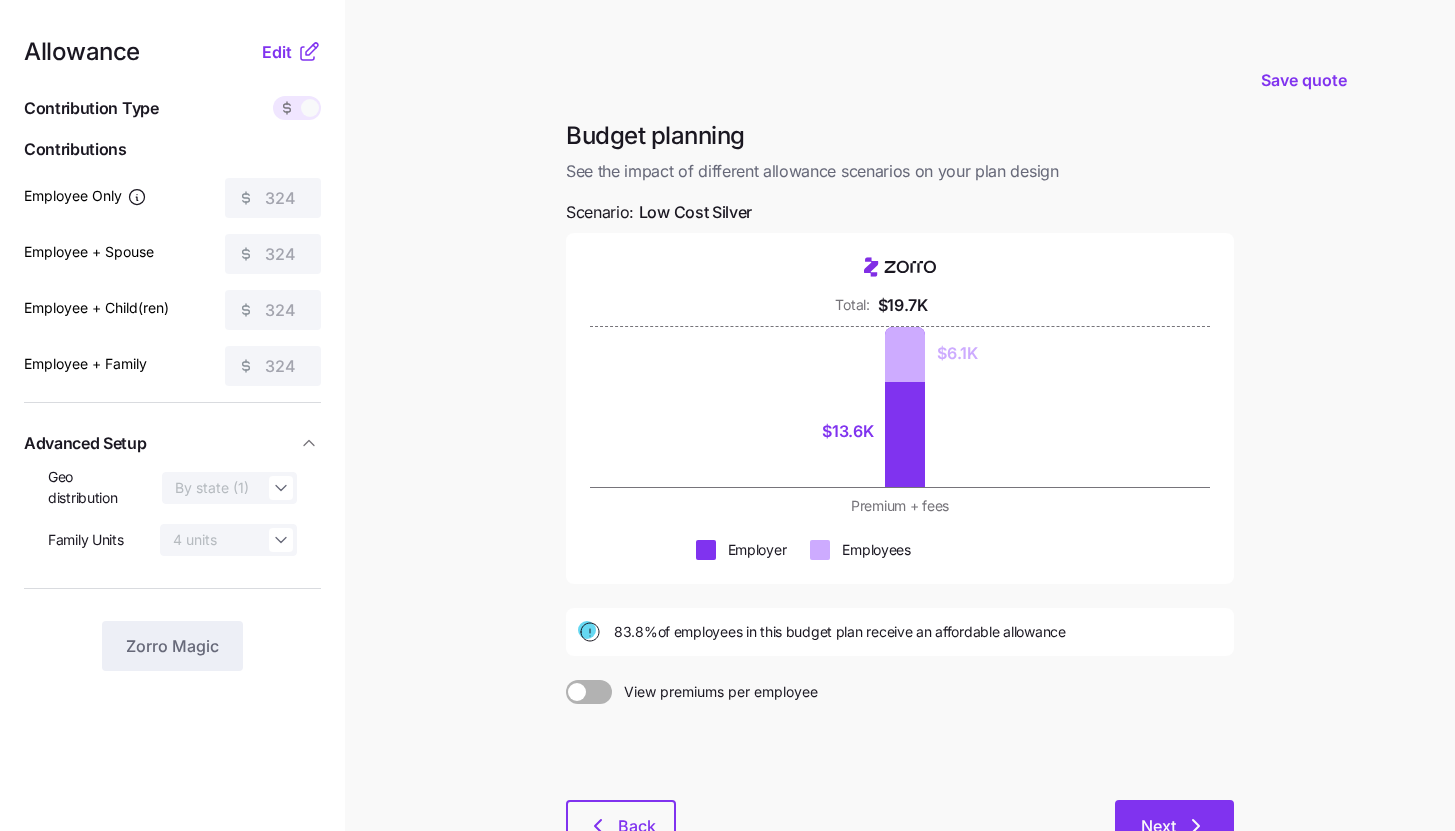 click on "Next" at bounding box center [1174, 825] 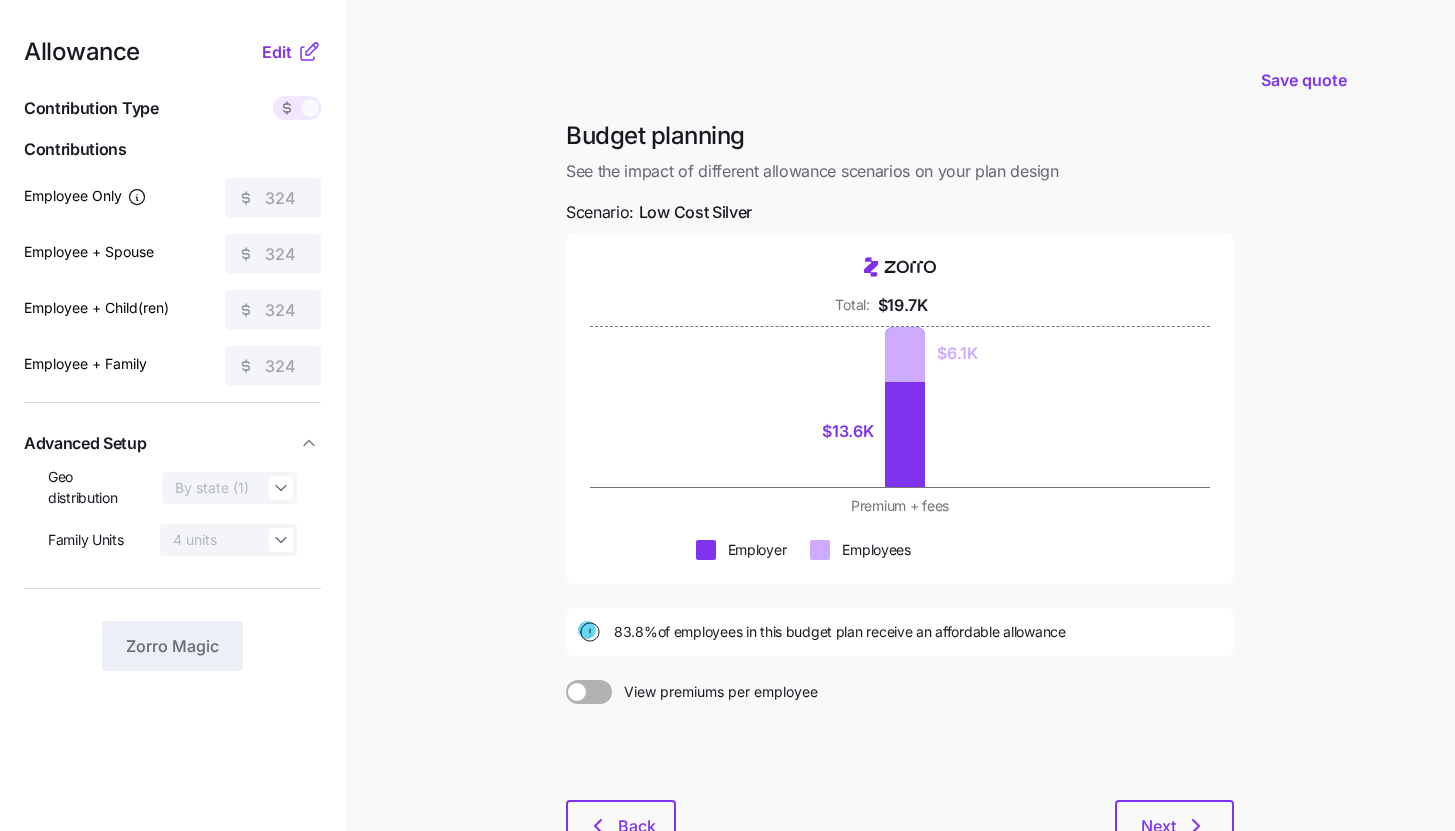 click on "Save quote Budget planning See the impact of different allowance scenarios on your plan design Scenario:   Low Cost Silver Total: $19.7K $13.6K $6.1K Premium + fees   Employer   Employees 83.8%  of employees in this budget plan receive an affordable allowance View premiums per employee Back Next" at bounding box center [727, 489] 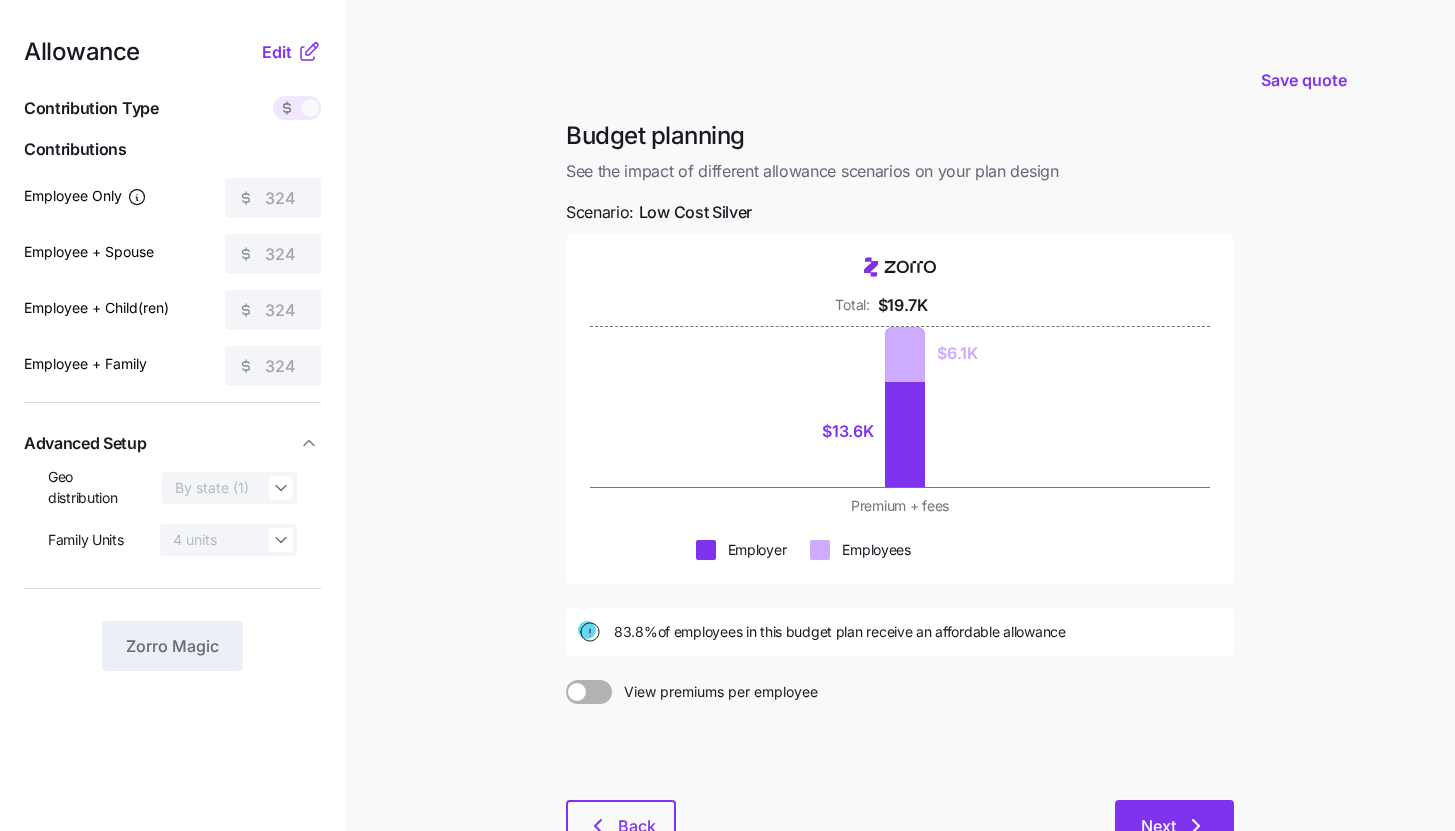 click on "Next" at bounding box center [1174, 825] 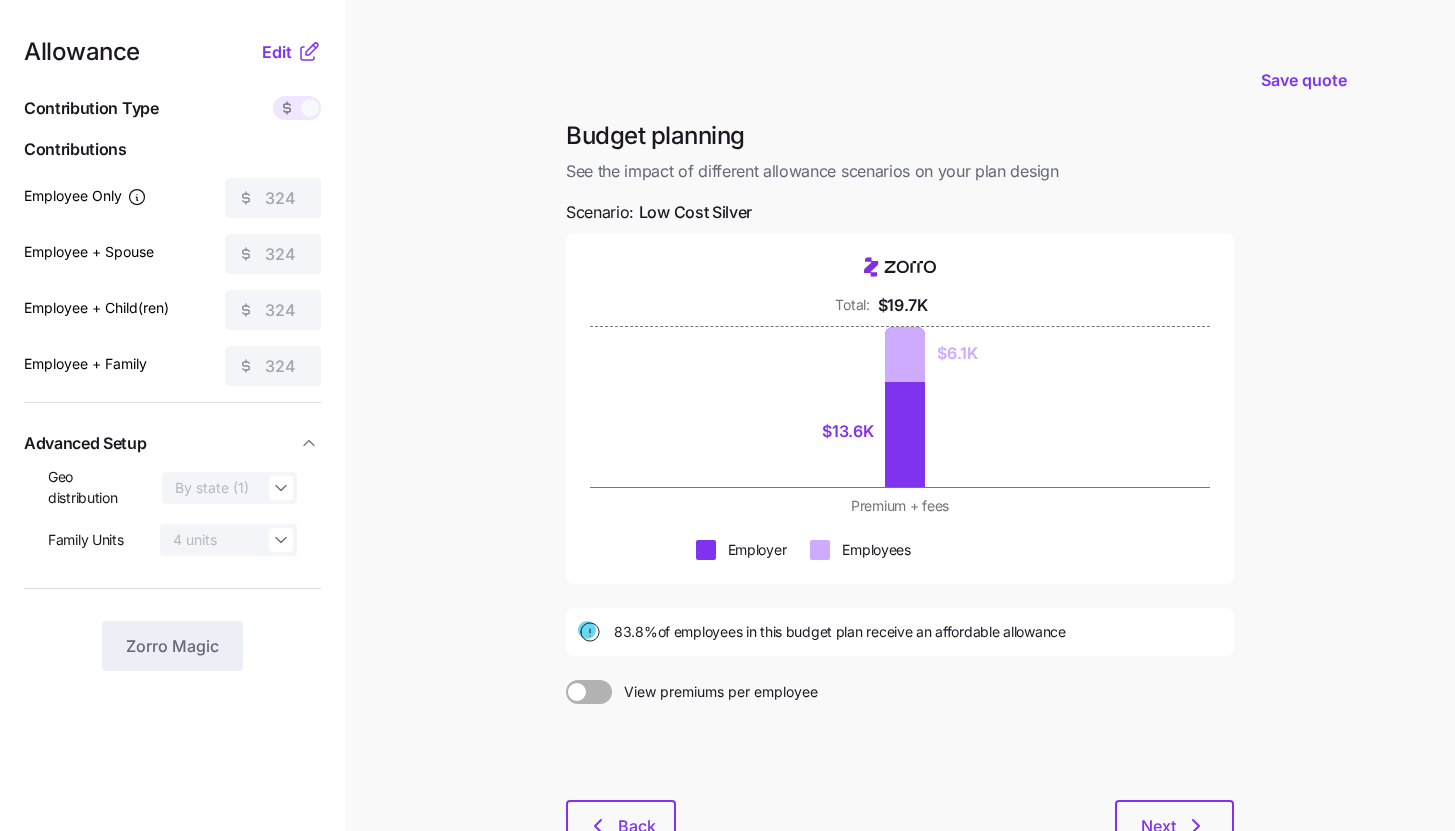 click on "Save quote Budget planning See the impact of different allowance scenarios on your plan design Scenario:   Low Cost Silver Total: $19.7K $13.6K $6.1K Premium + fees   Employer   Employees 83.8%  of employees in this budget plan receive an affordable allowance View premiums per employee Back Next" at bounding box center (727, 489) 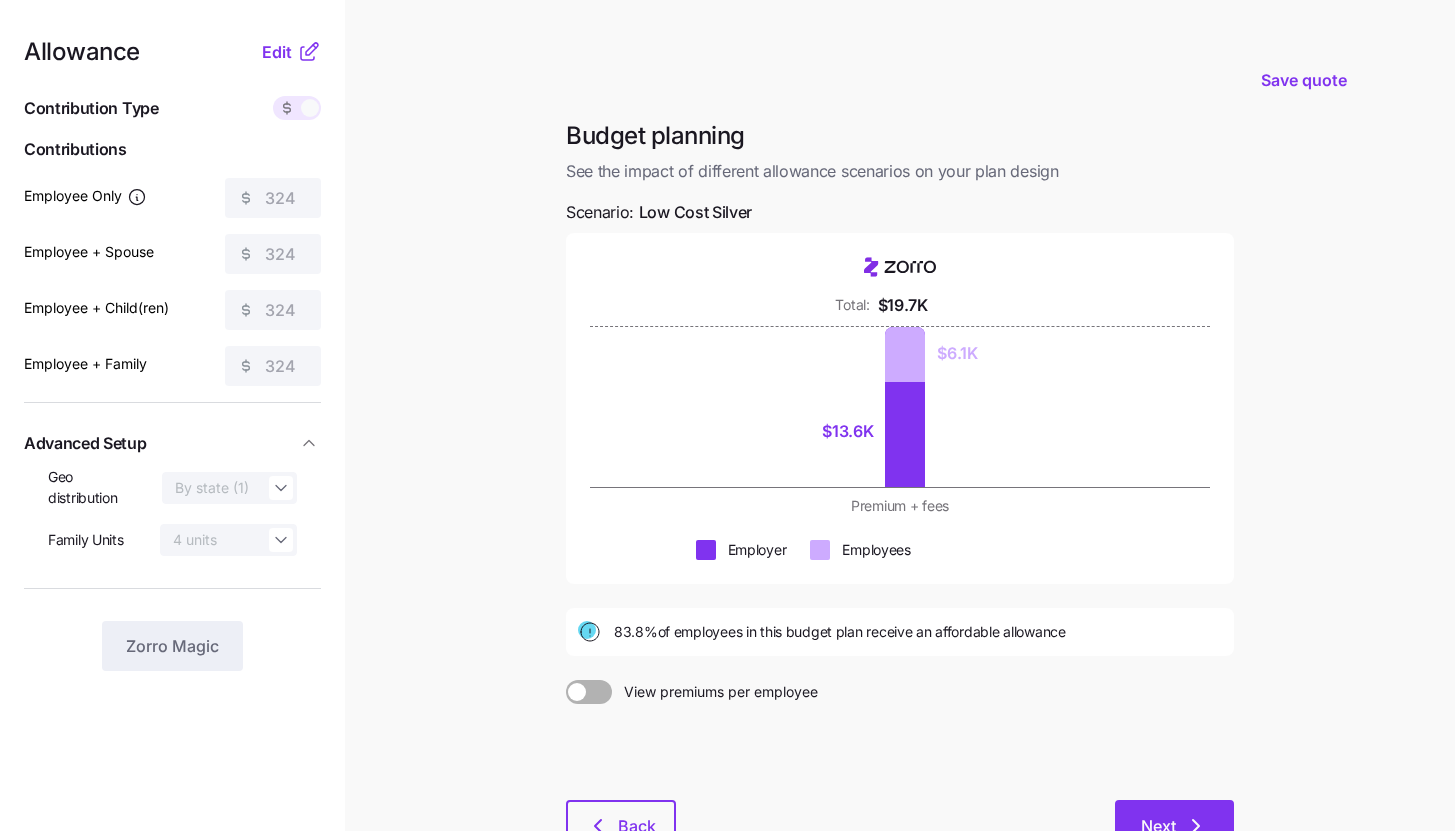 click on "Next" at bounding box center [1158, 826] 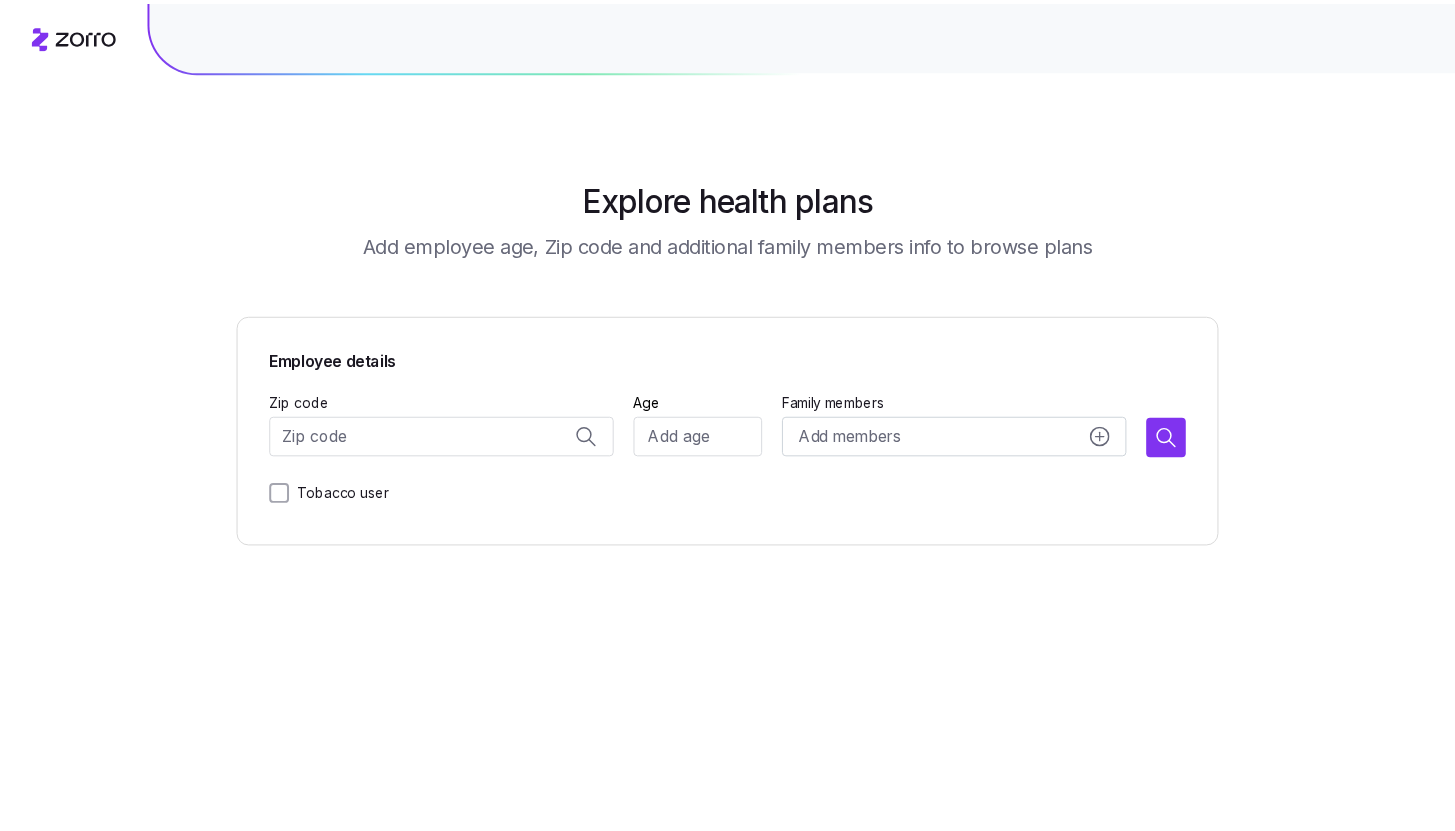 scroll, scrollTop: 0, scrollLeft: 0, axis: both 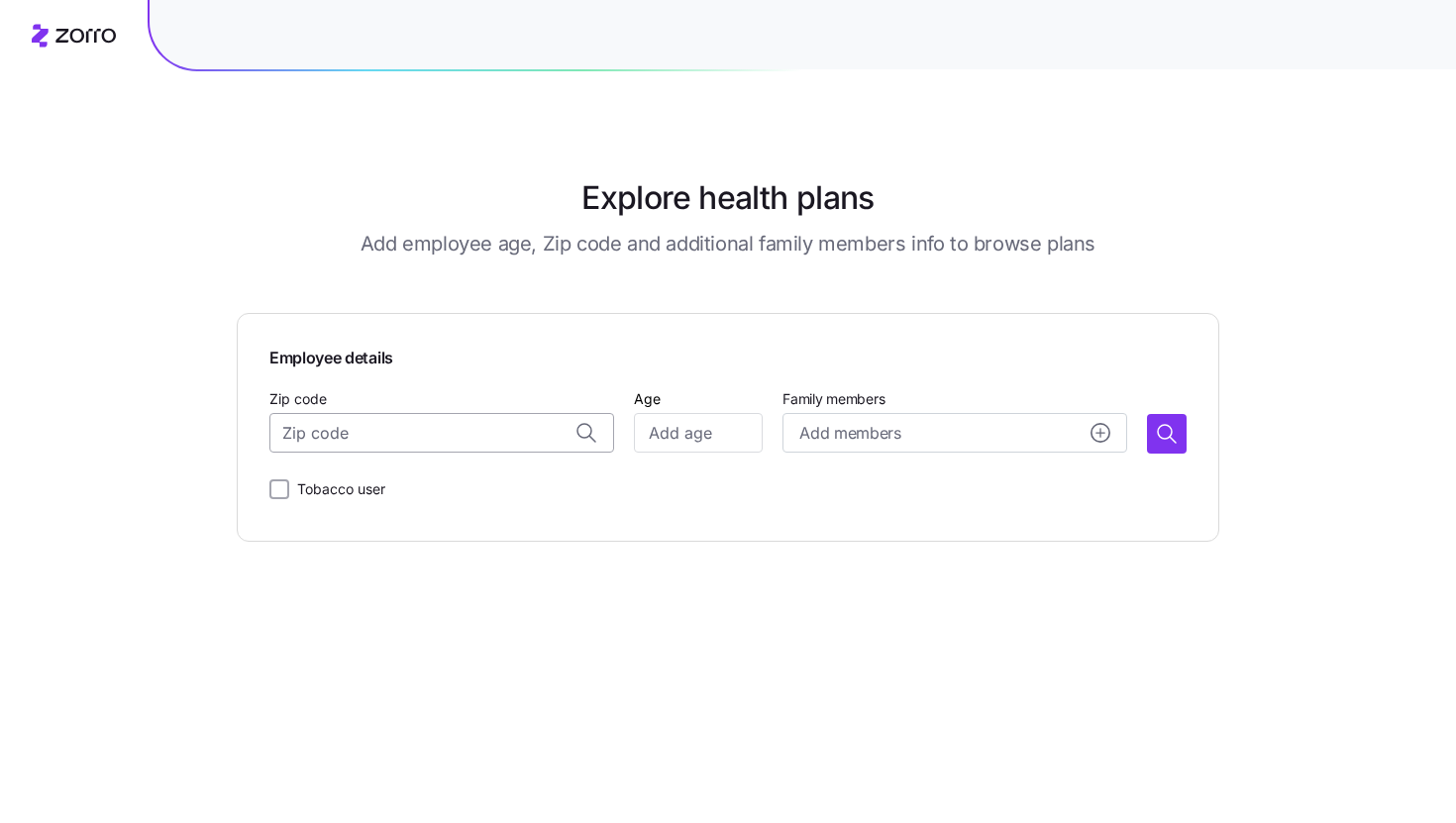 click on "Zip code" at bounding box center (442, 433) 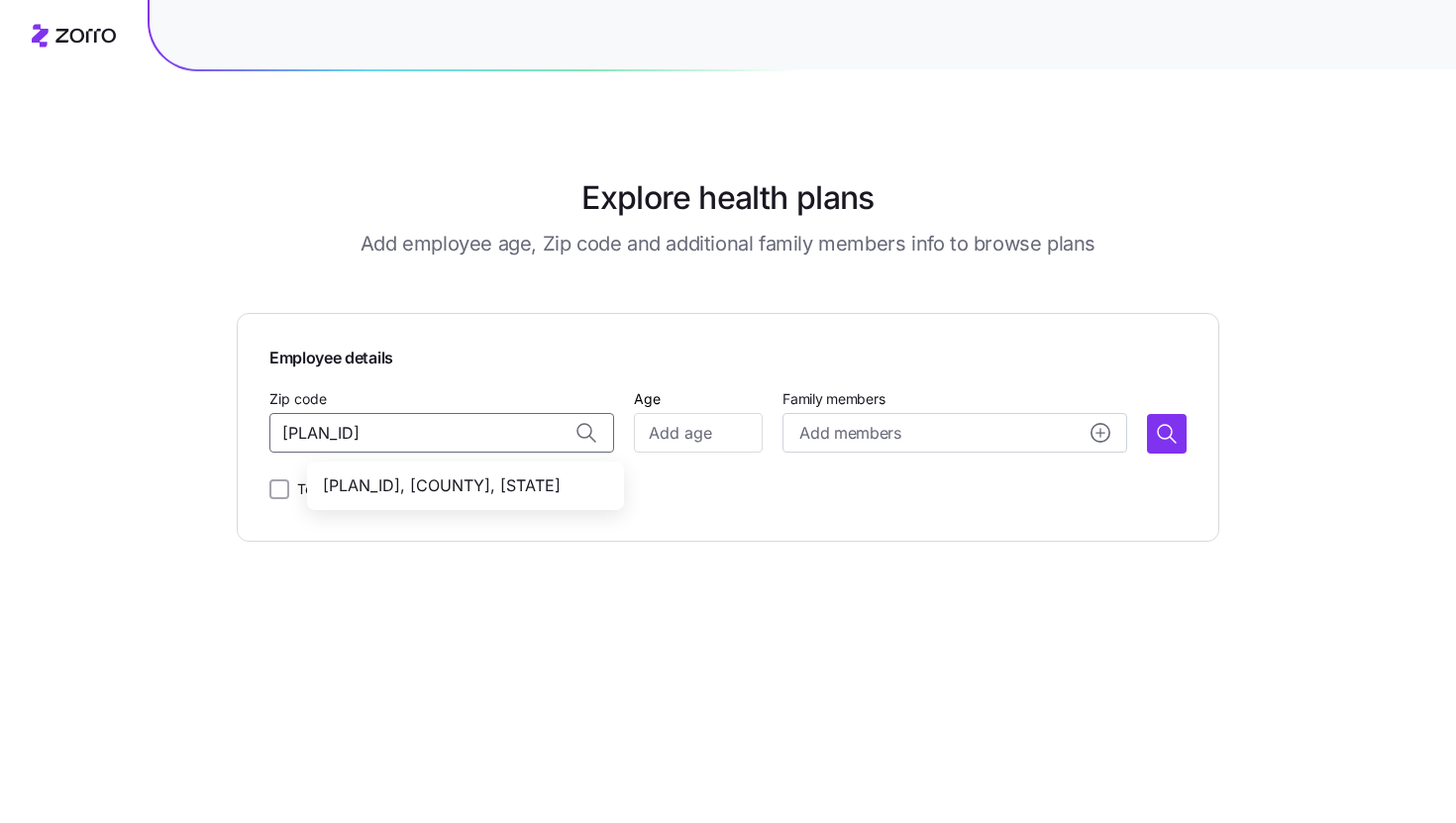 click on "[PLAN_ID], [COUNTY], [STATE]" at bounding box center (462, 485) 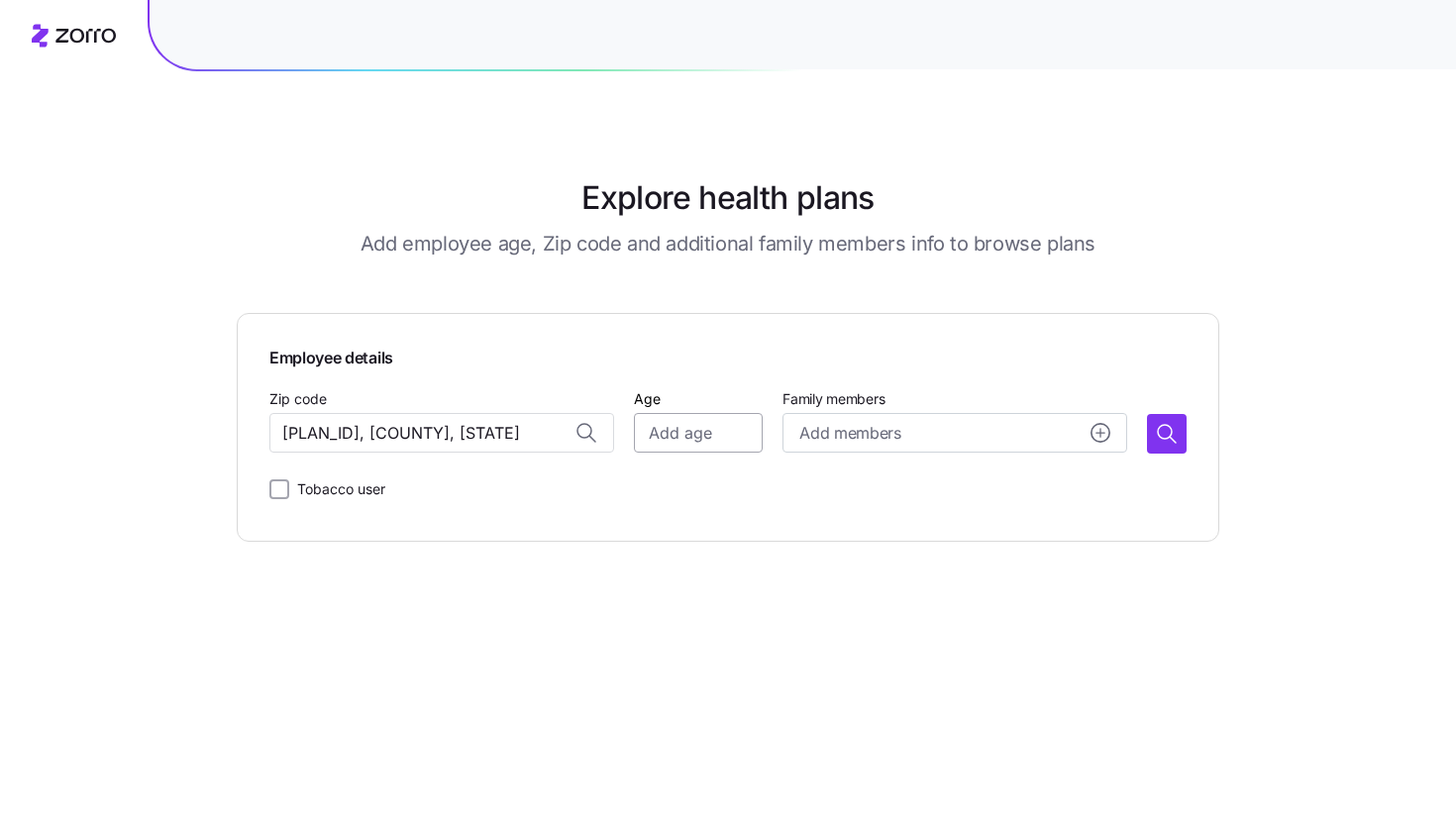 type on "[PLAN_ID], [COUNTY], [STATE]" 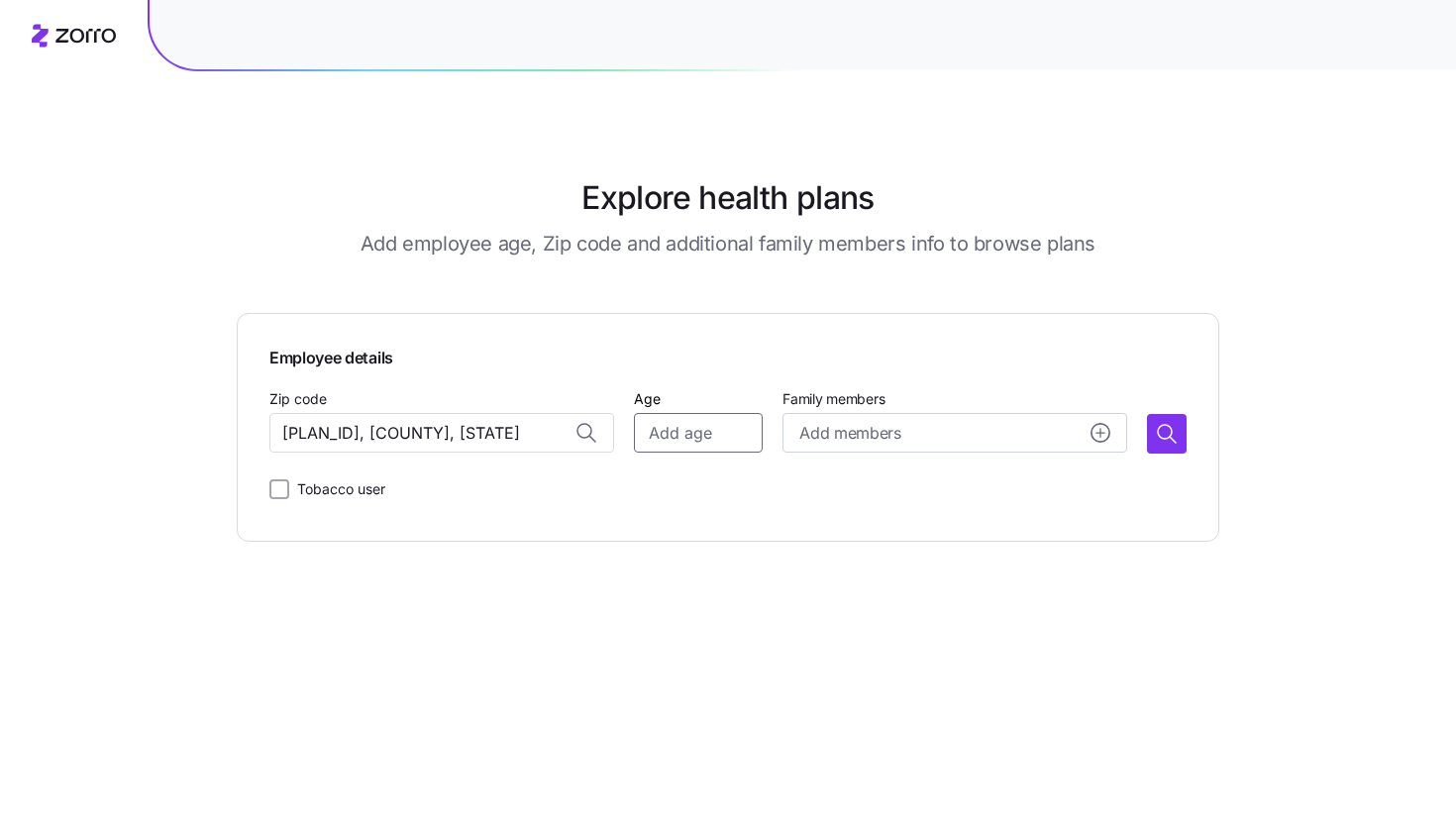 click on "Age" at bounding box center [698, 433] 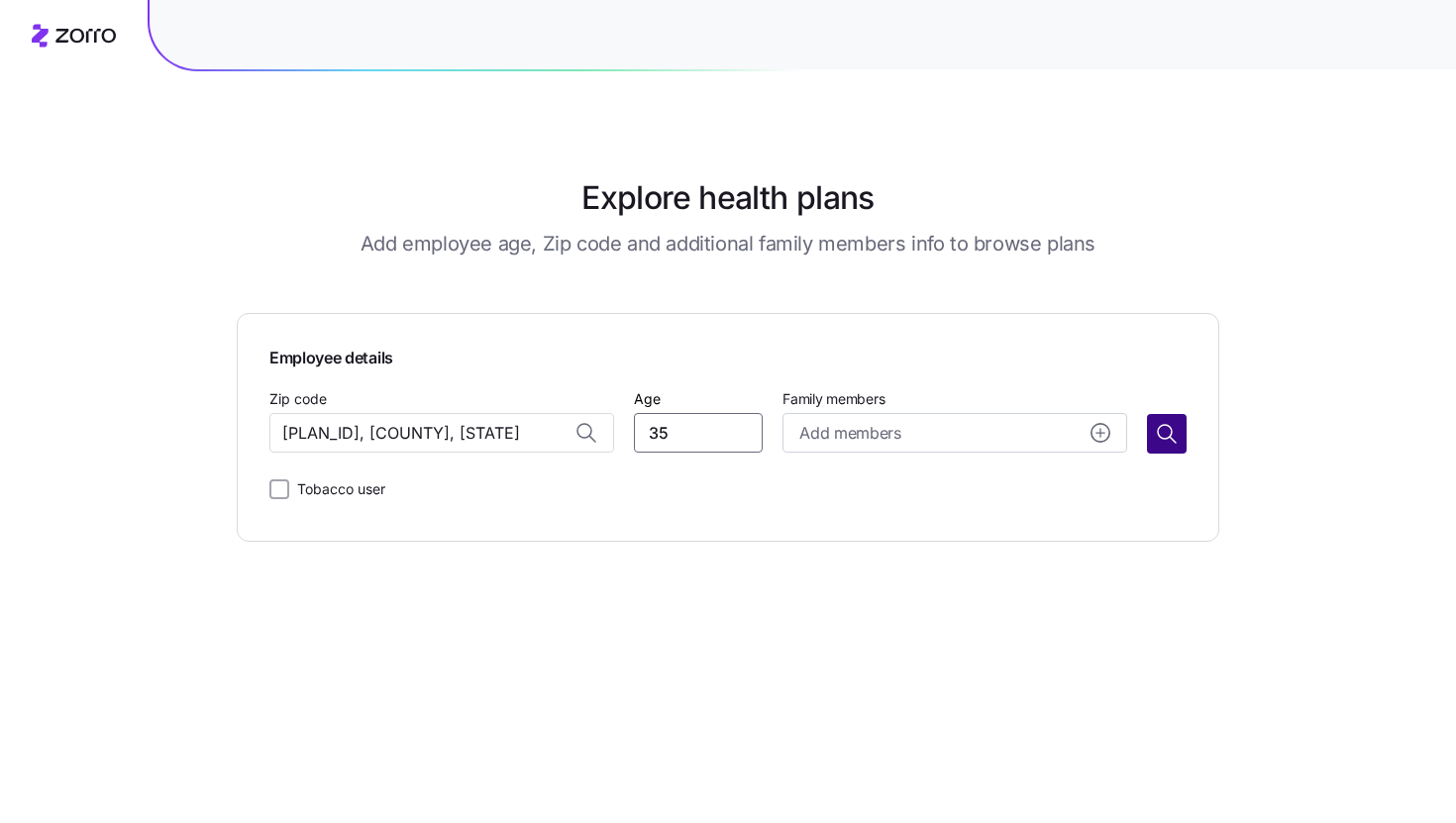 type on "35" 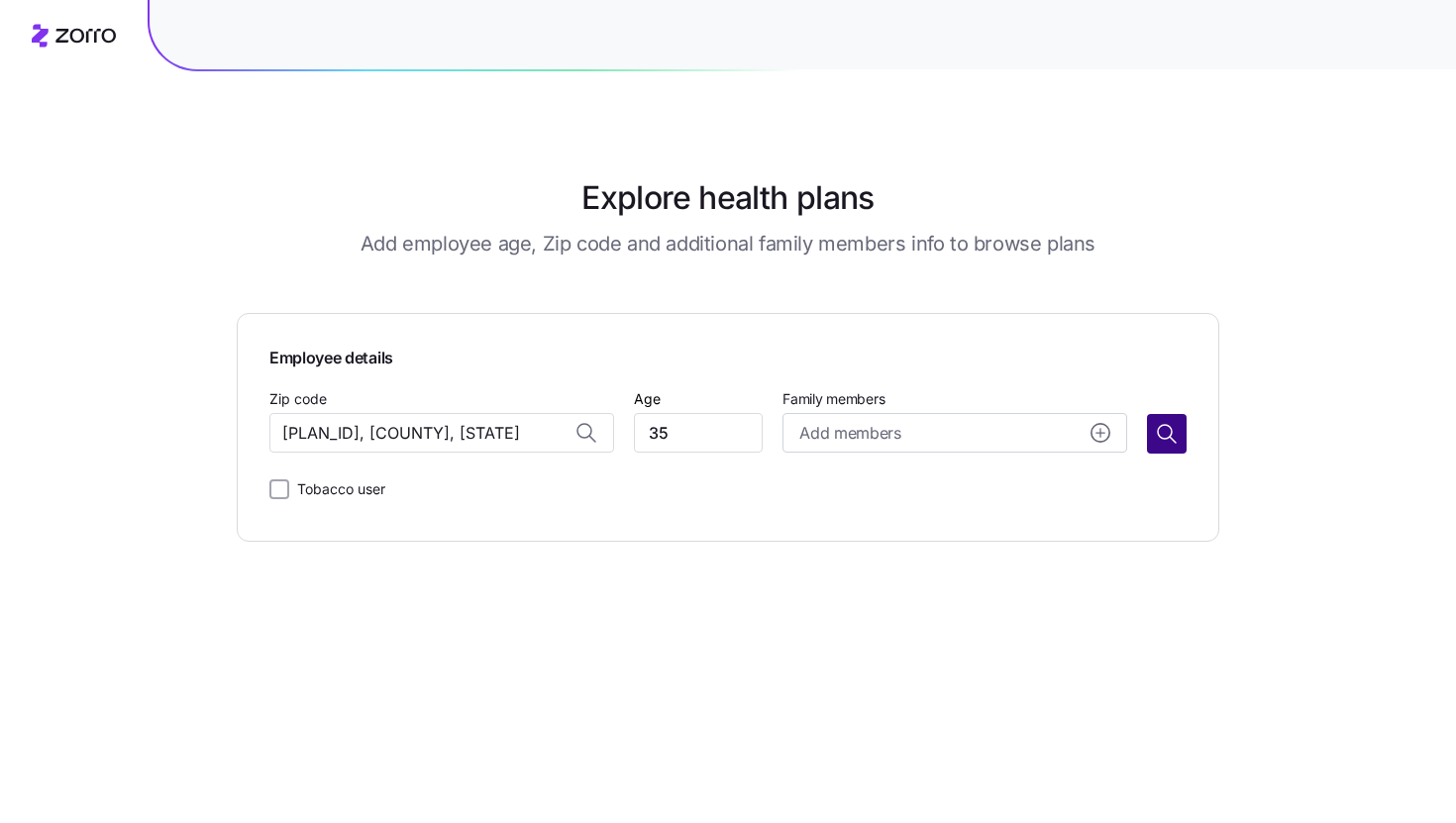 click at bounding box center (1167, 434) 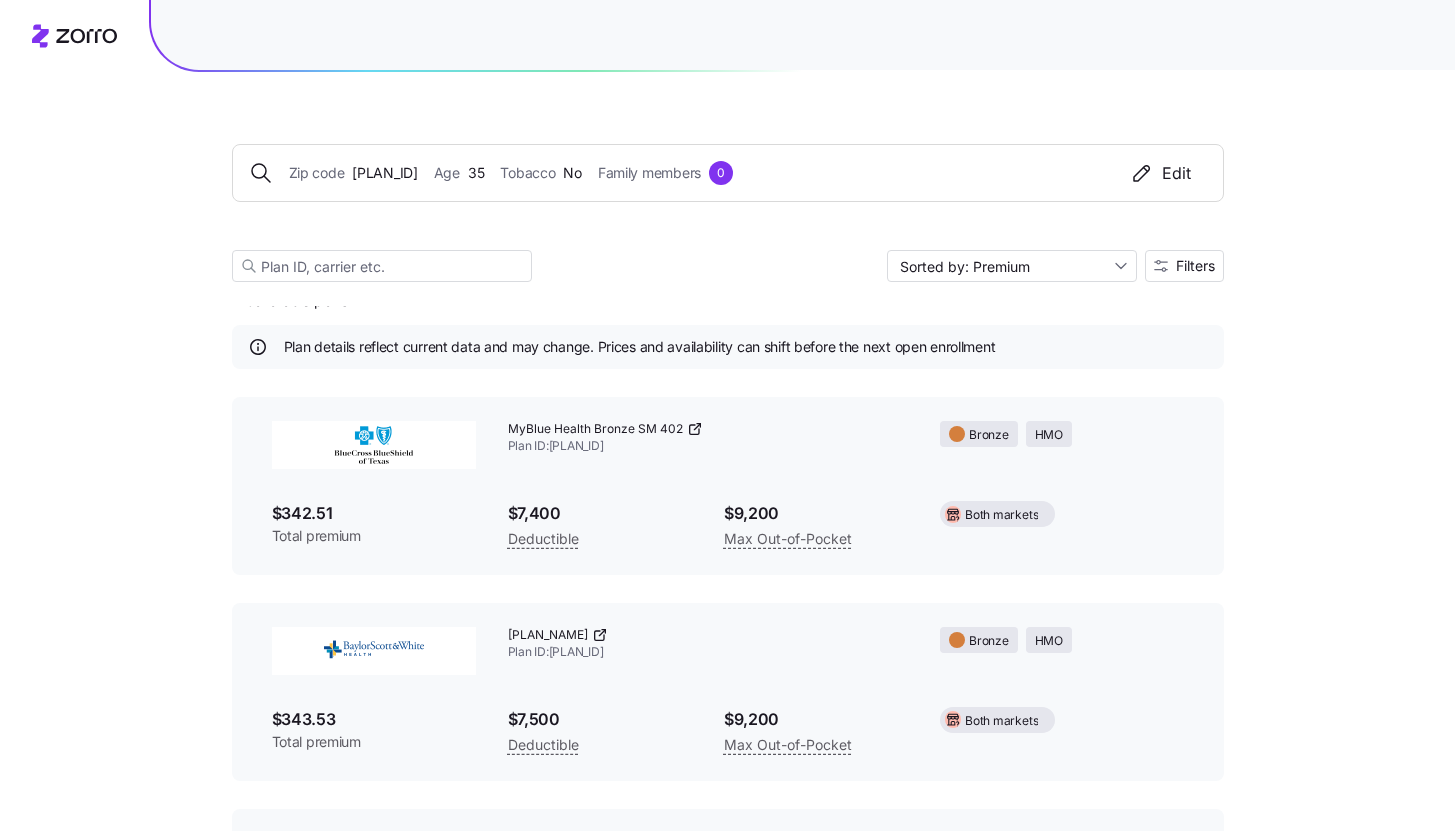 scroll, scrollTop: 0, scrollLeft: 0, axis: both 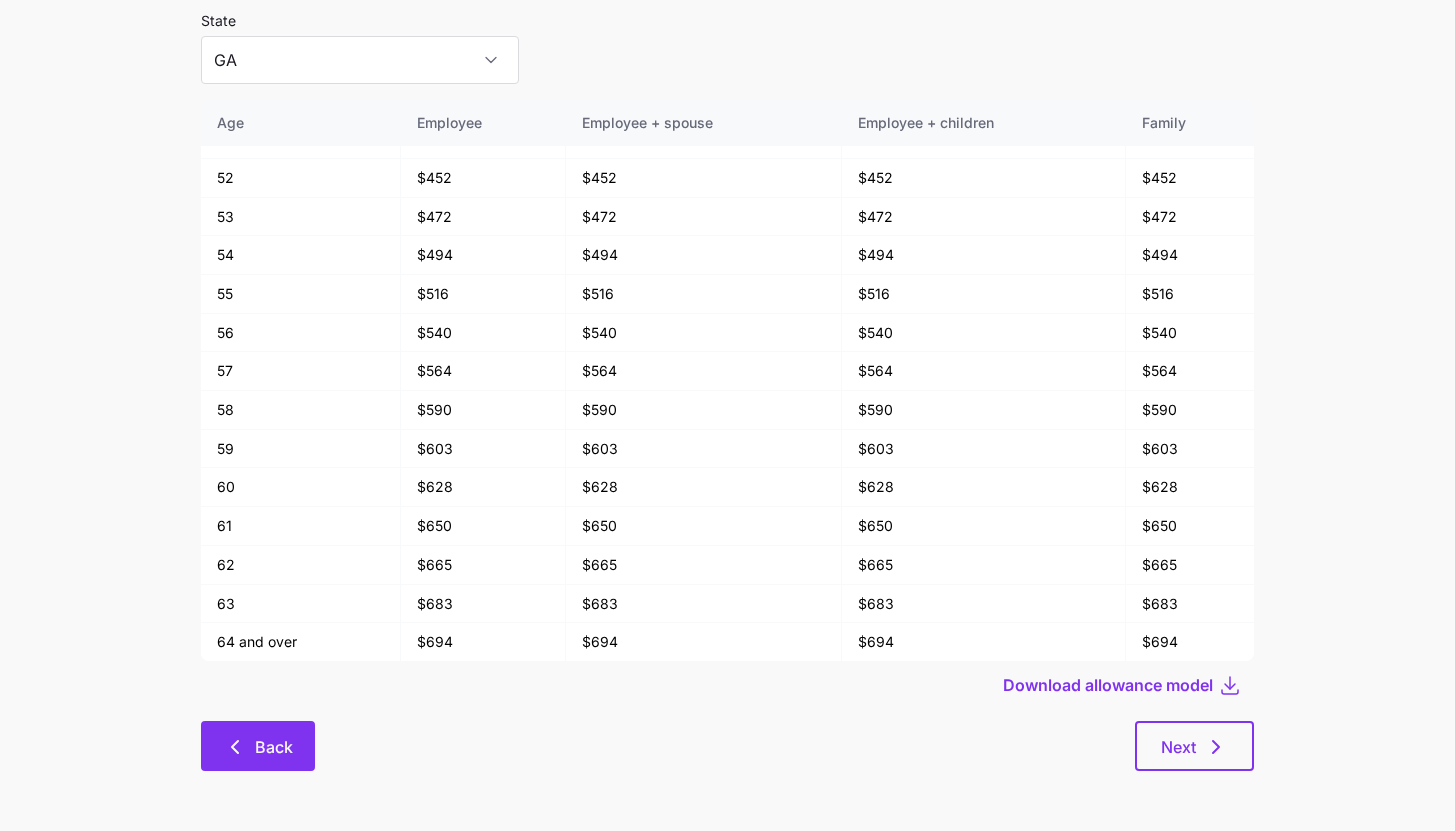 click on "Back" at bounding box center (274, 747) 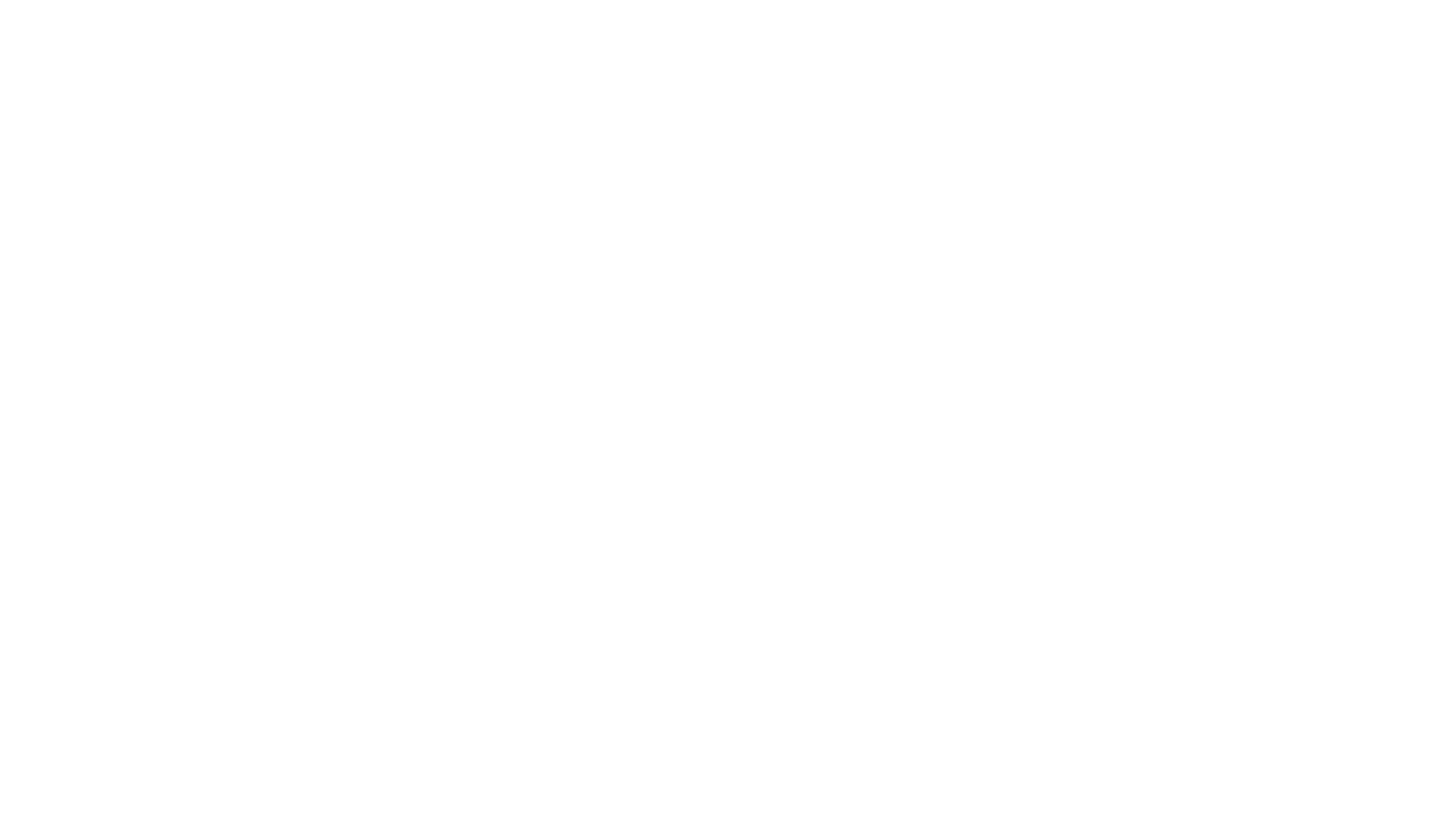 scroll, scrollTop: 0, scrollLeft: 0, axis: both 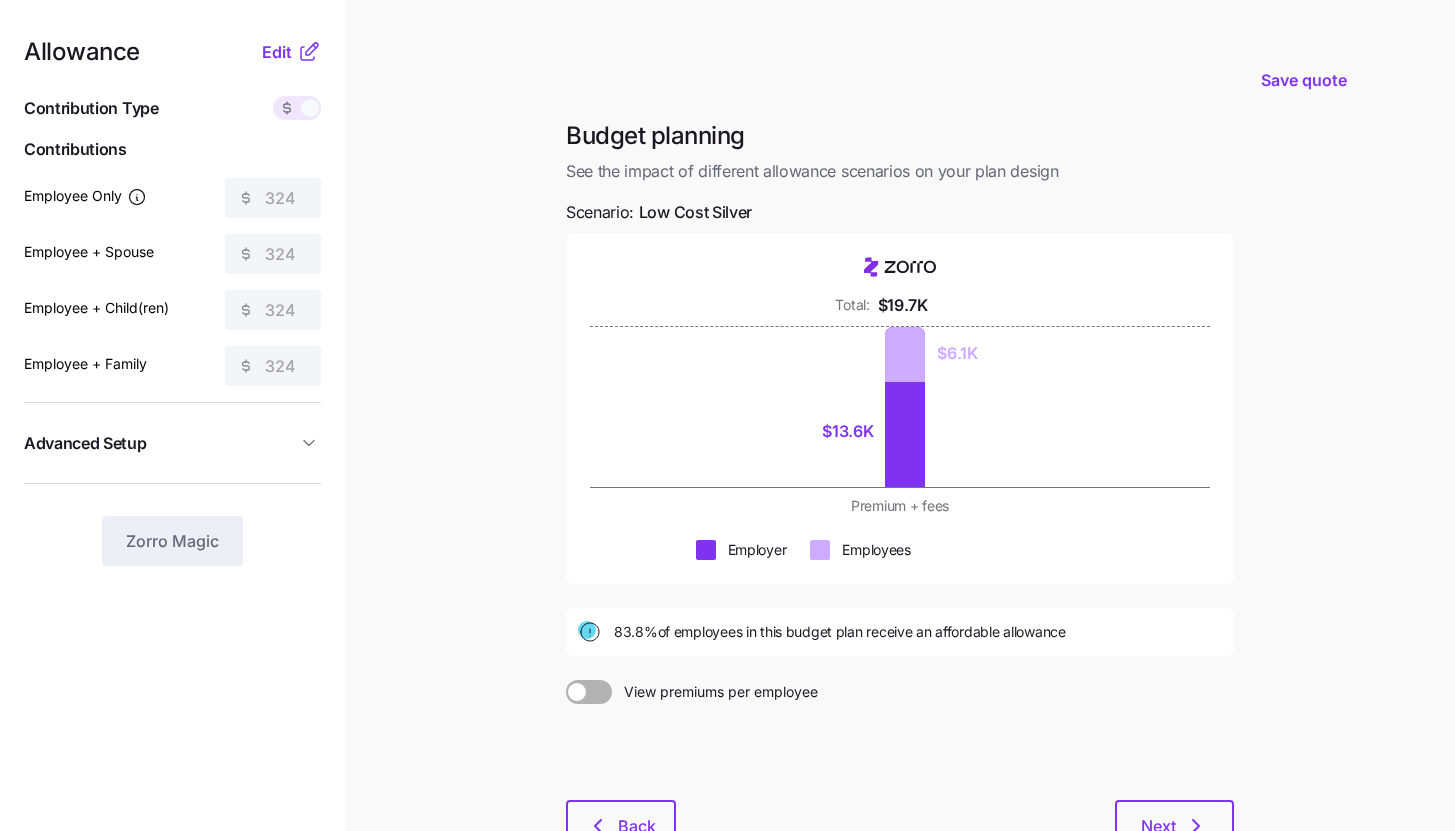 click on "Save quote" at bounding box center [900, 80] 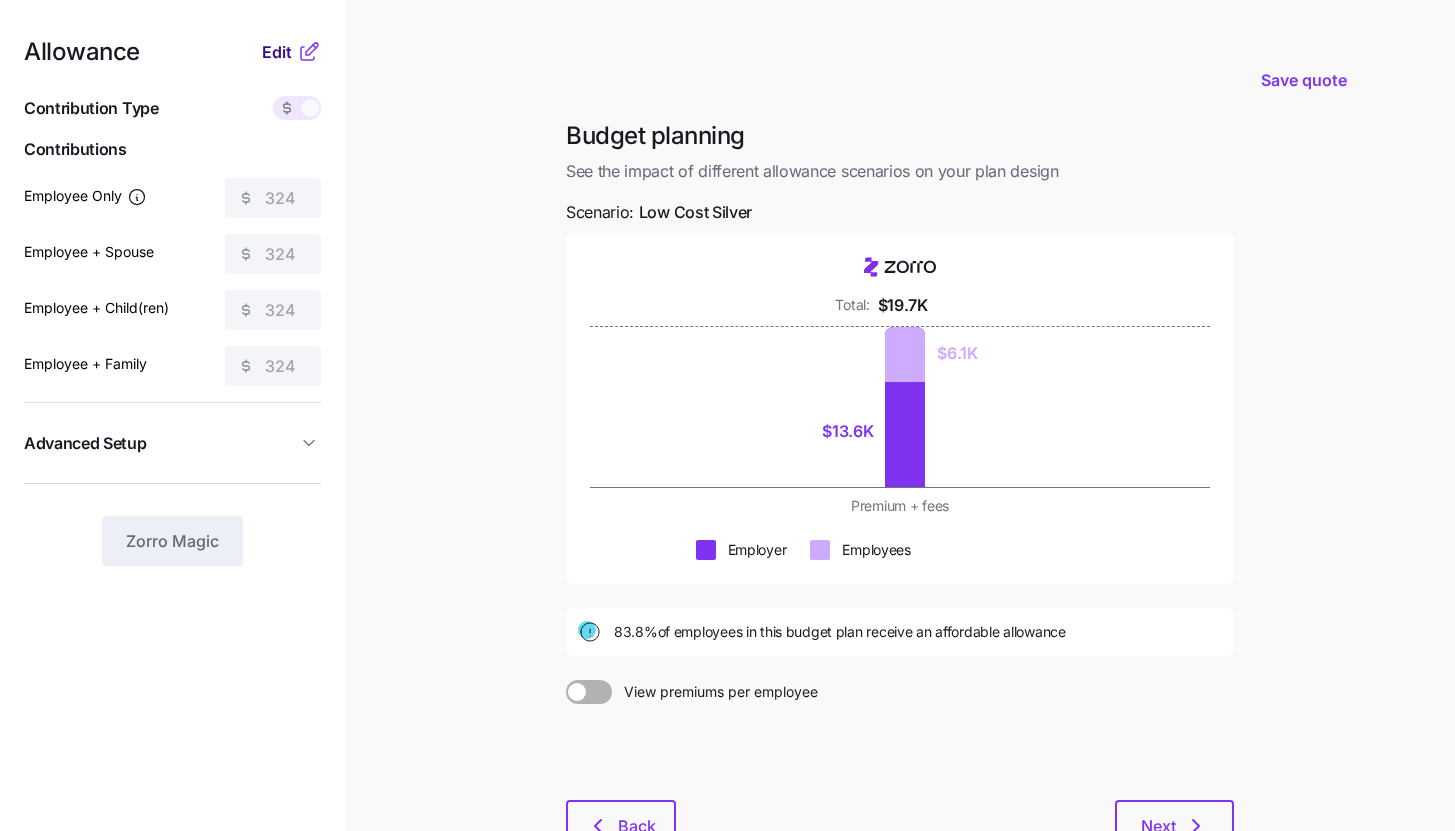 click on "Edit" at bounding box center [277, 52] 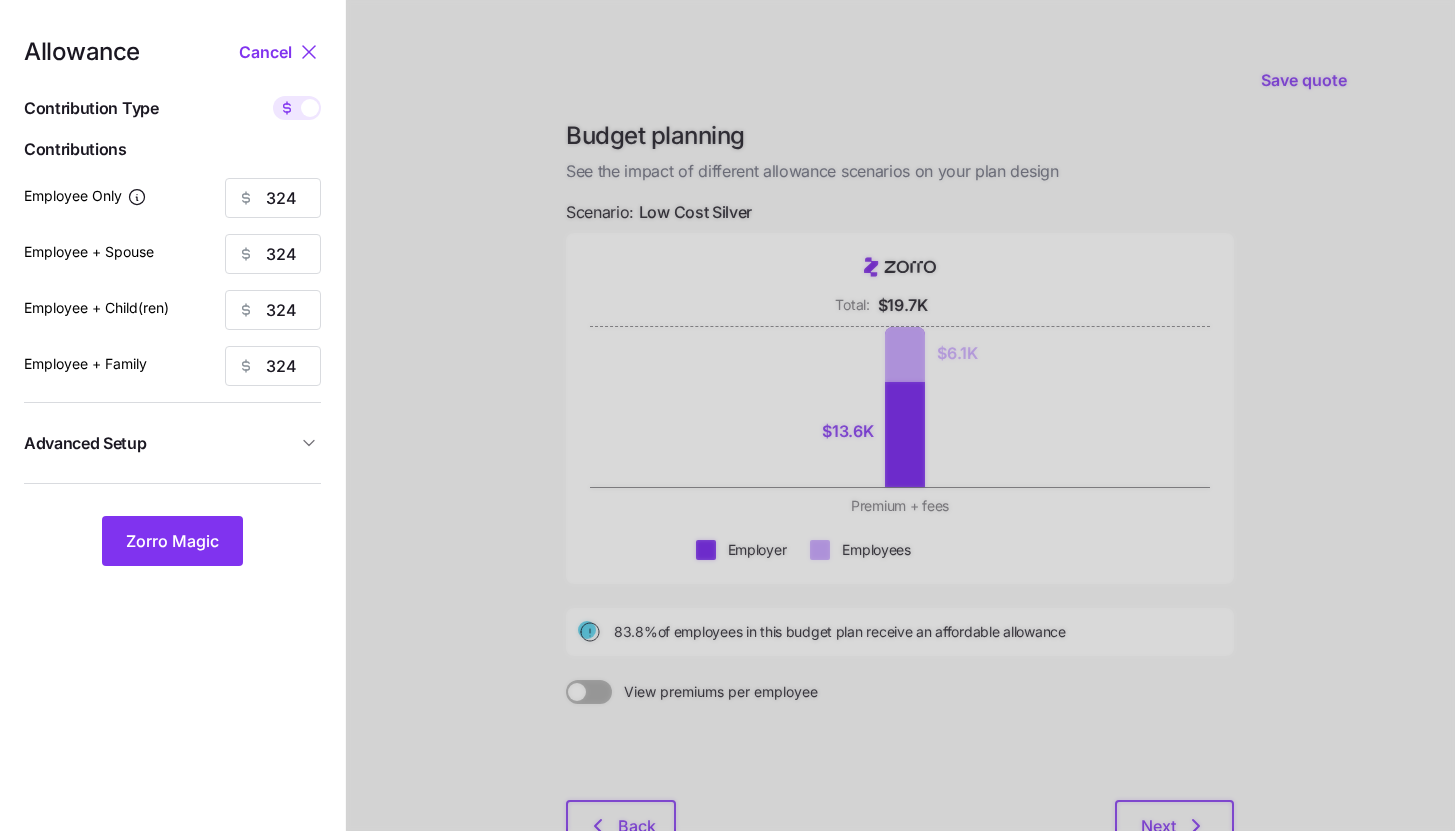 click at bounding box center (287, 108) 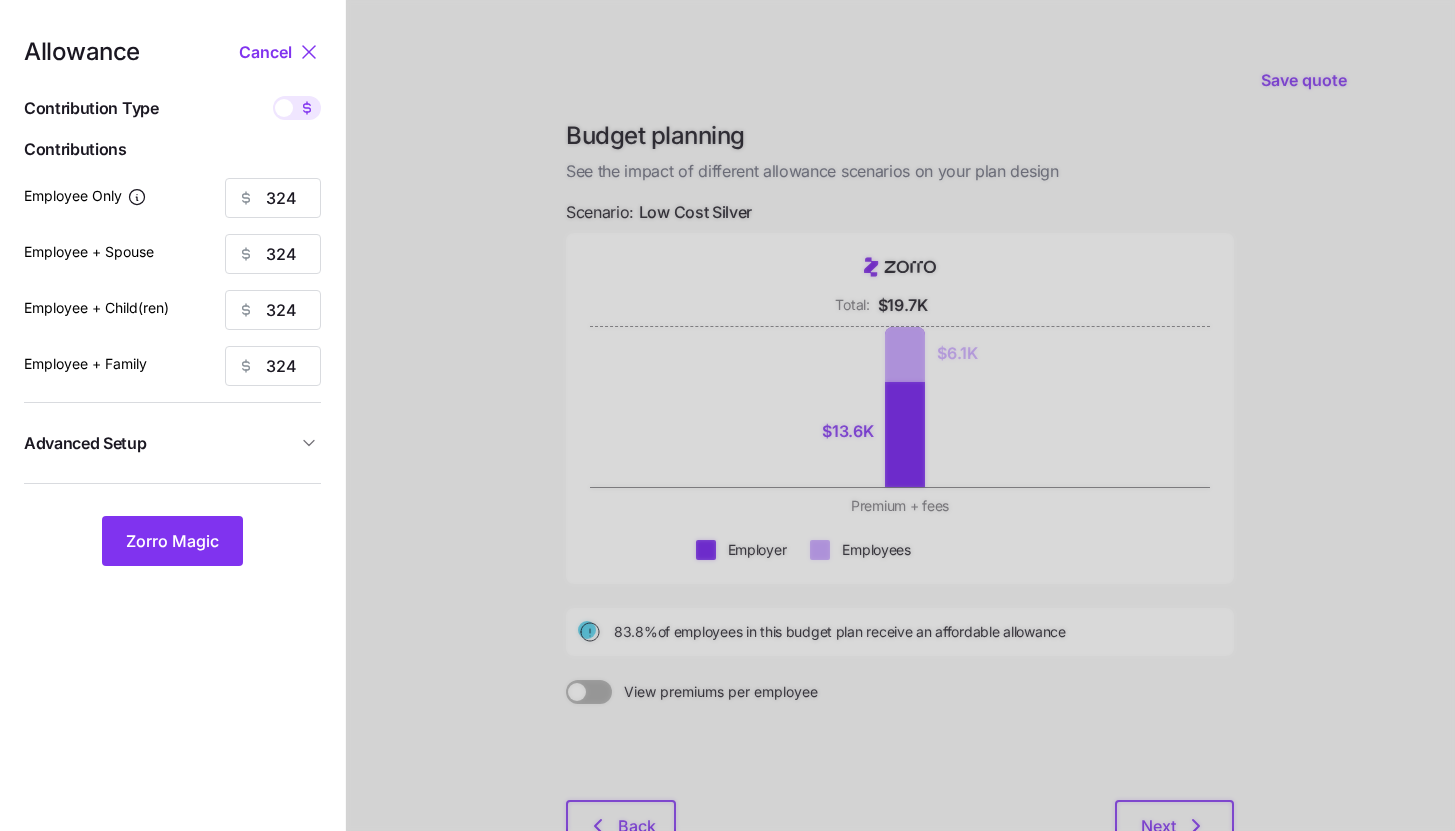 type on "65" 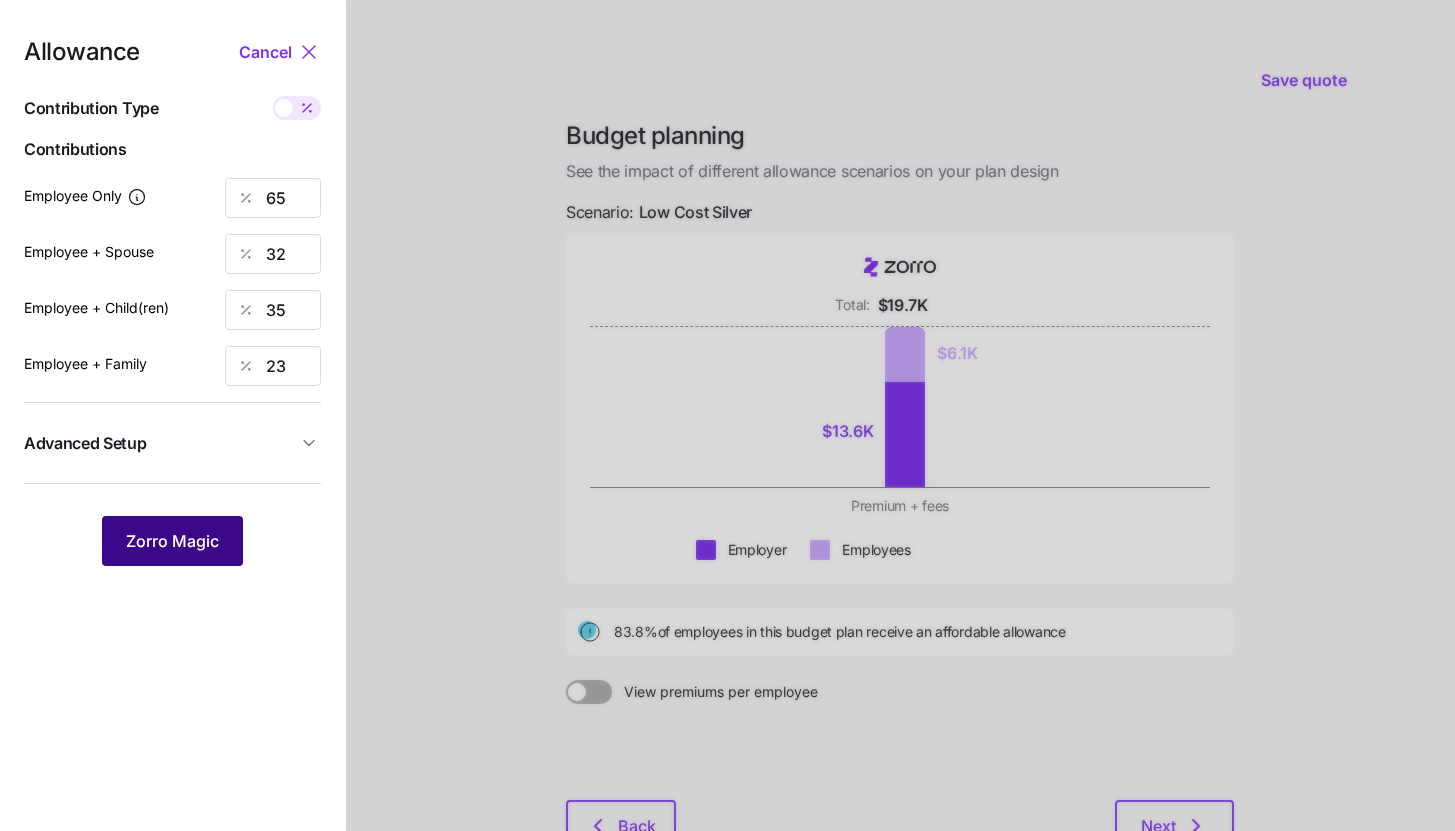 click on "Zorro Magic" at bounding box center [172, 541] 